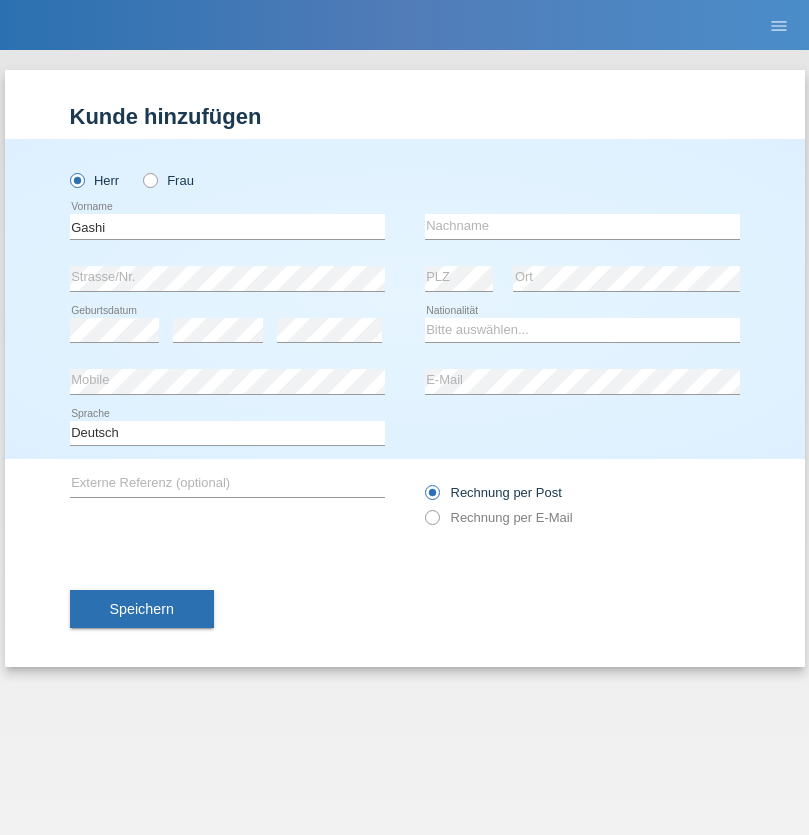 scroll, scrollTop: 0, scrollLeft: 0, axis: both 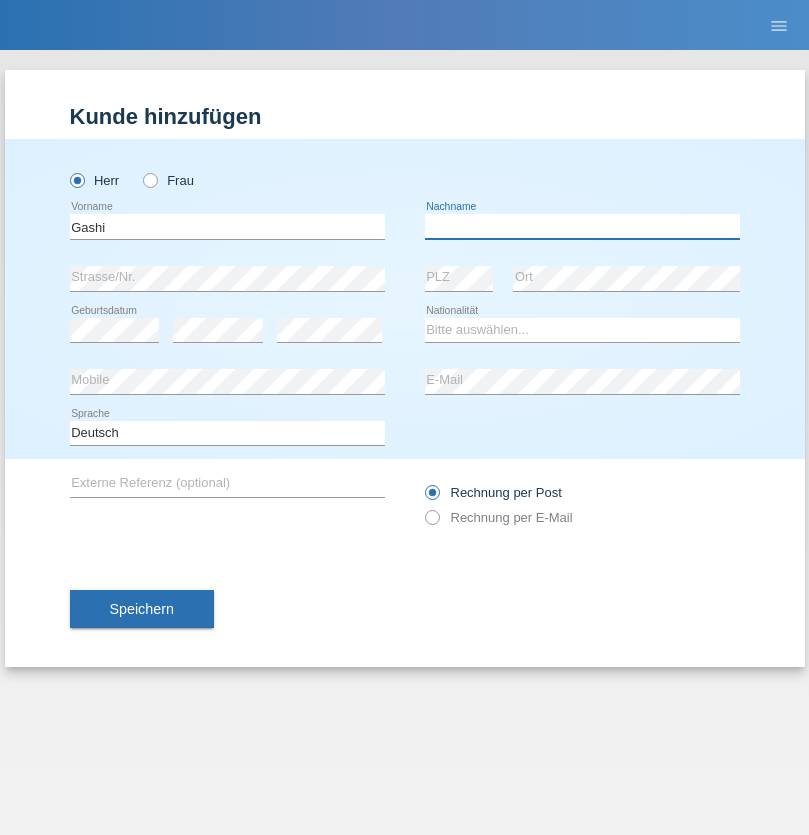 click at bounding box center (582, 226) 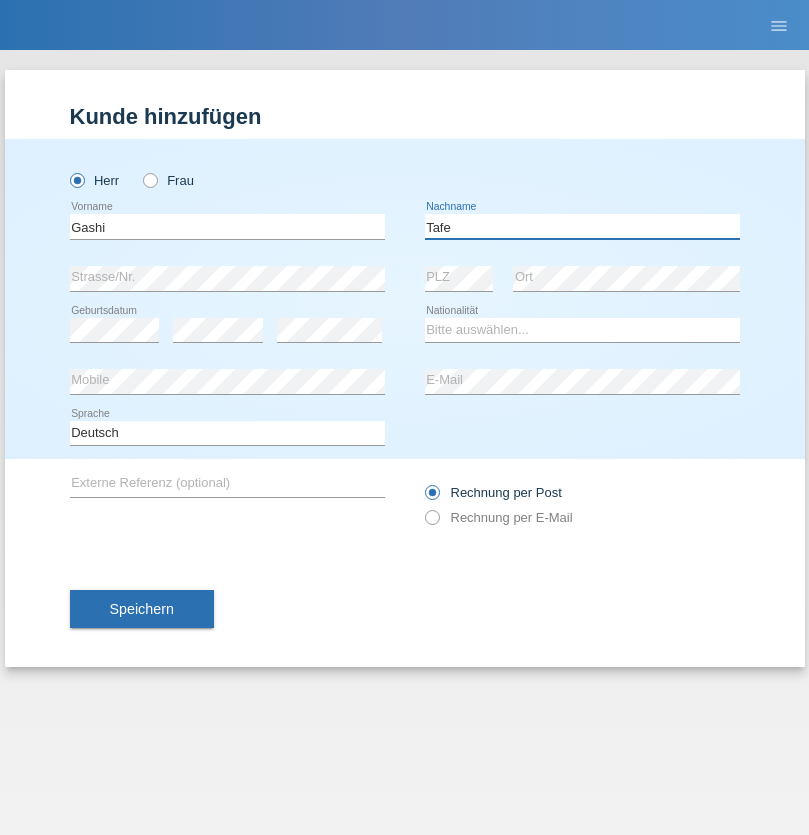 type on "[LAST]" 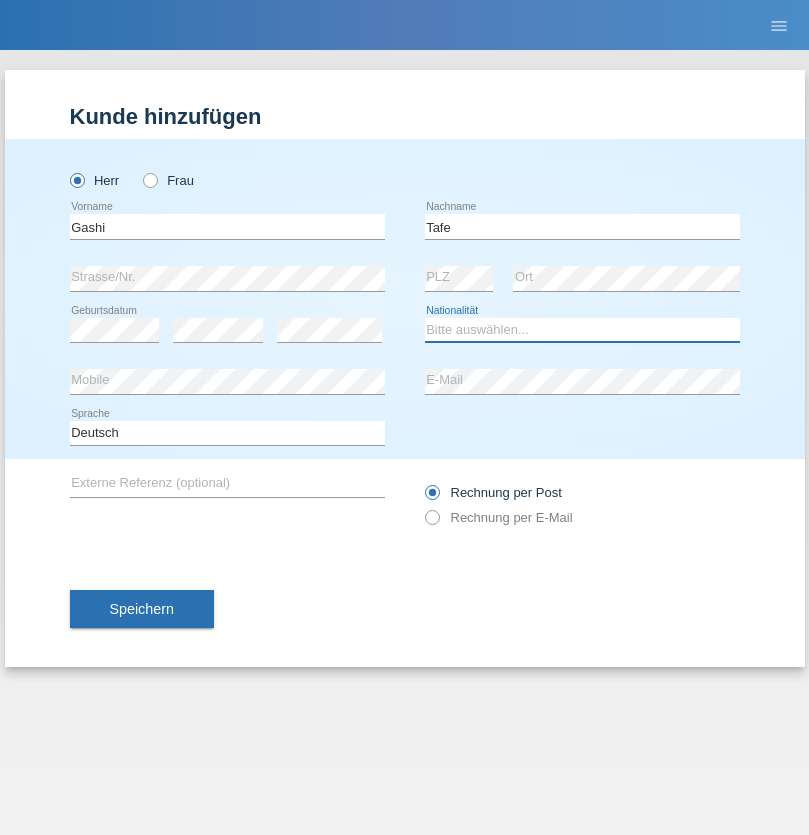 select on "CH" 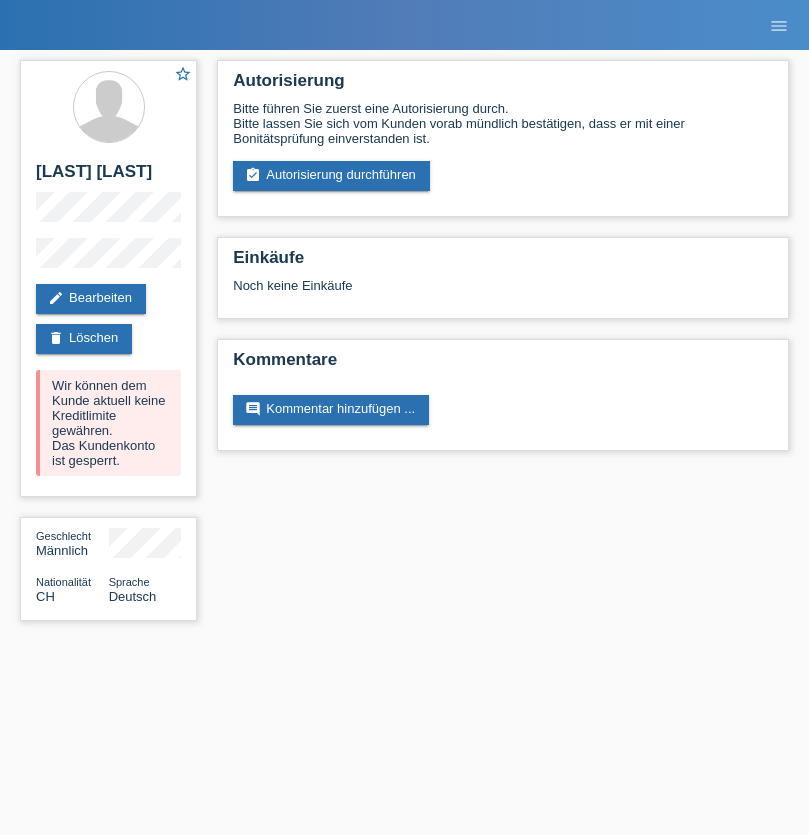 scroll, scrollTop: 0, scrollLeft: 0, axis: both 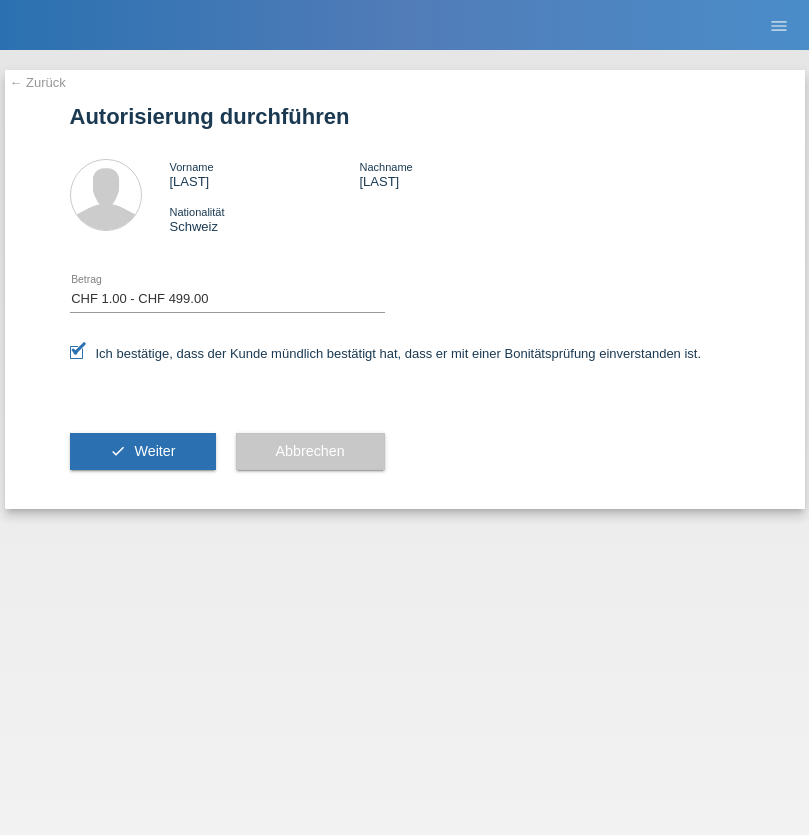 select on "1" 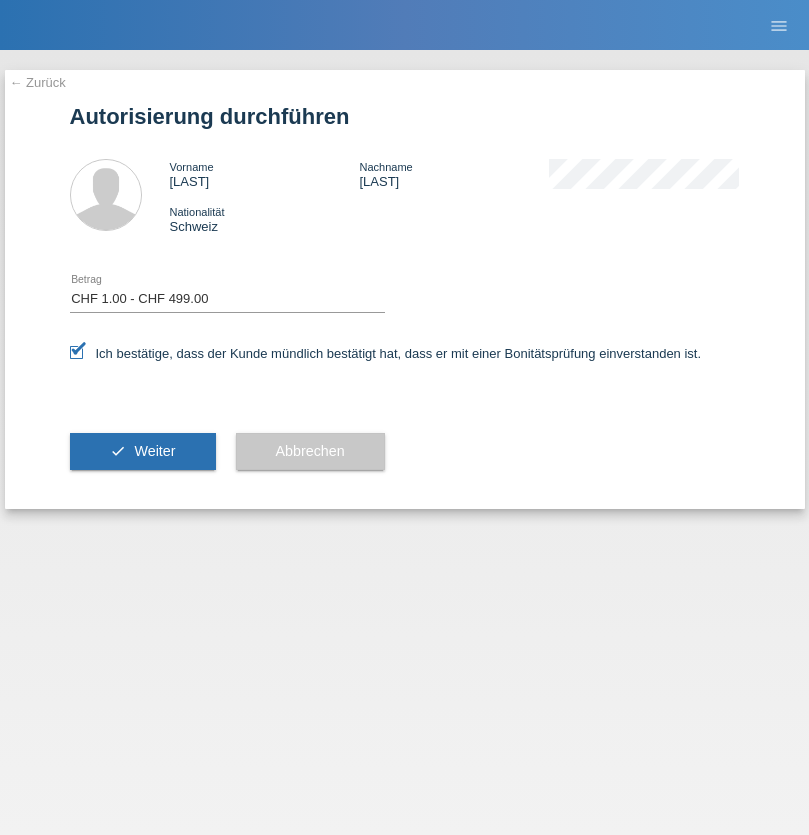 scroll, scrollTop: 0, scrollLeft: 0, axis: both 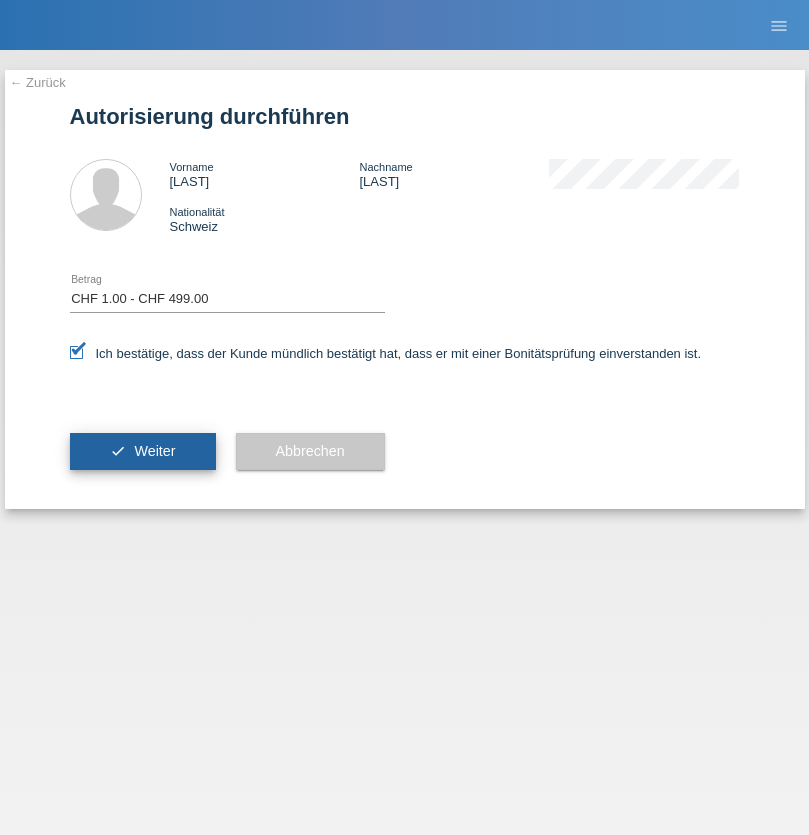 click on "Weiter" at bounding box center (154, 451) 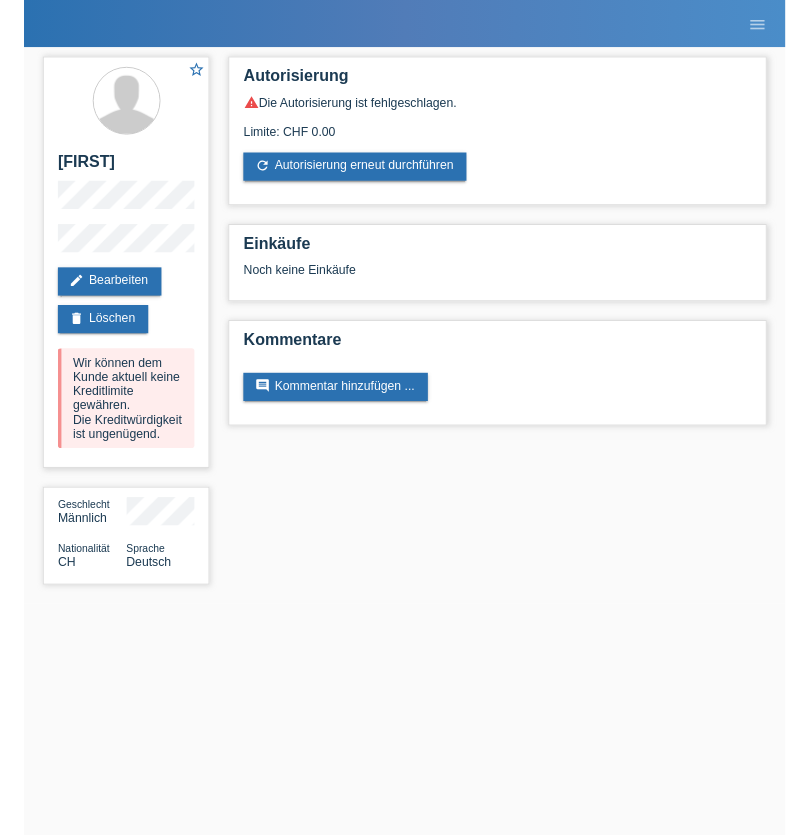 scroll, scrollTop: 0, scrollLeft: 0, axis: both 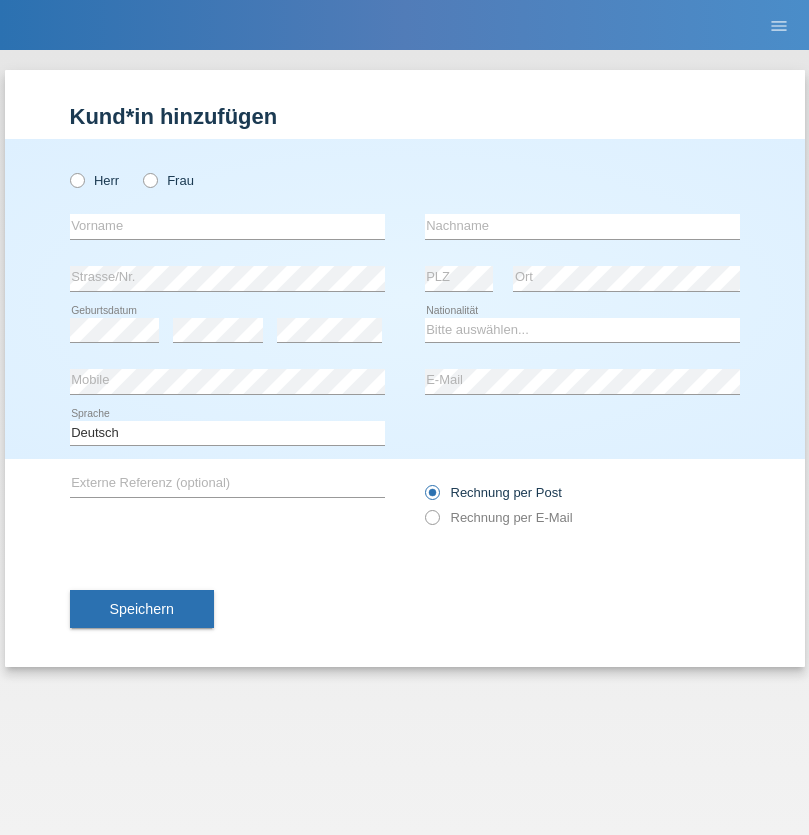 radio on "true" 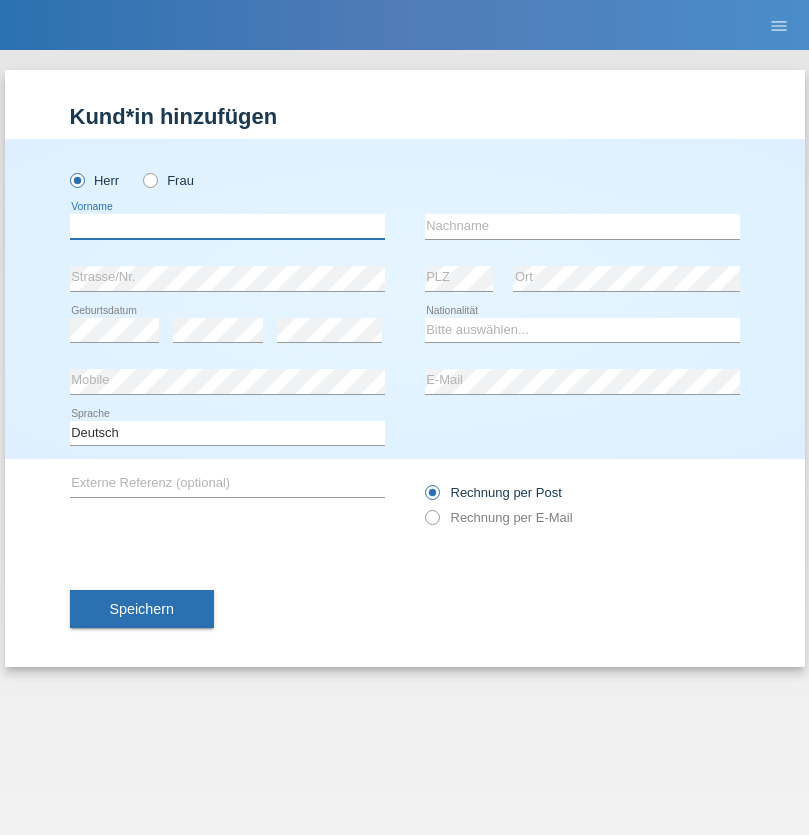 click at bounding box center [227, 226] 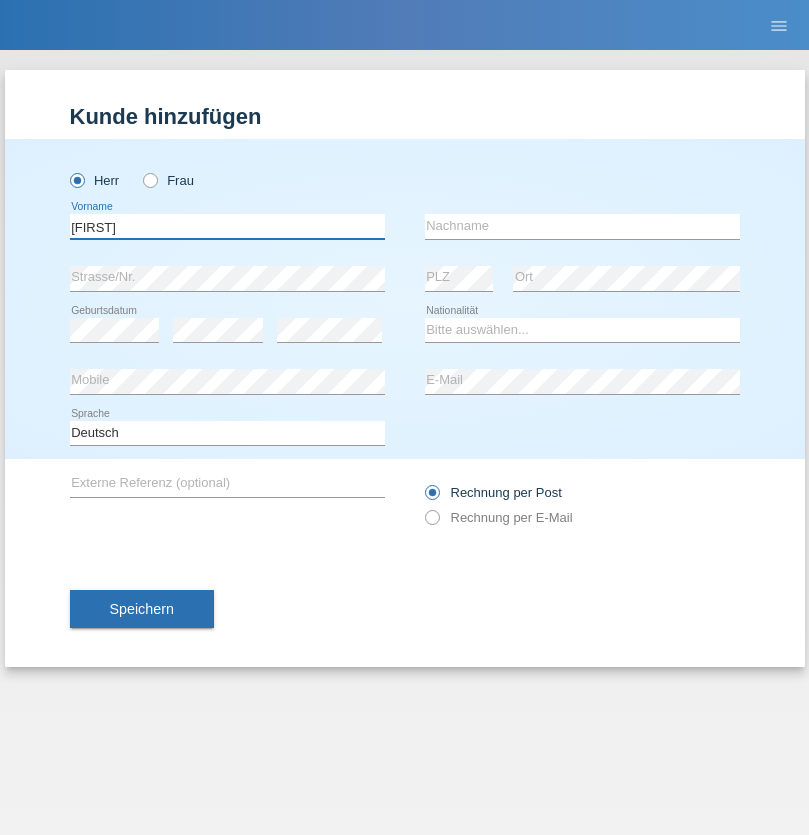 type on "[FIRST]" 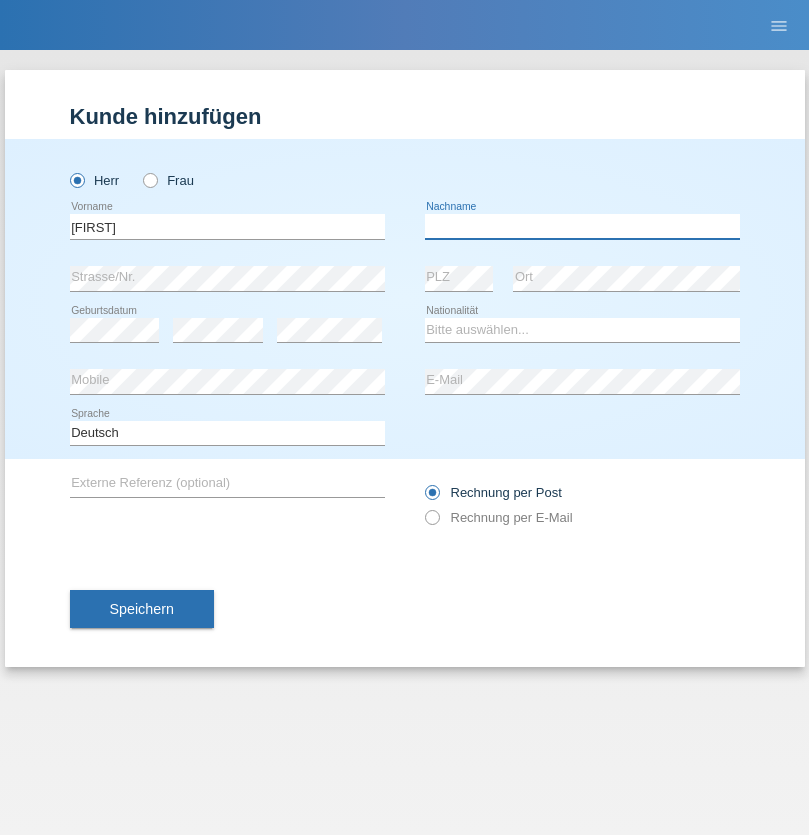click at bounding box center (582, 226) 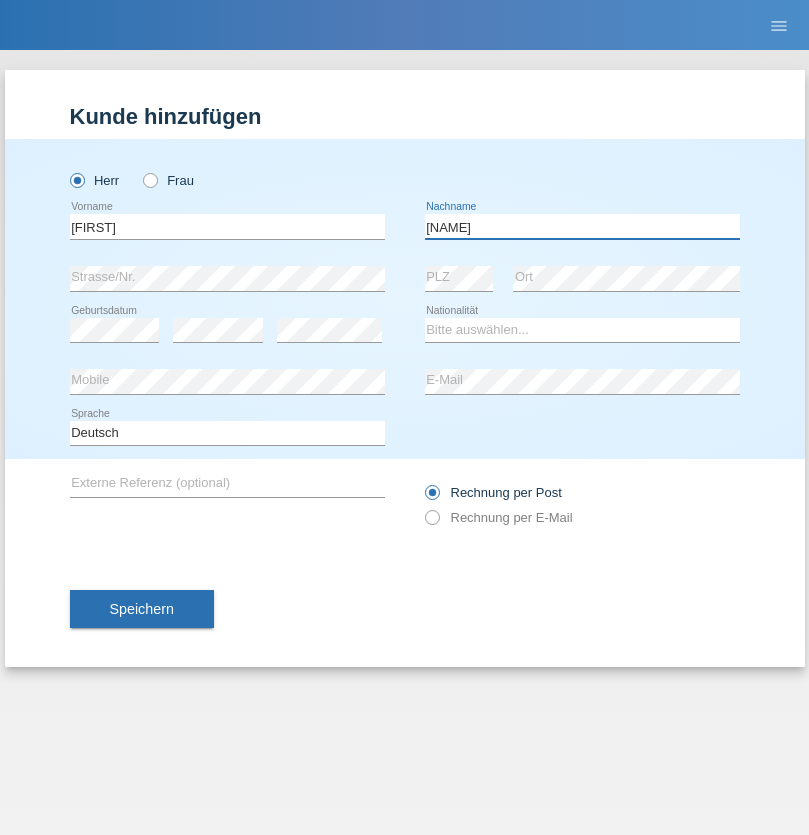 type on "[FIRST]" 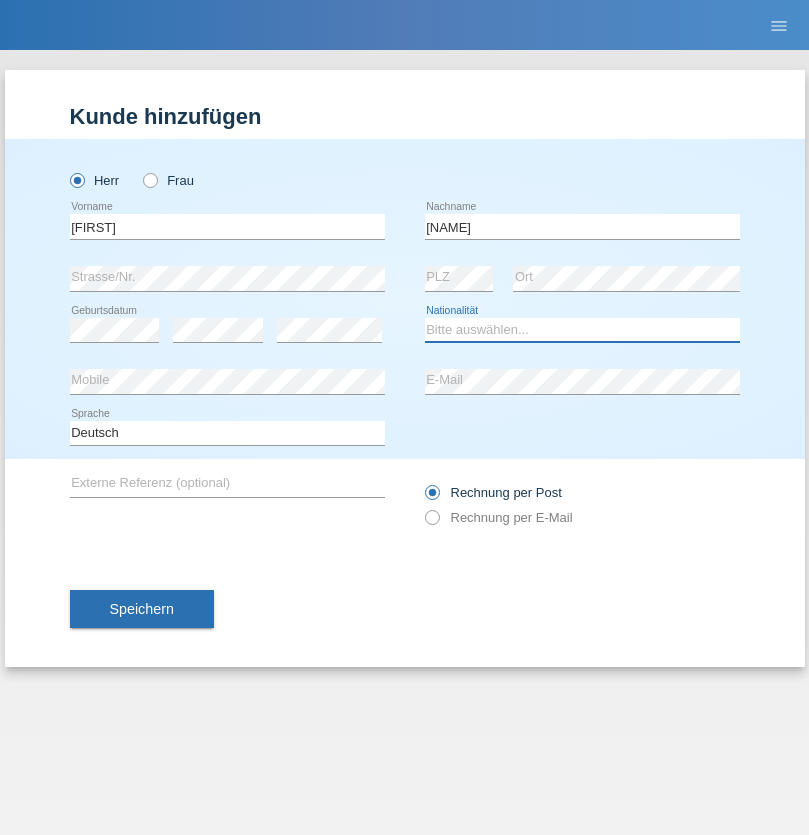select on "HU" 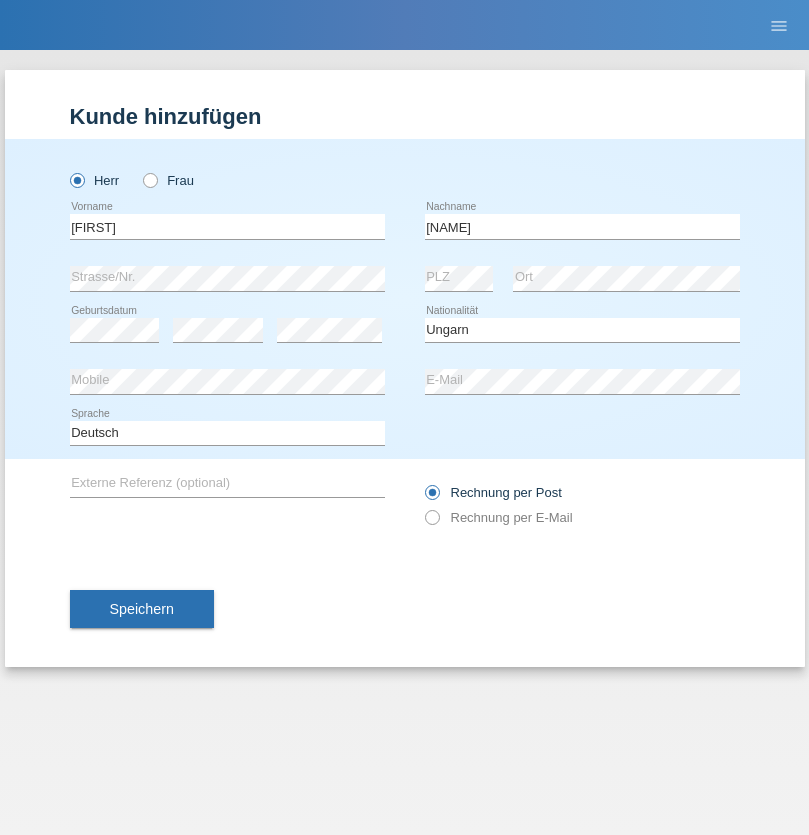 select on "C" 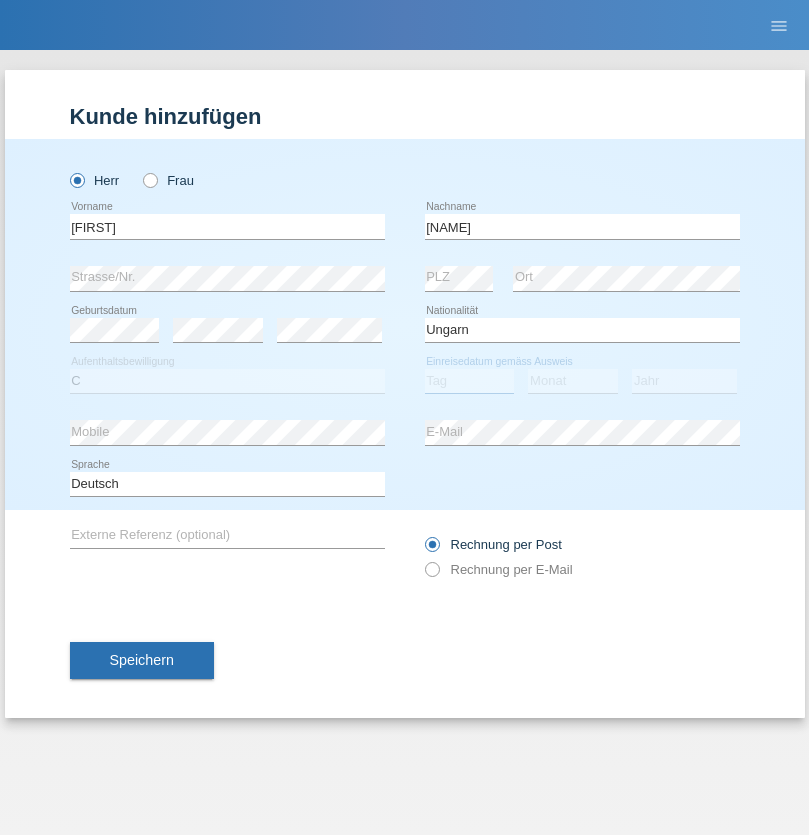 select on "12" 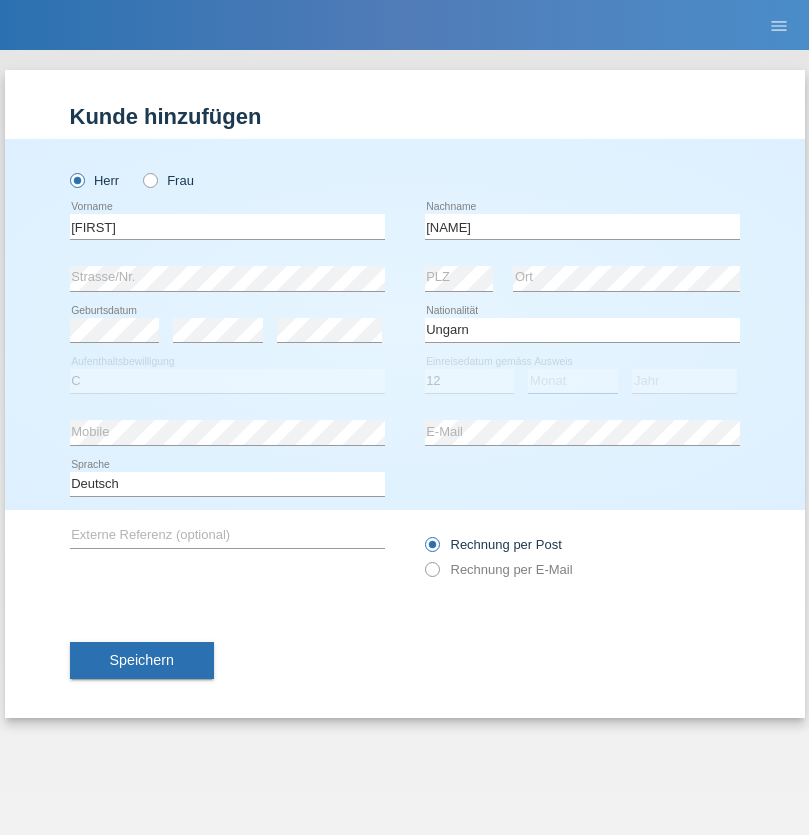 select on "05" 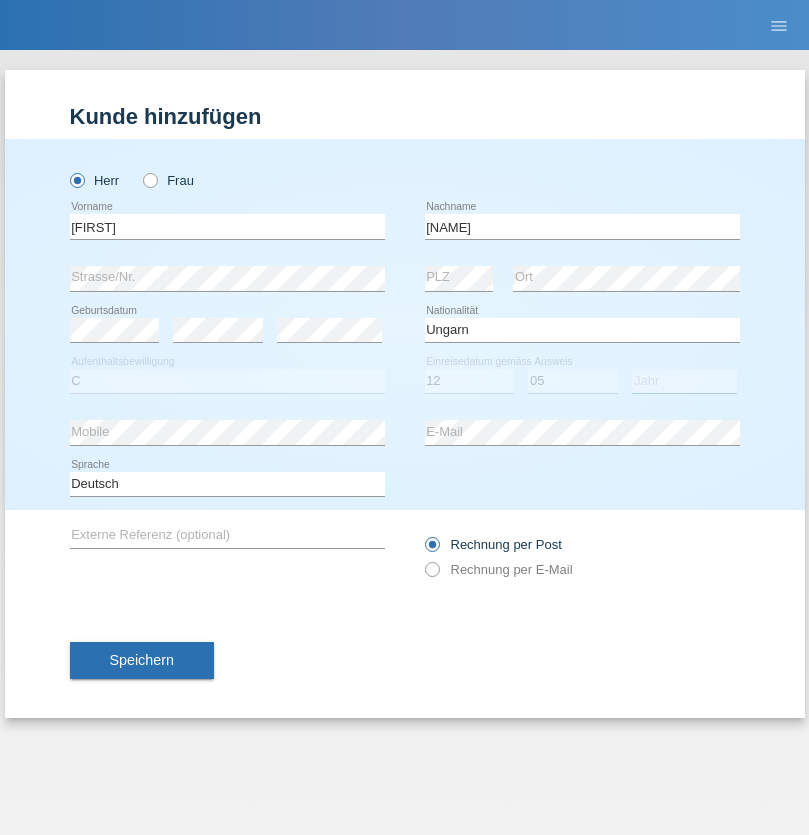 select on "2015" 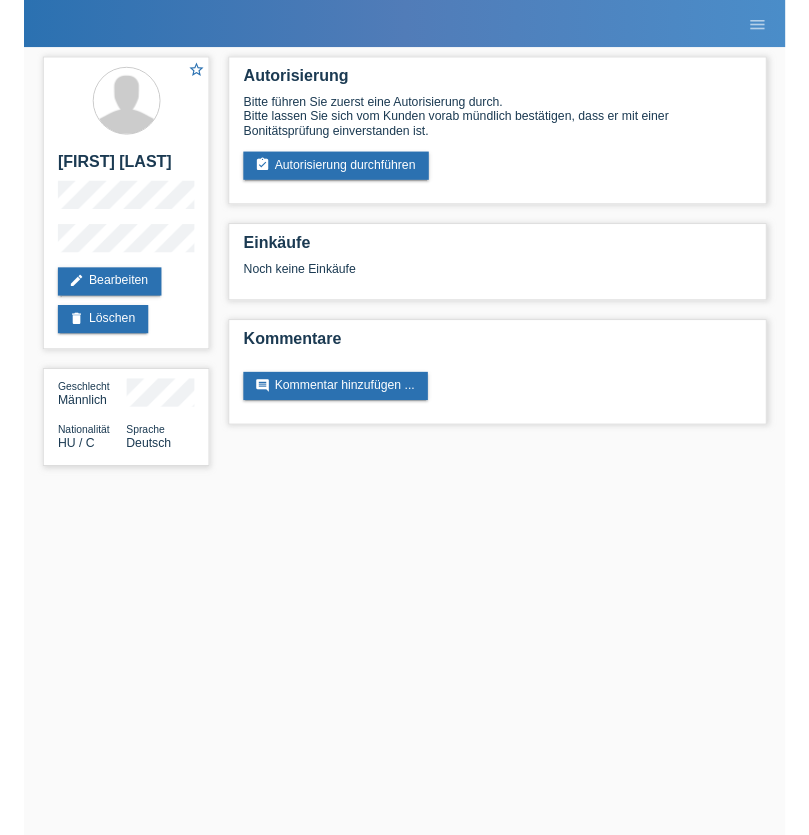 scroll, scrollTop: 0, scrollLeft: 0, axis: both 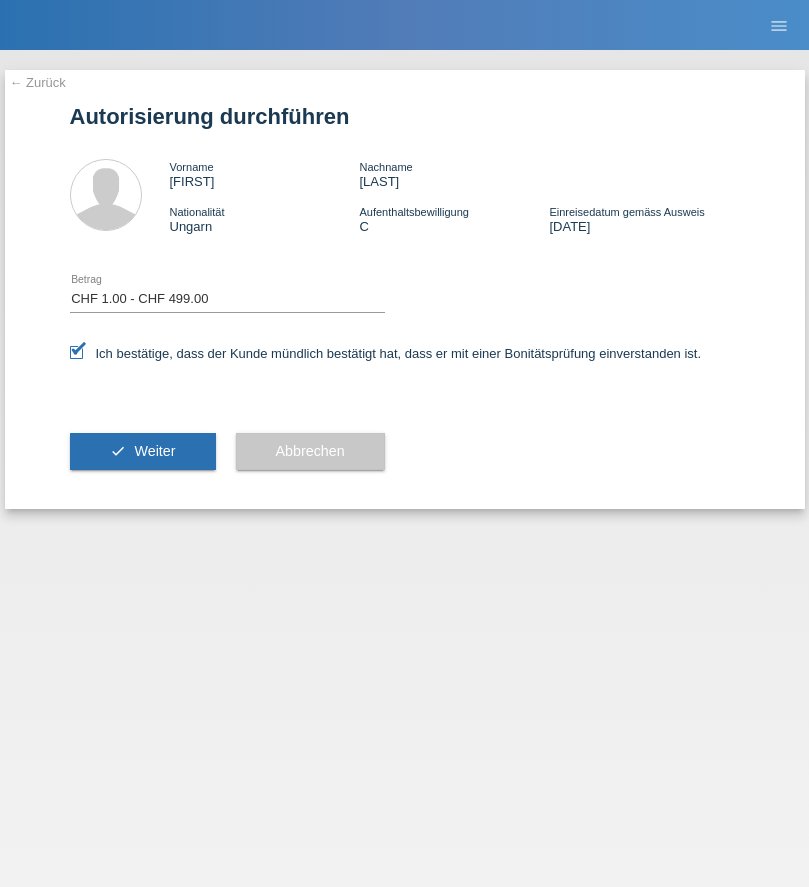 select on "1" 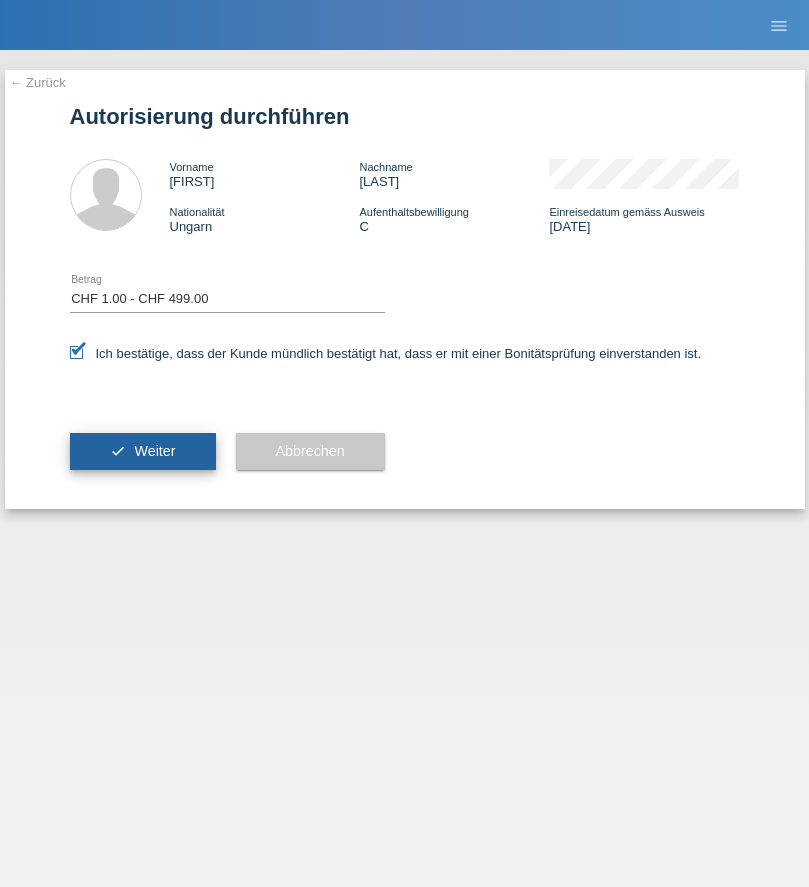 click on "Weiter" at bounding box center (154, 451) 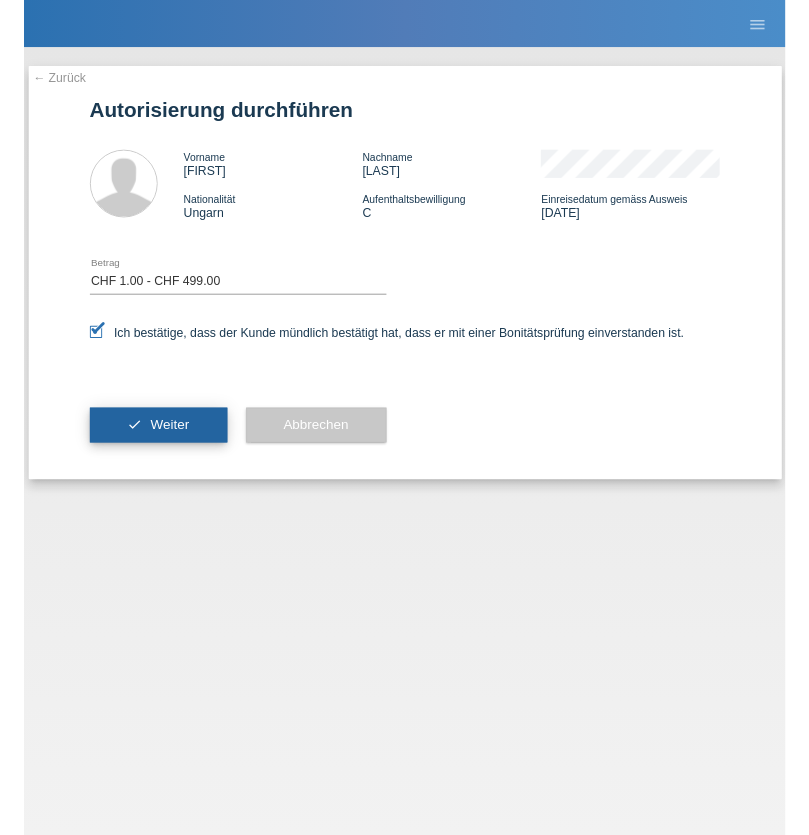 scroll, scrollTop: 0, scrollLeft: 0, axis: both 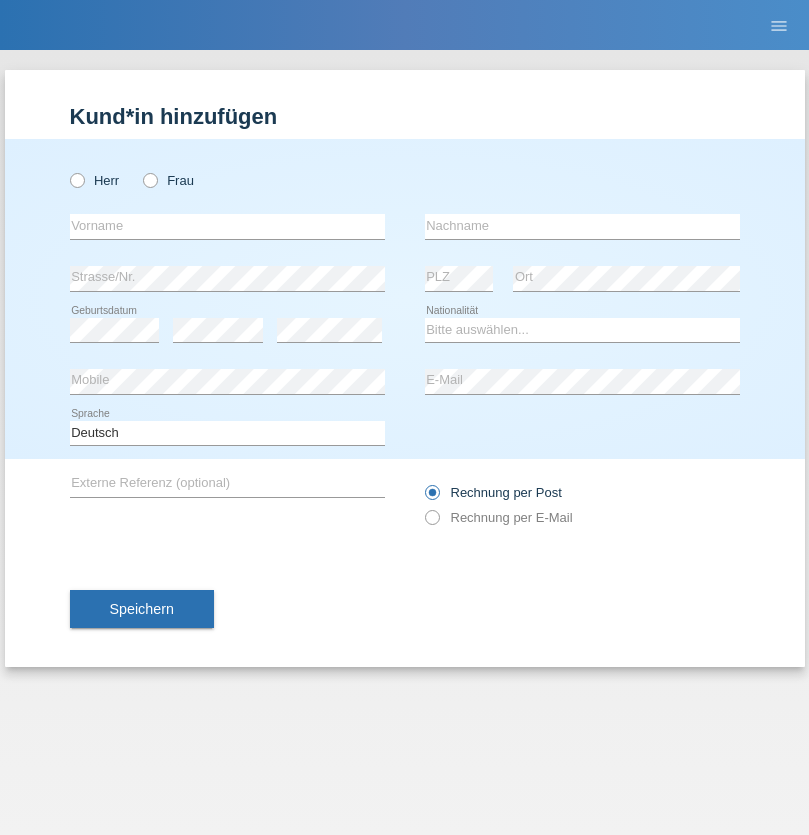 radio on "true" 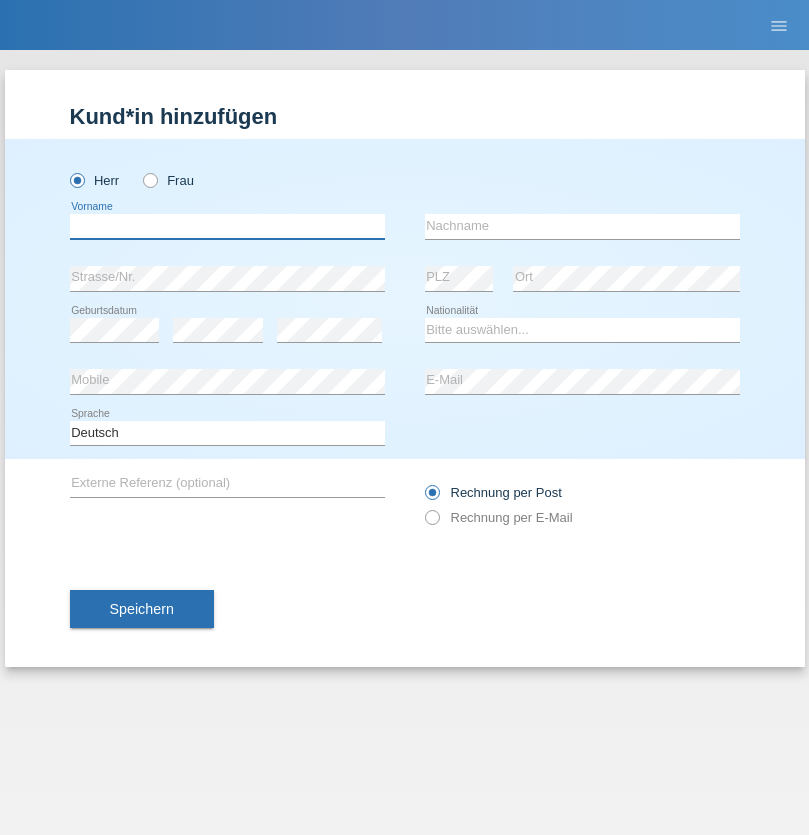 click at bounding box center (227, 226) 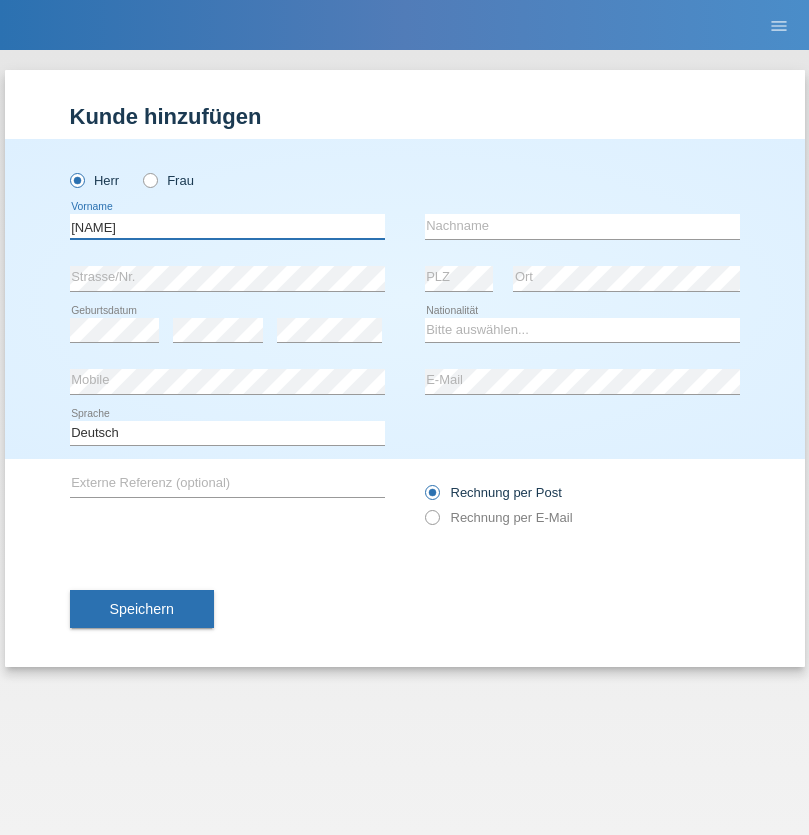 type on "Hugo" 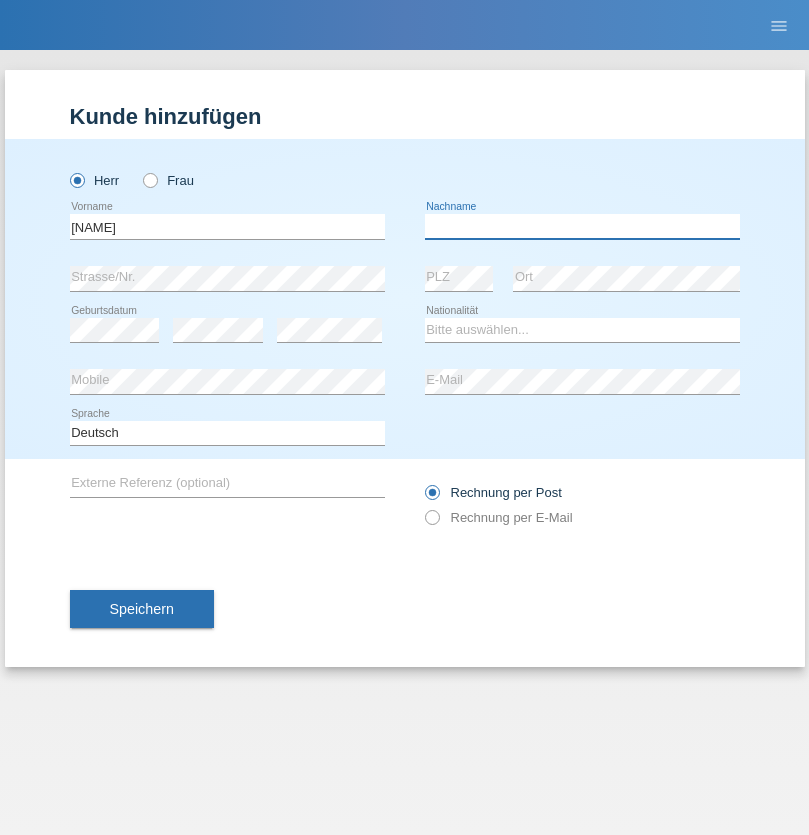 click at bounding box center (582, 226) 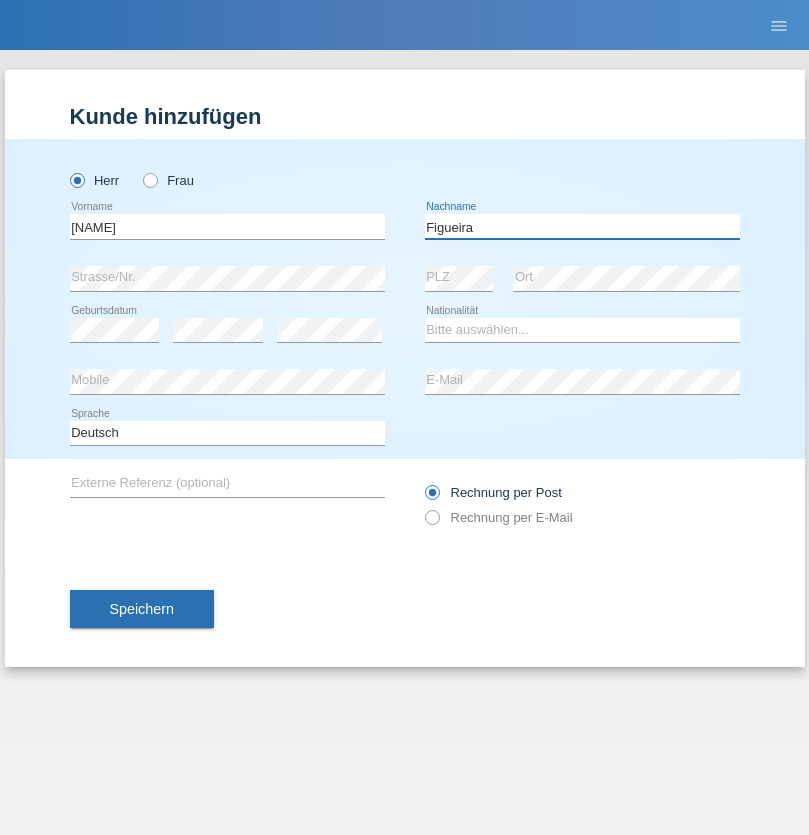 type on "Figueira" 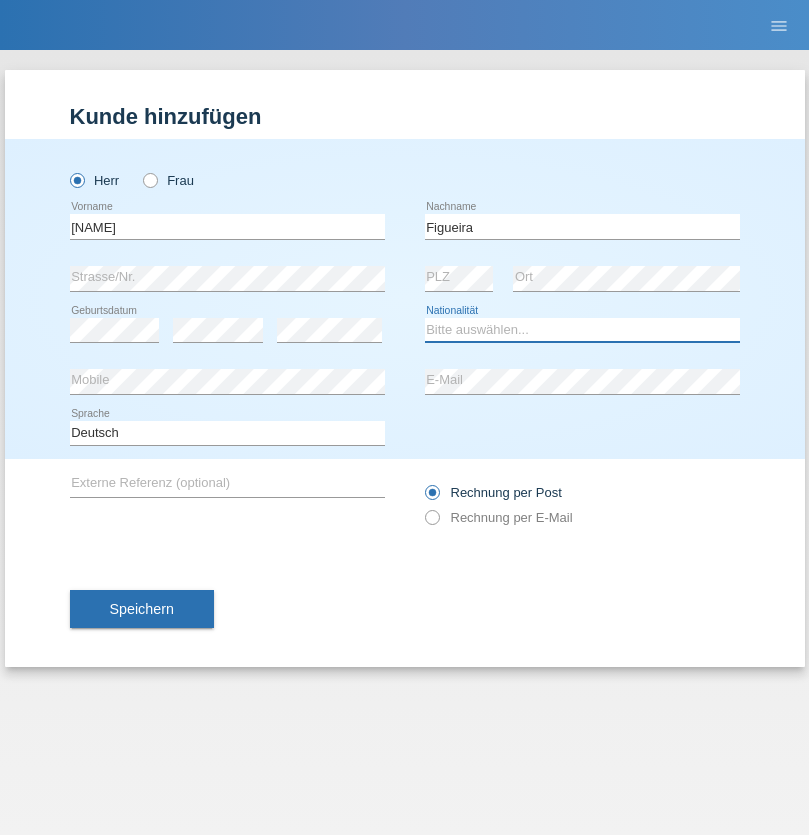 select on "PT" 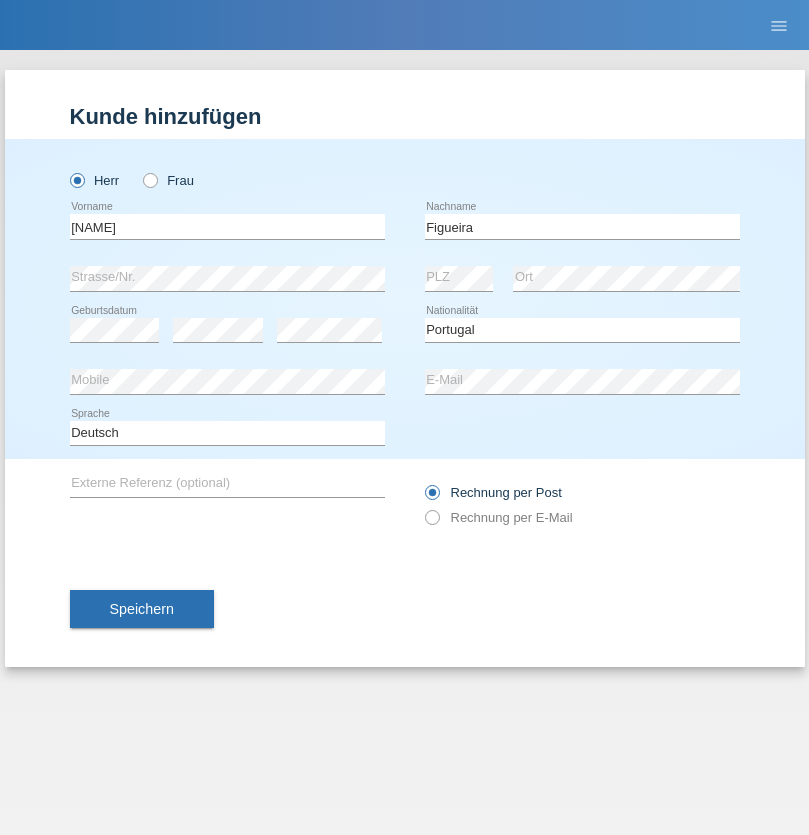 select on "C" 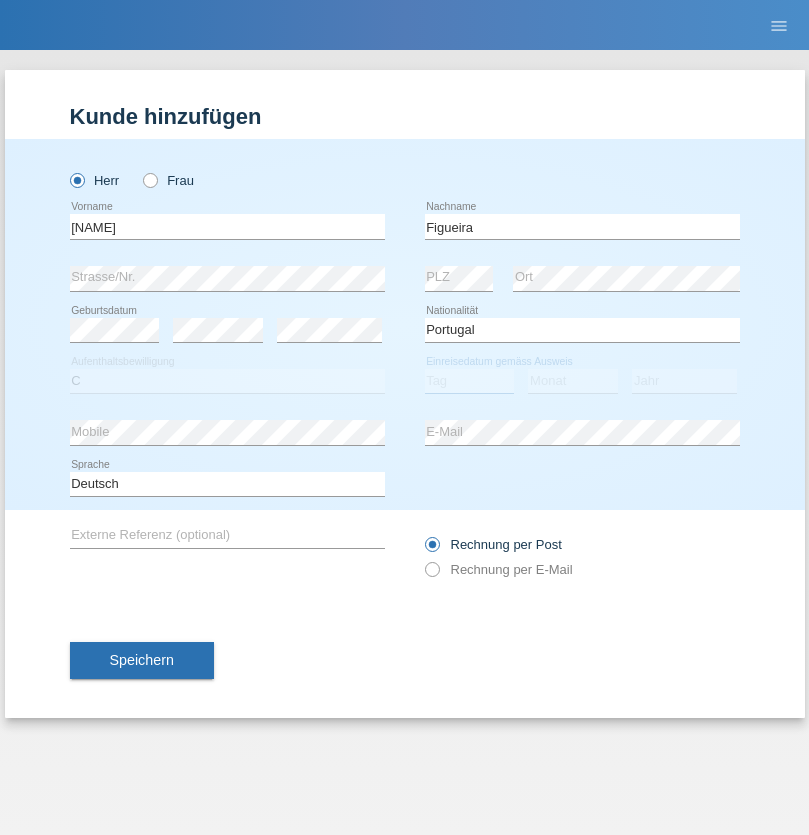 select on "04" 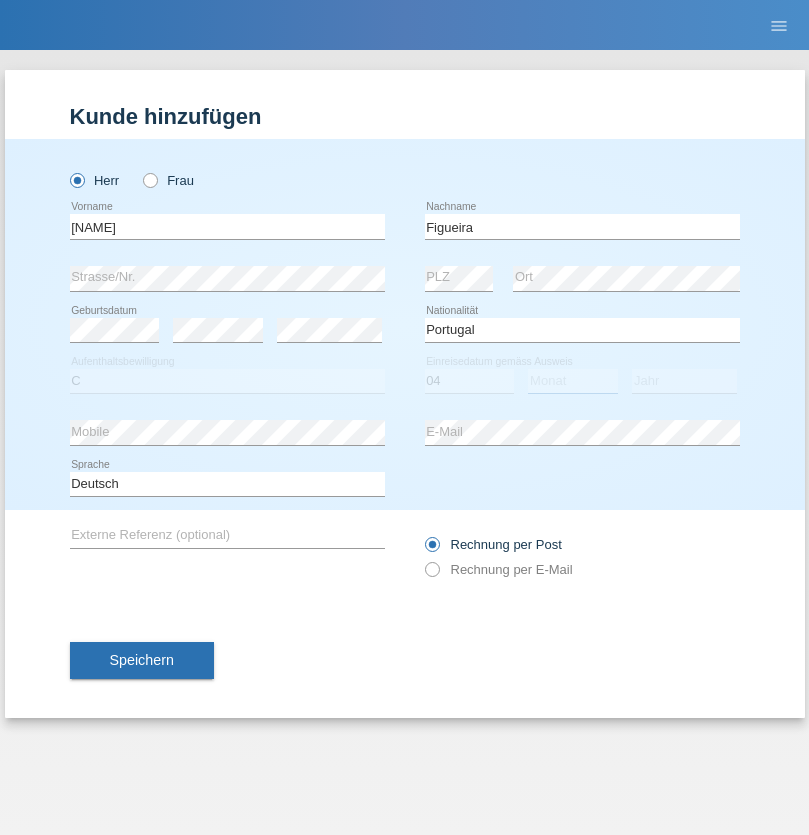 select on "02" 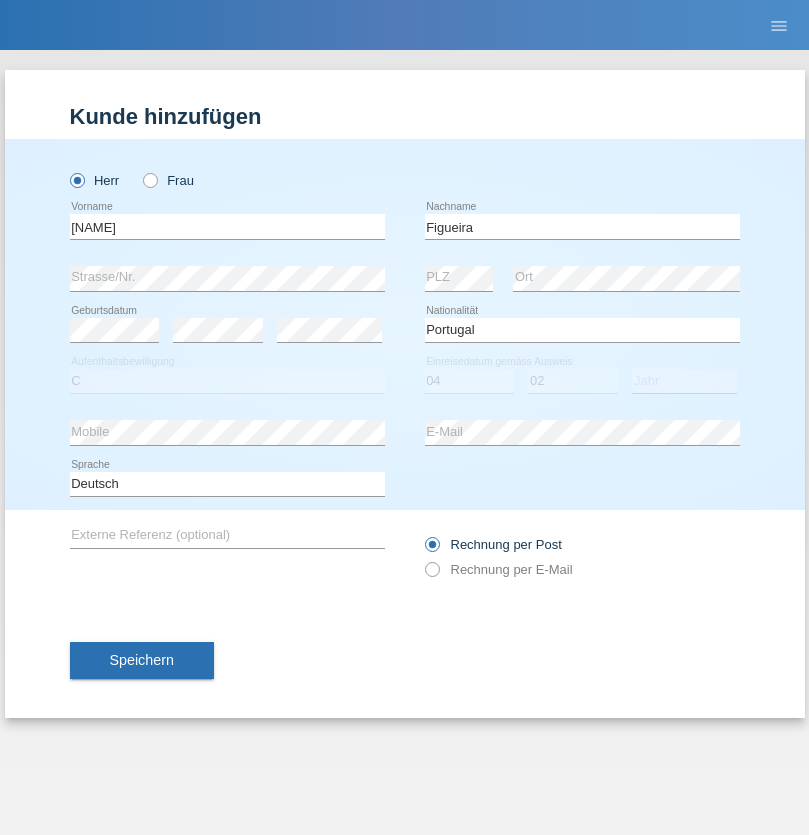 select on "2012" 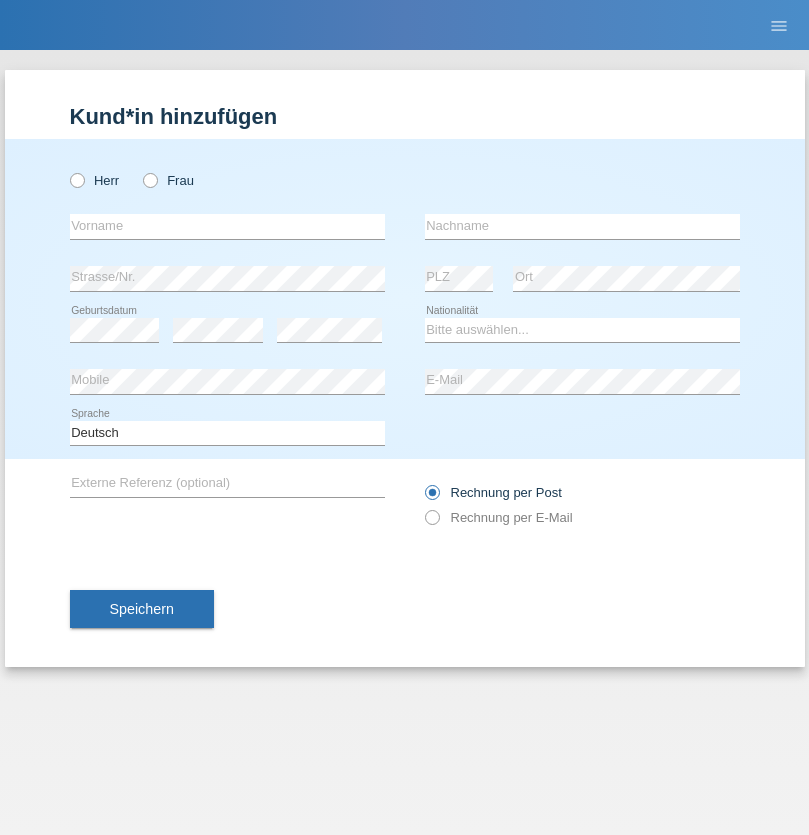 scroll, scrollTop: 0, scrollLeft: 0, axis: both 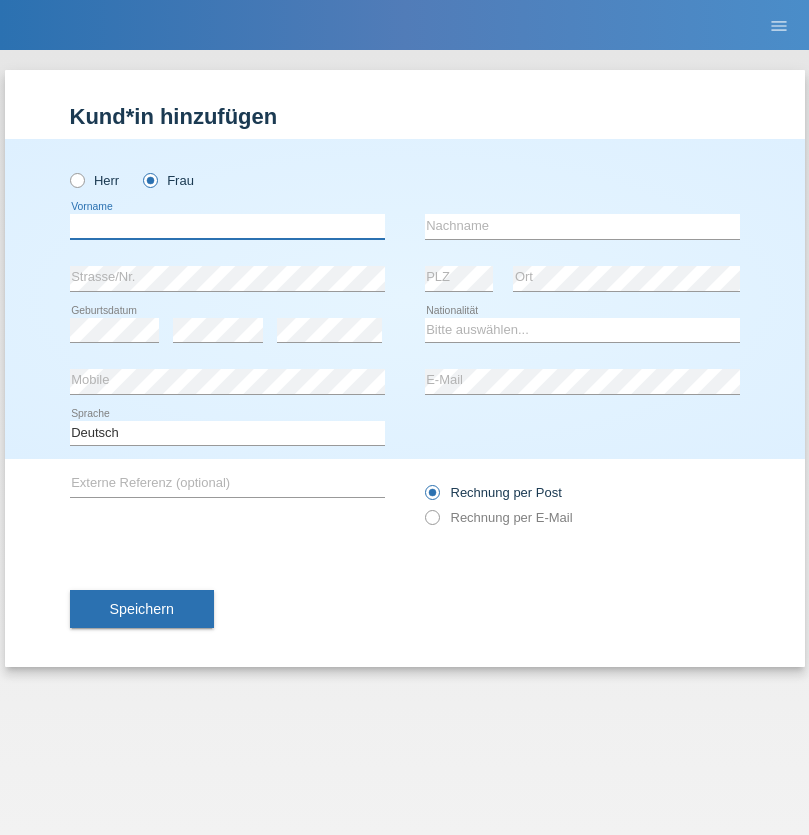 click at bounding box center (227, 226) 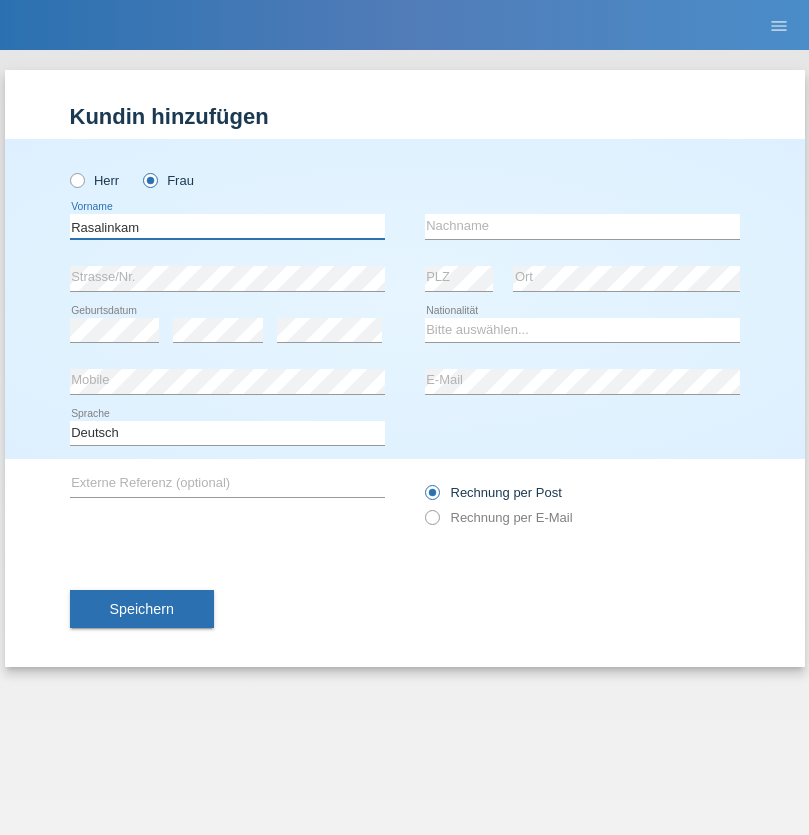 type on "Rasalinkam" 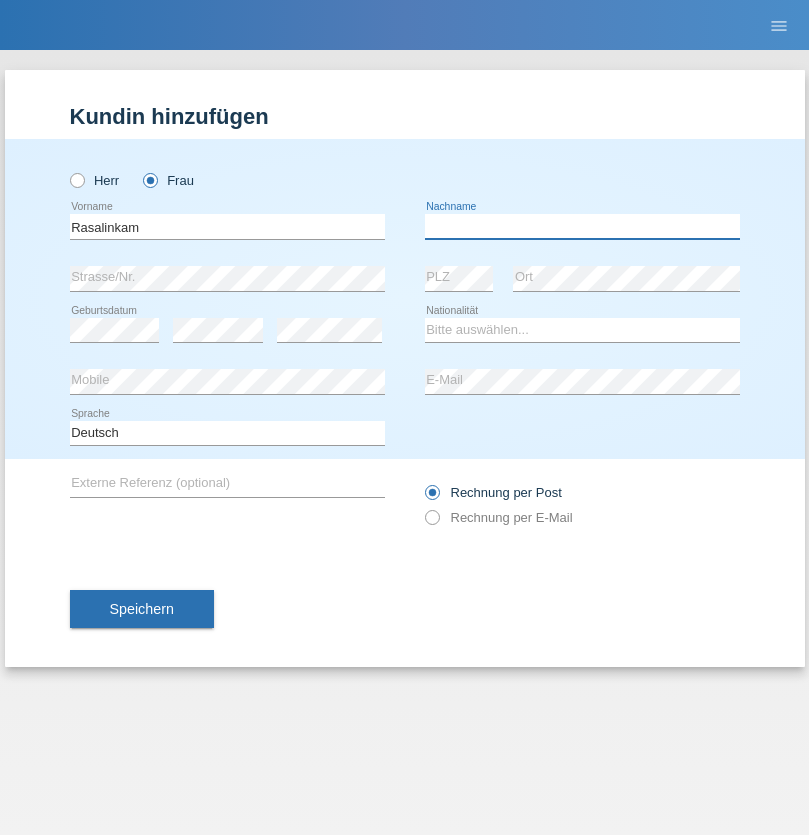 click at bounding box center [582, 226] 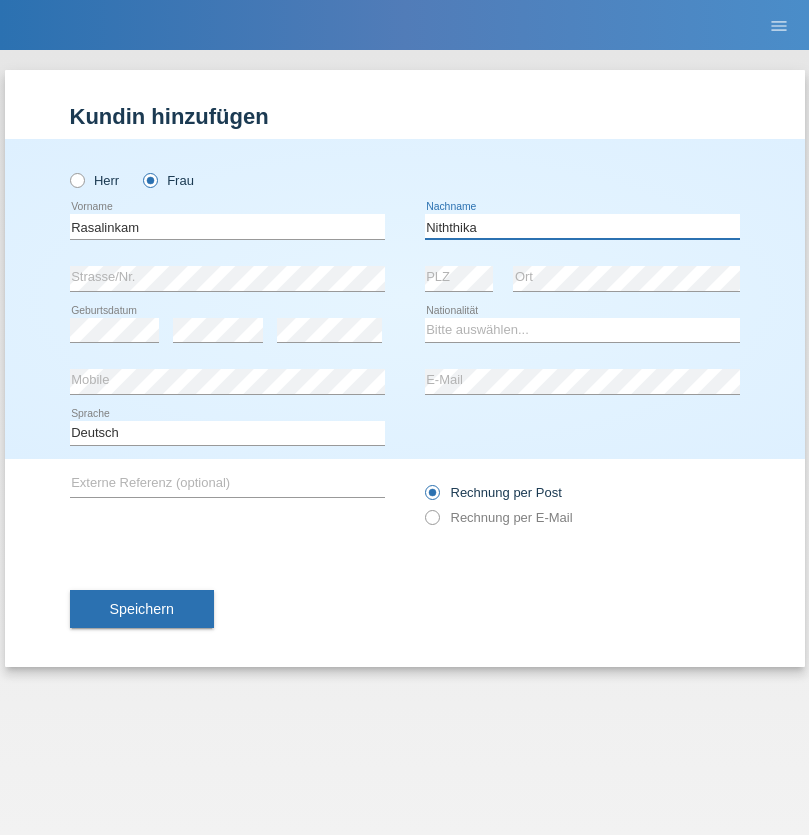 type on "Niththika" 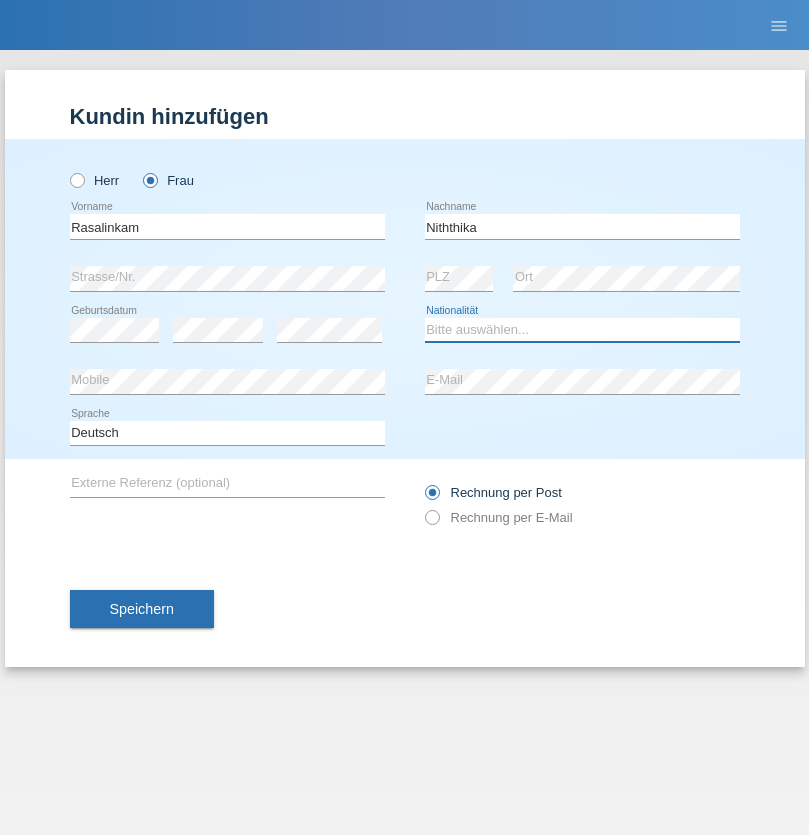 select on "LK" 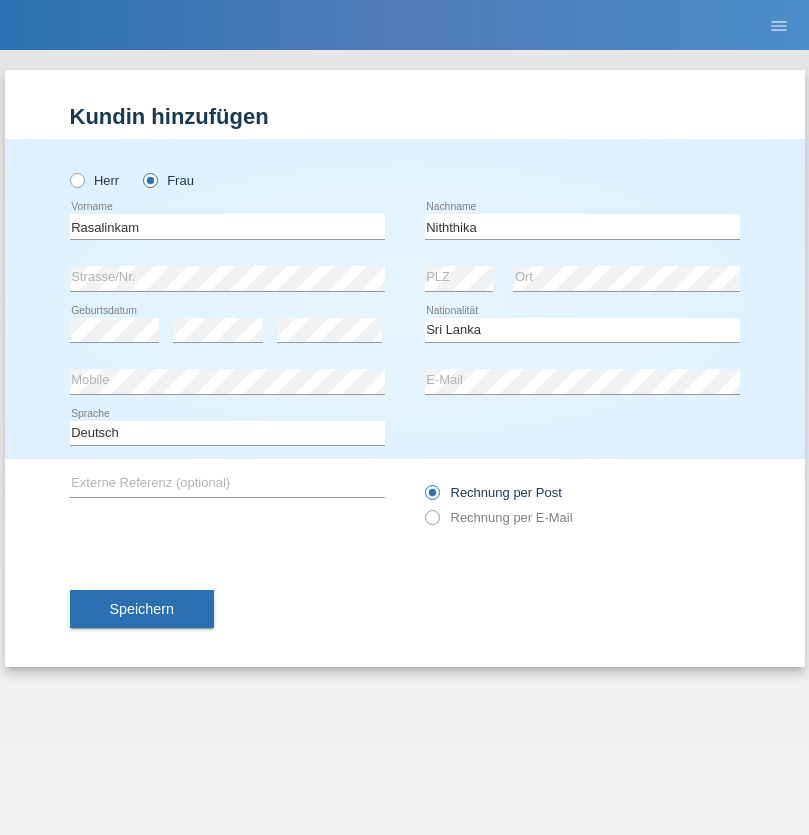 select on "C" 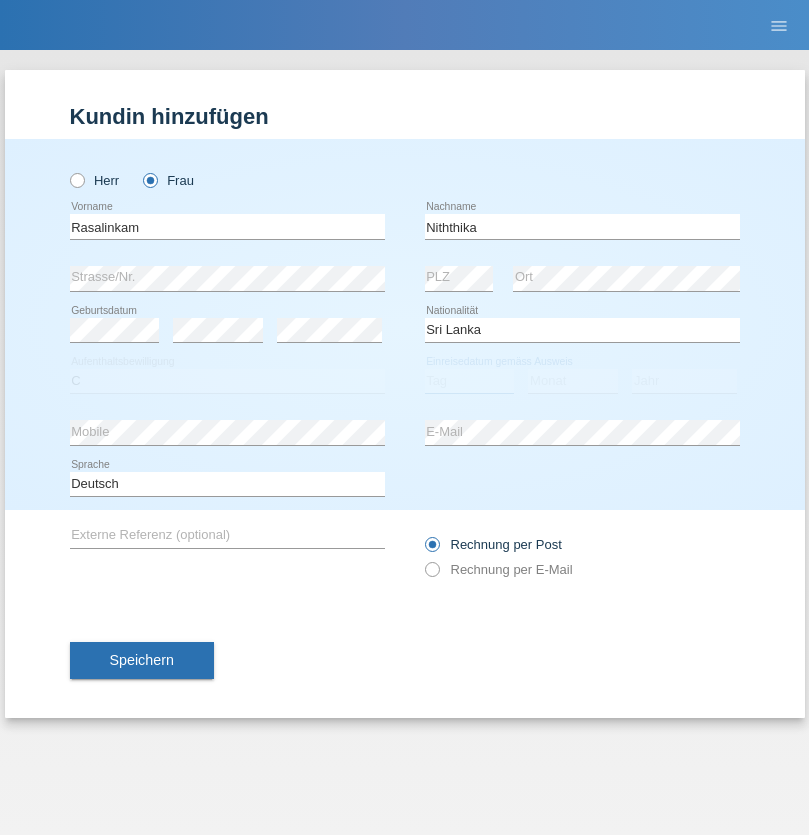 select on "03" 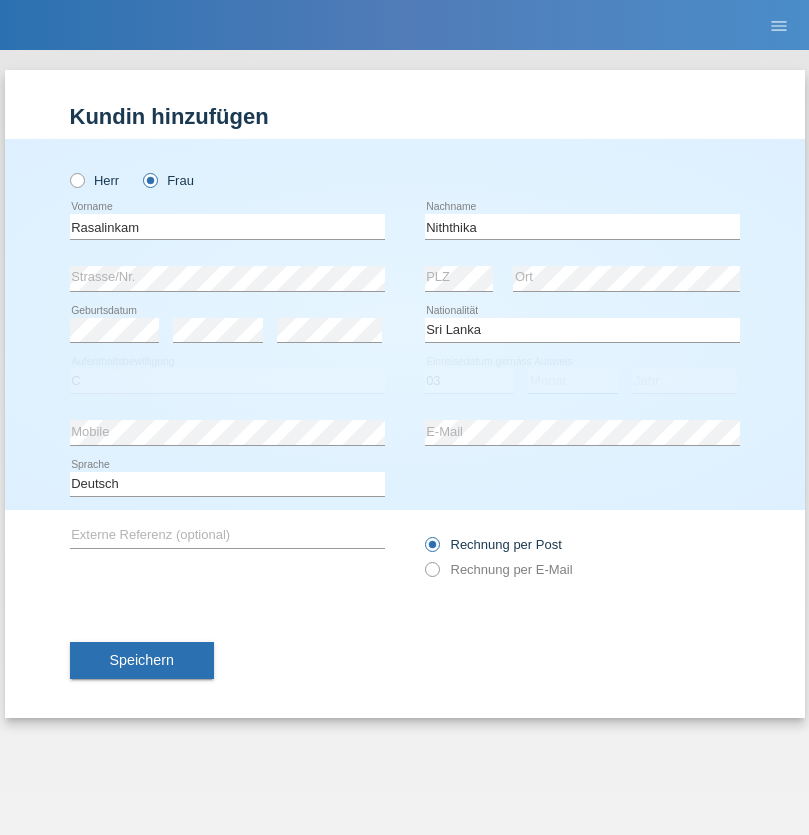 select on "08" 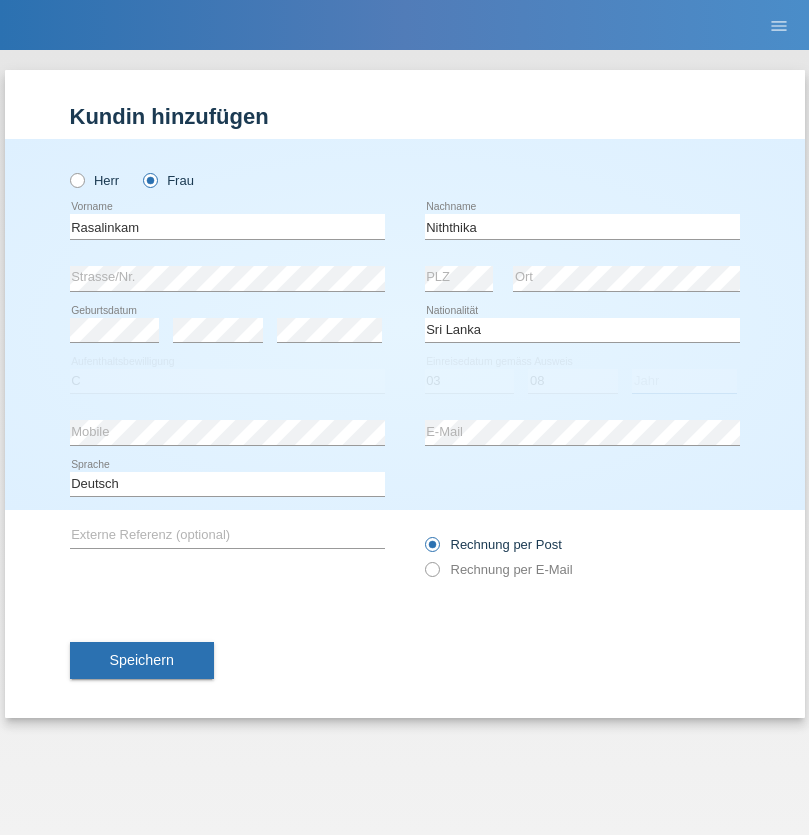 select on "2021" 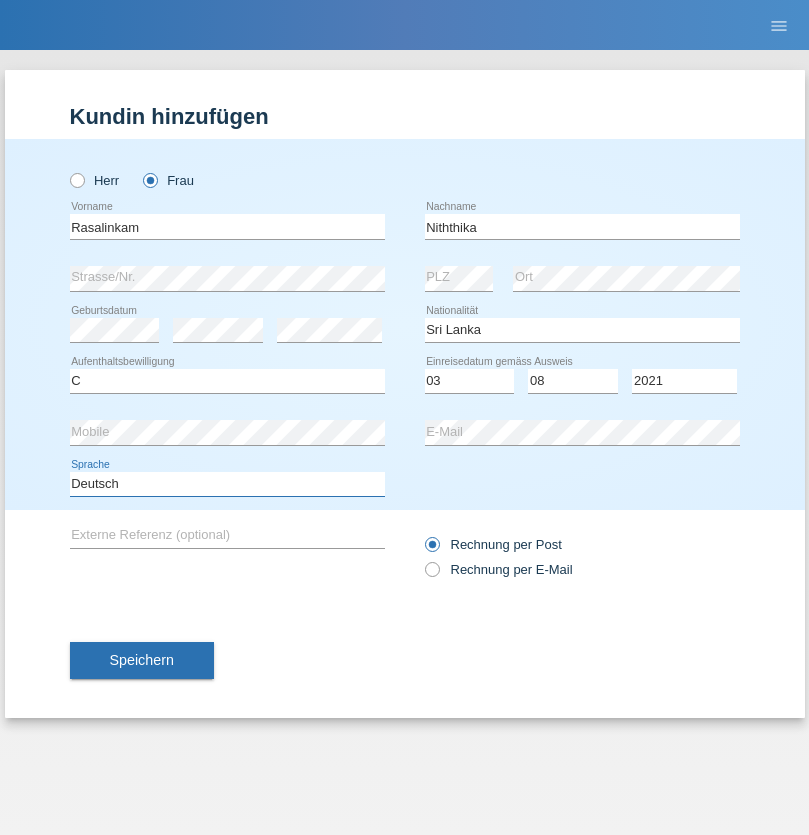 select on "en" 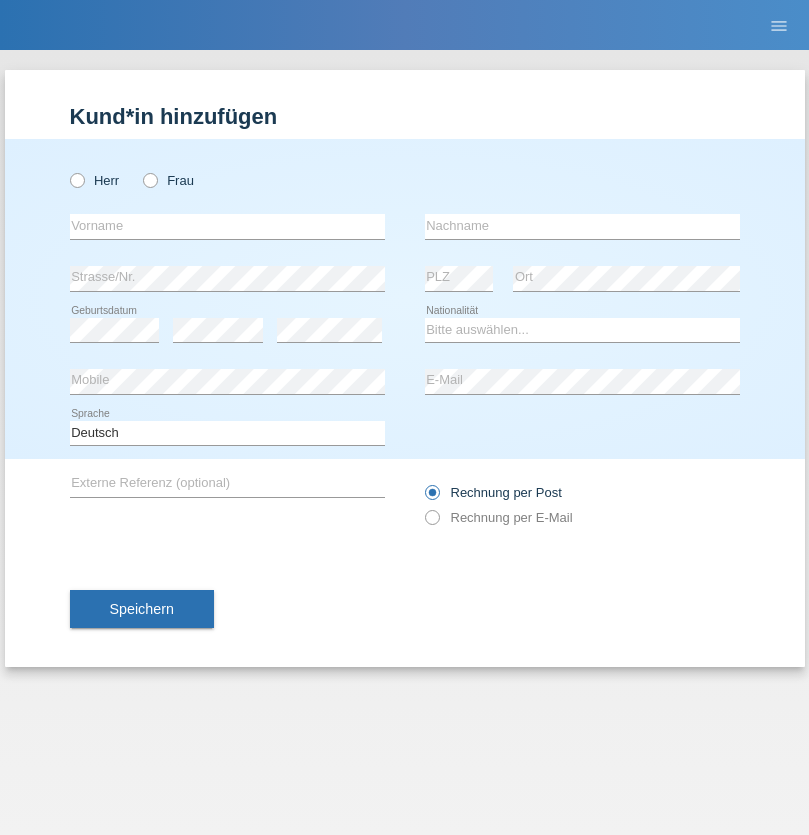 scroll, scrollTop: 0, scrollLeft: 0, axis: both 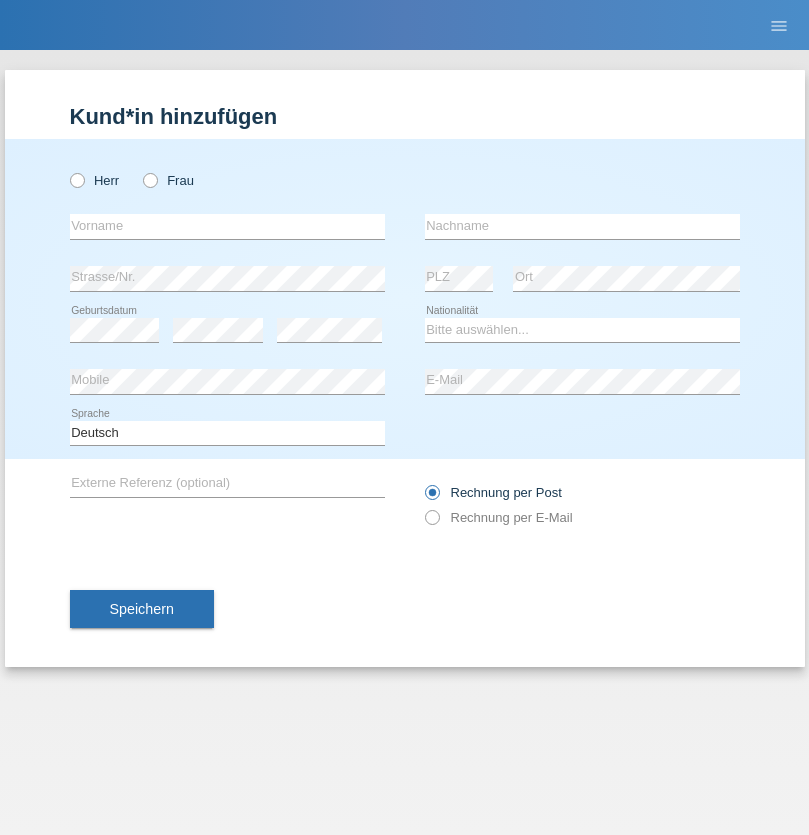 radio on "true" 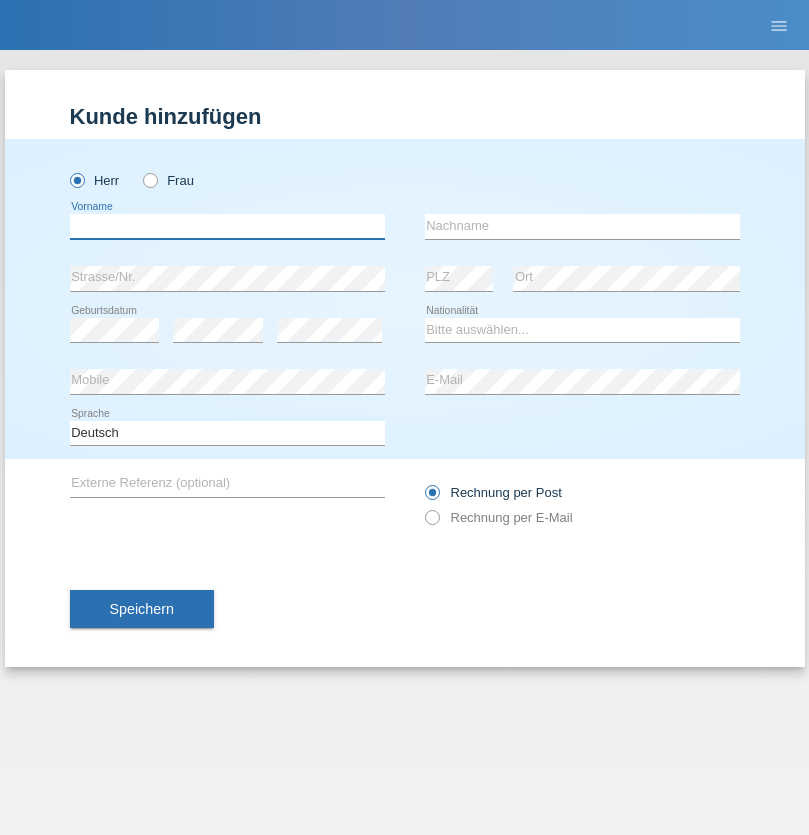 click at bounding box center [227, 226] 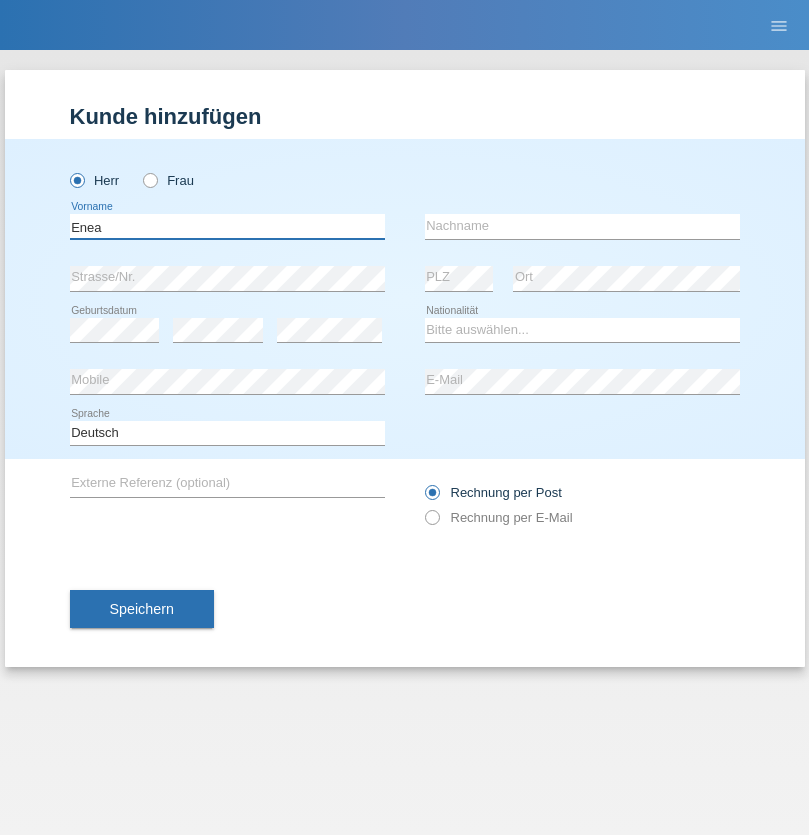 type on "Enea" 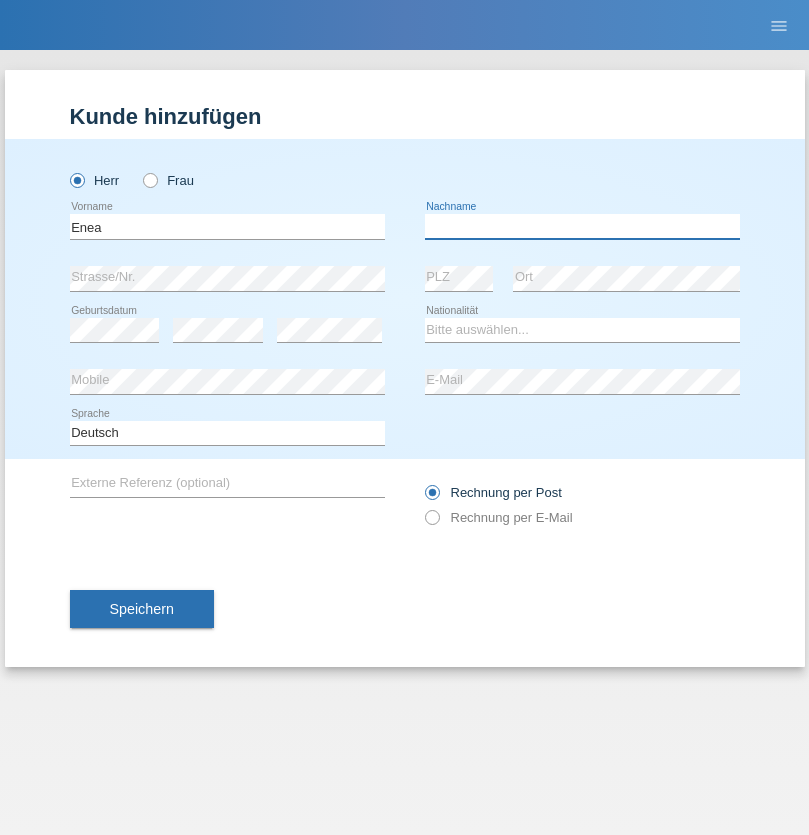 click at bounding box center (582, 226) 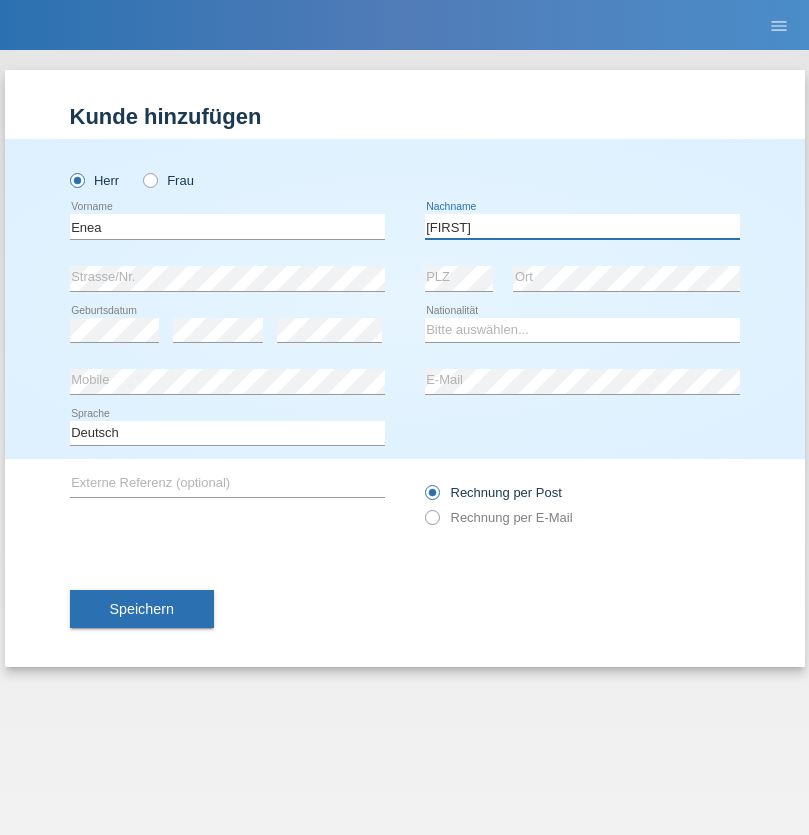 type on "Andrei" 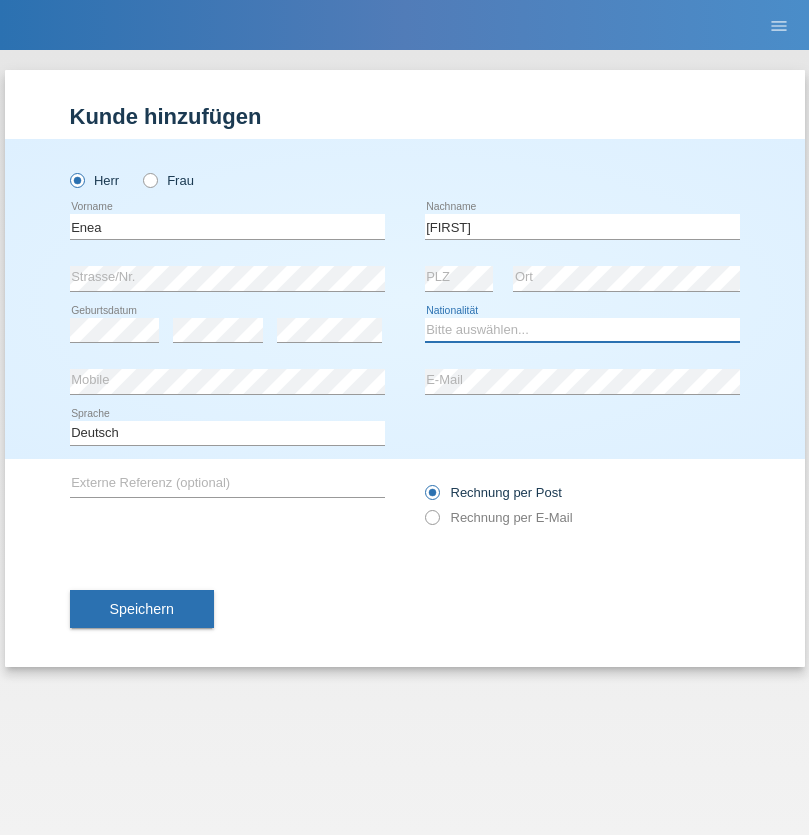 select on "OM" 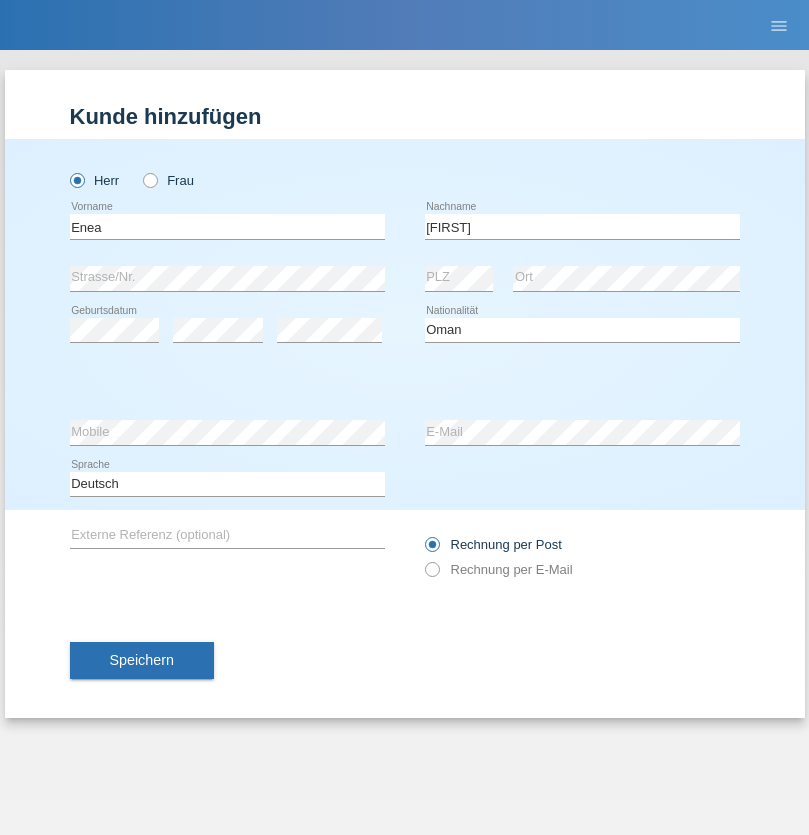 select on "C" 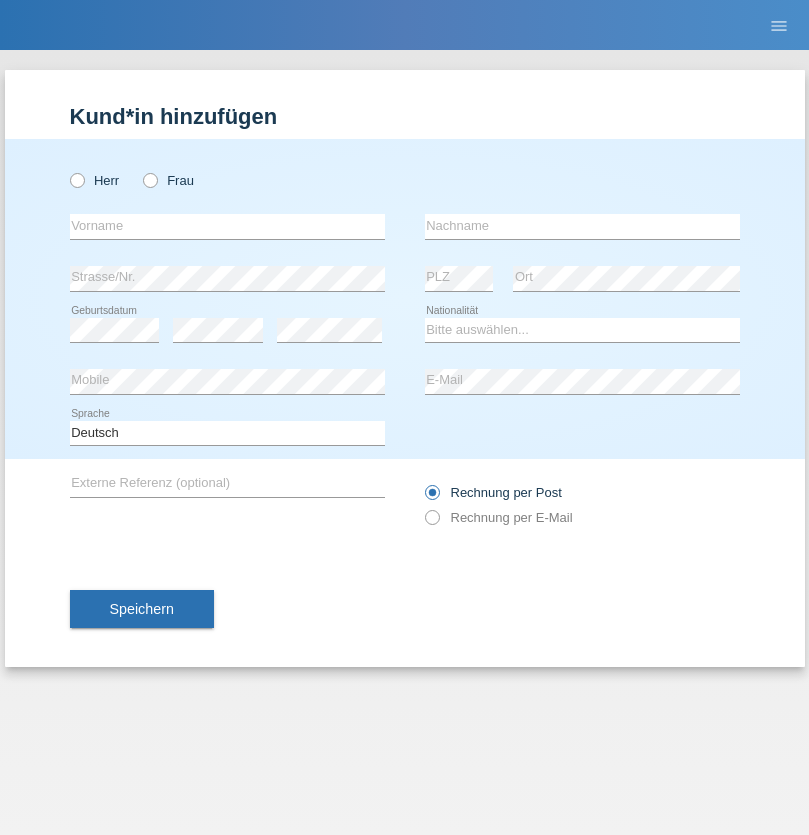 scroll, scrollTop: 0, scrollLeft: 0, axis: both 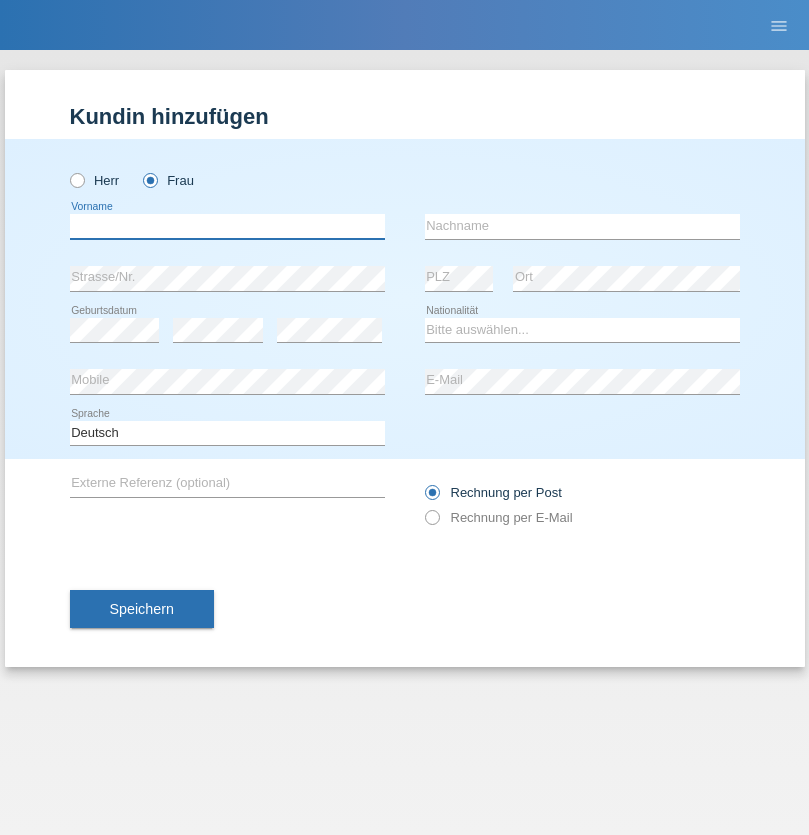 click at bounding box center [227, 226] 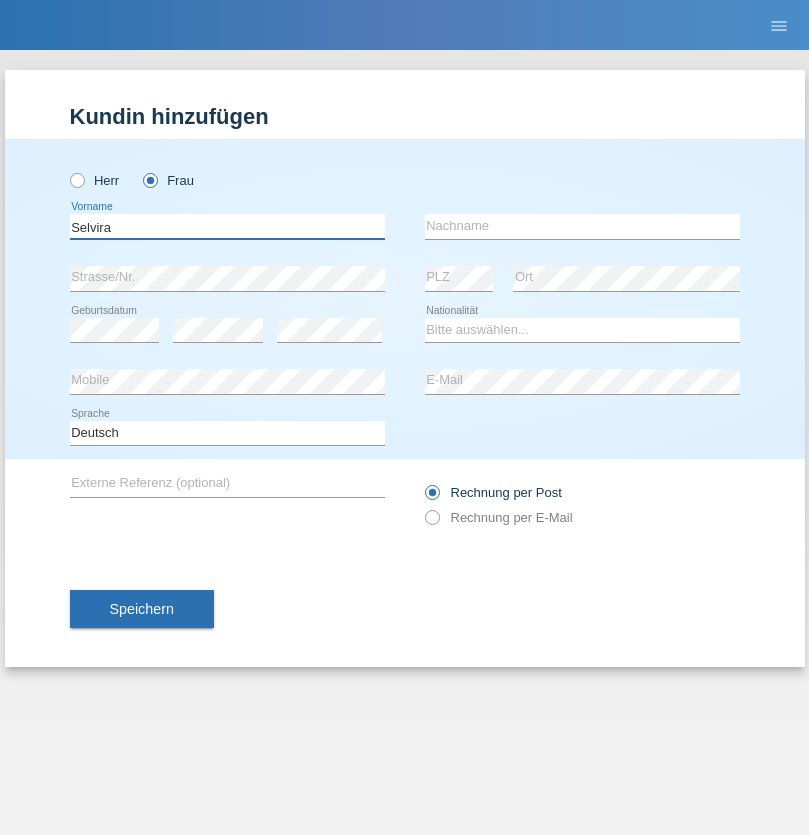 type on "Selvira" 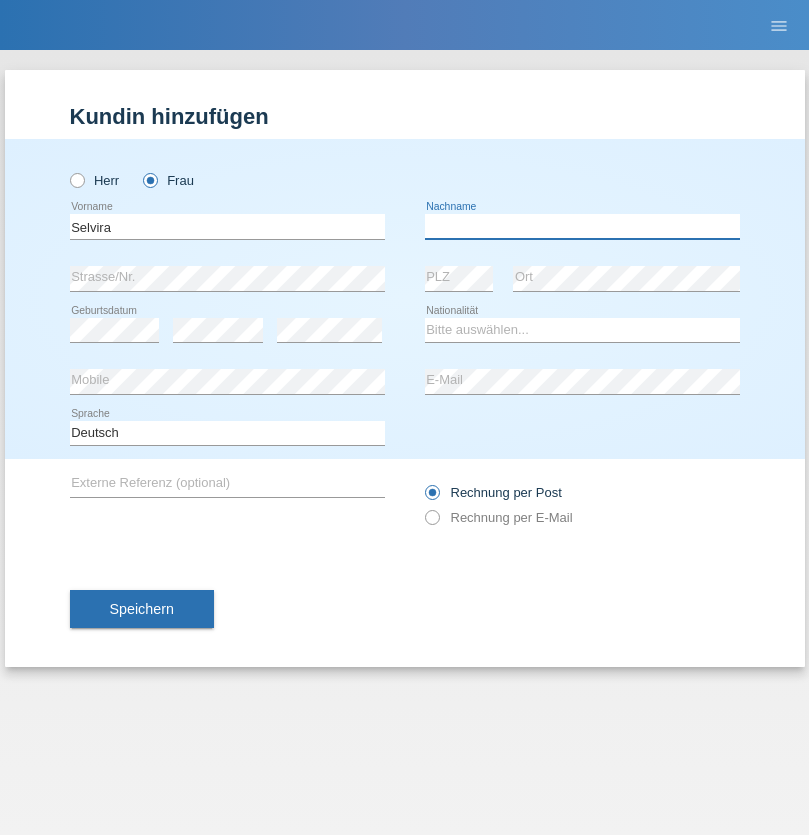 click at bounding box center [582, 226] 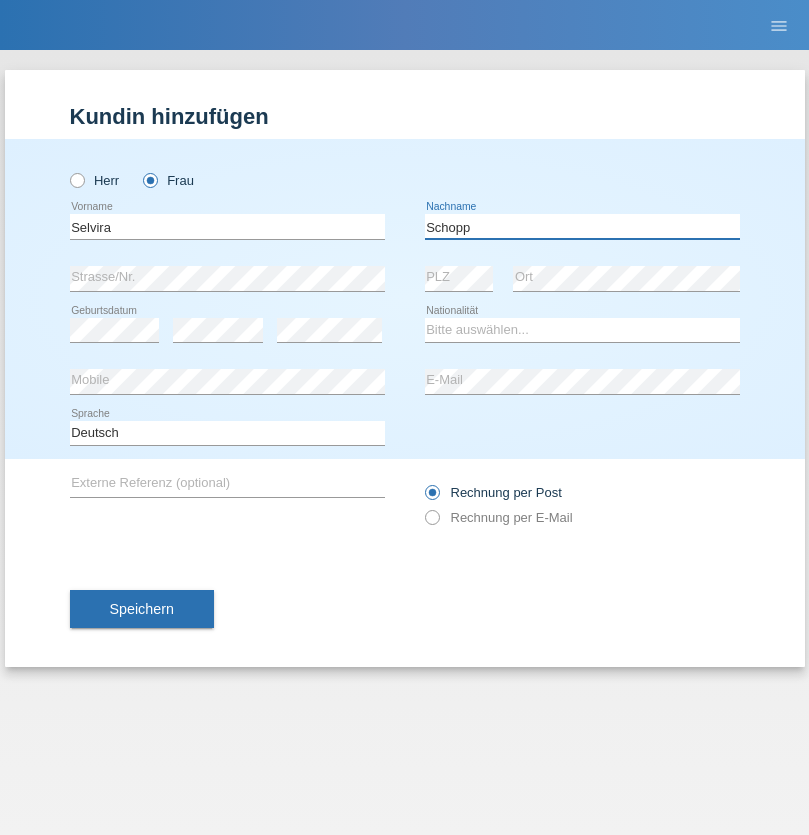 type on "Schopp" 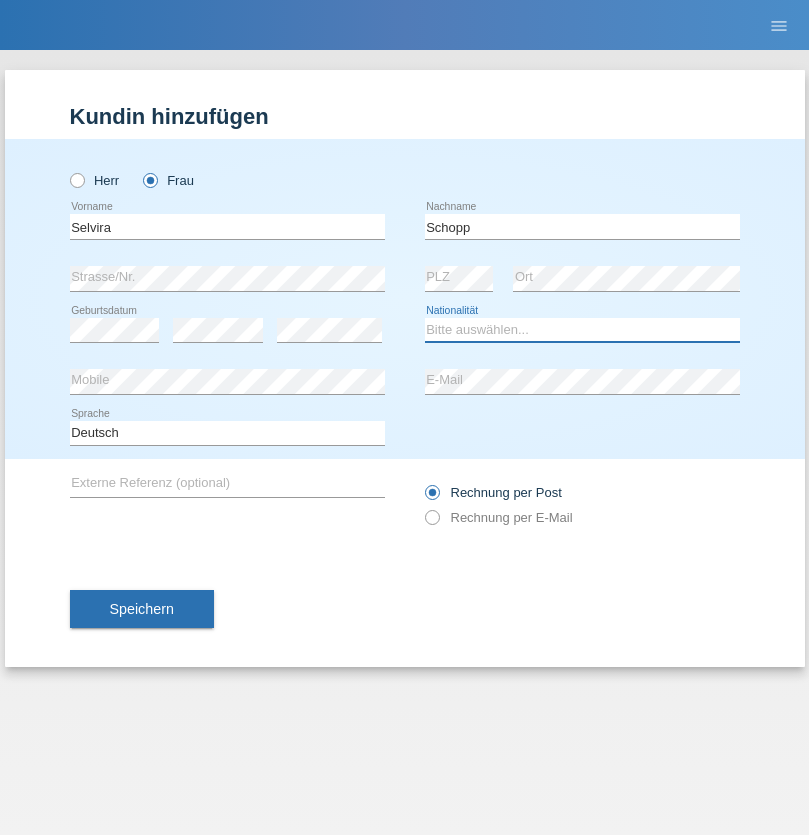 select on "CH" 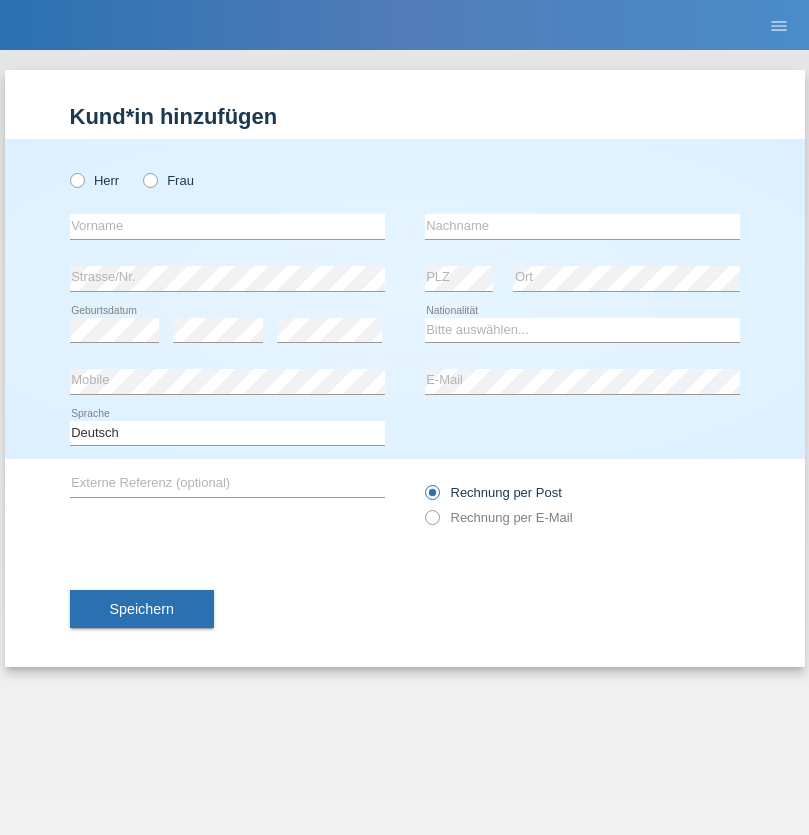 scroll, scrollTop: 0, scrollLeft: 0, axis: both 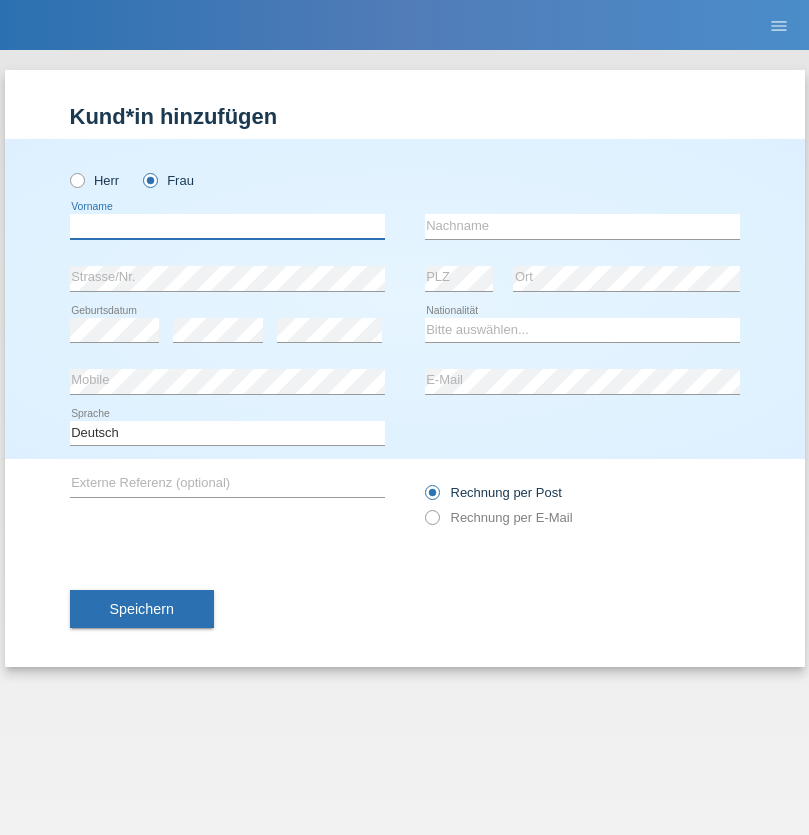 click at bounding box center (227, 226) 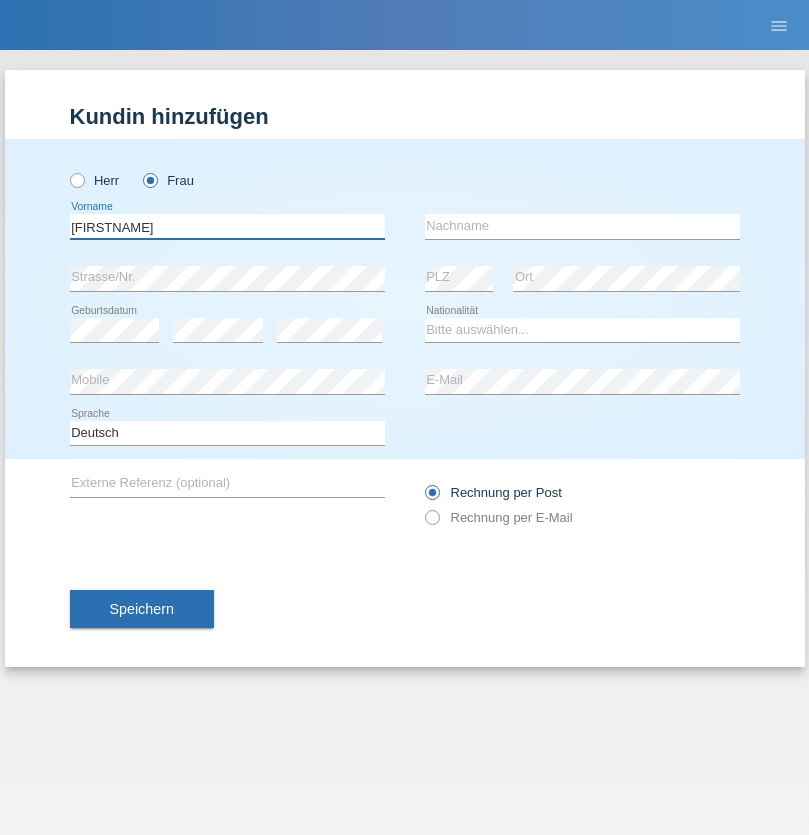 type on "MICHAELA" 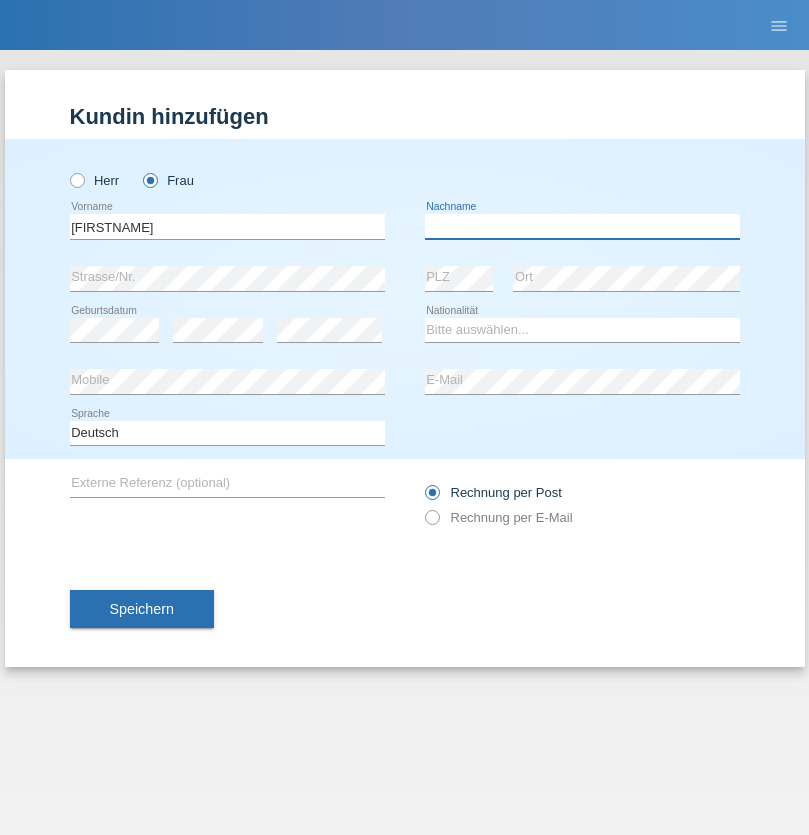 click at bounding box center (582, 226) 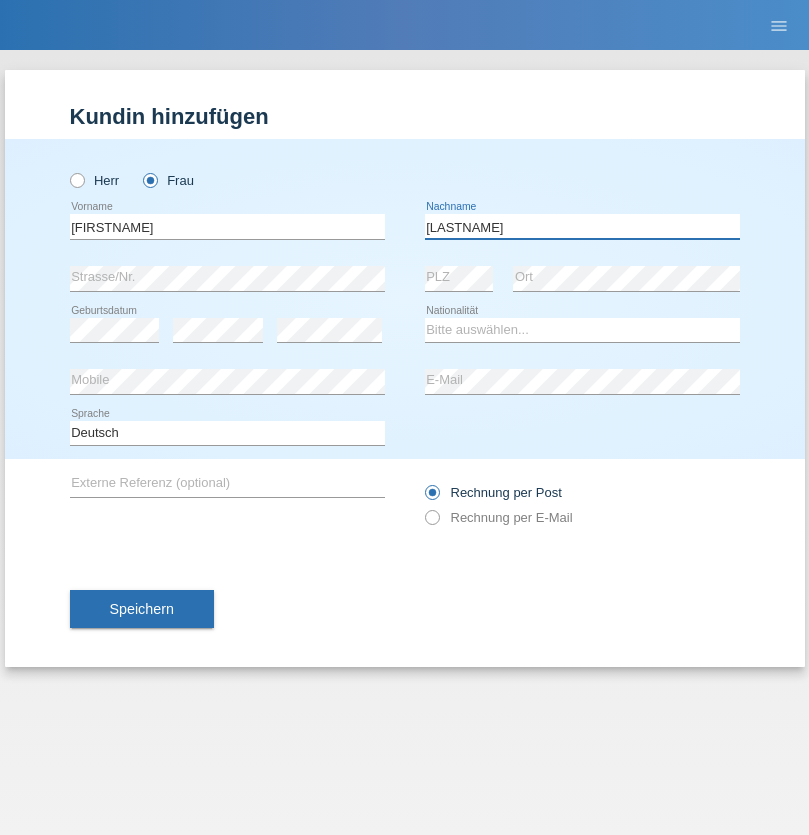 type on "BERNATOVA" 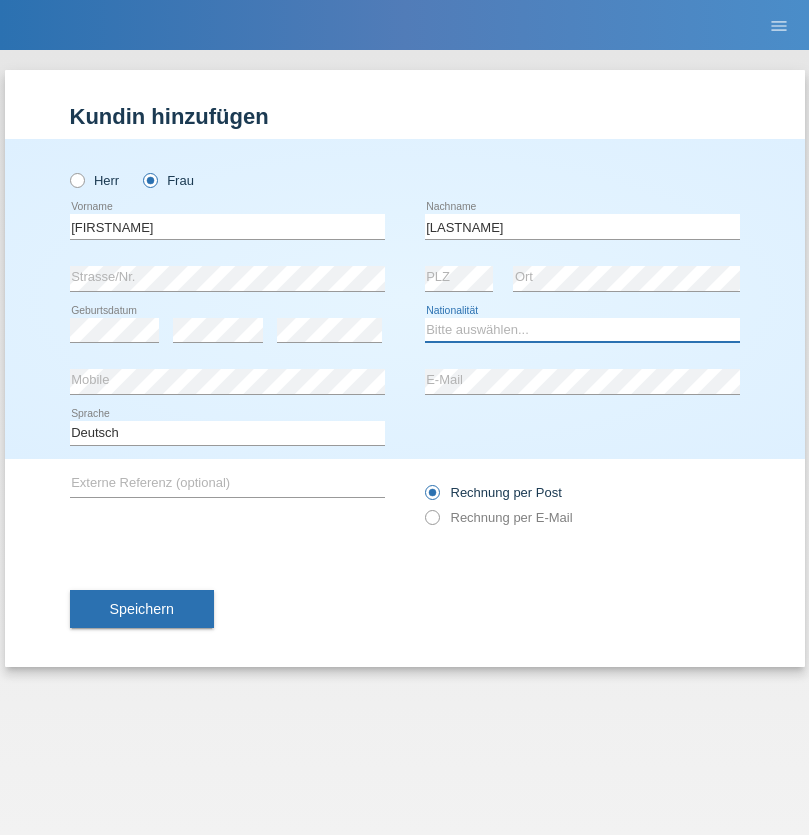 select on "SK" 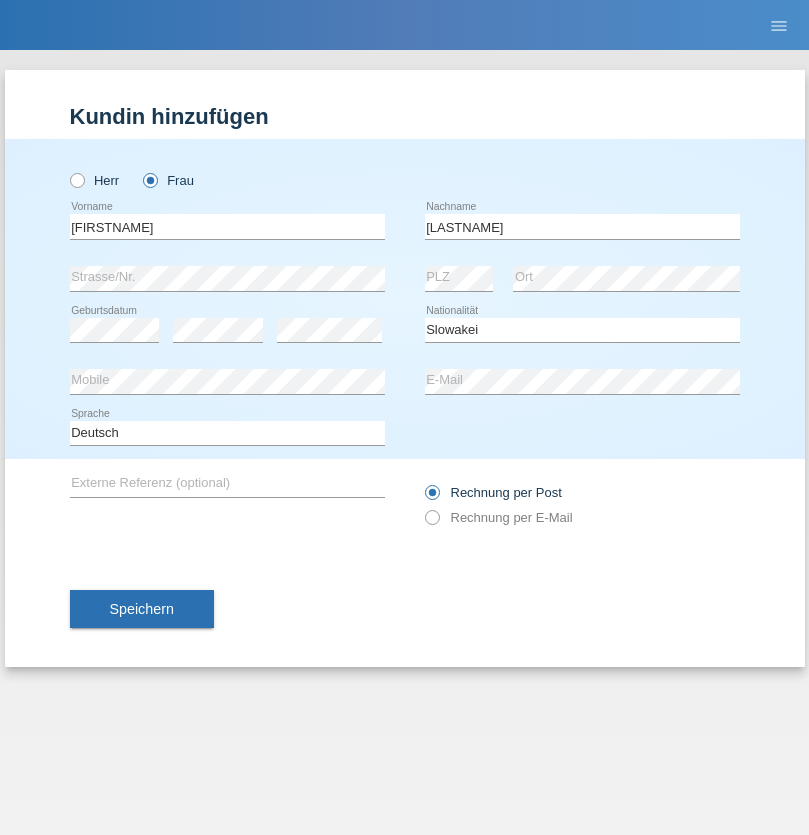 select on "C" 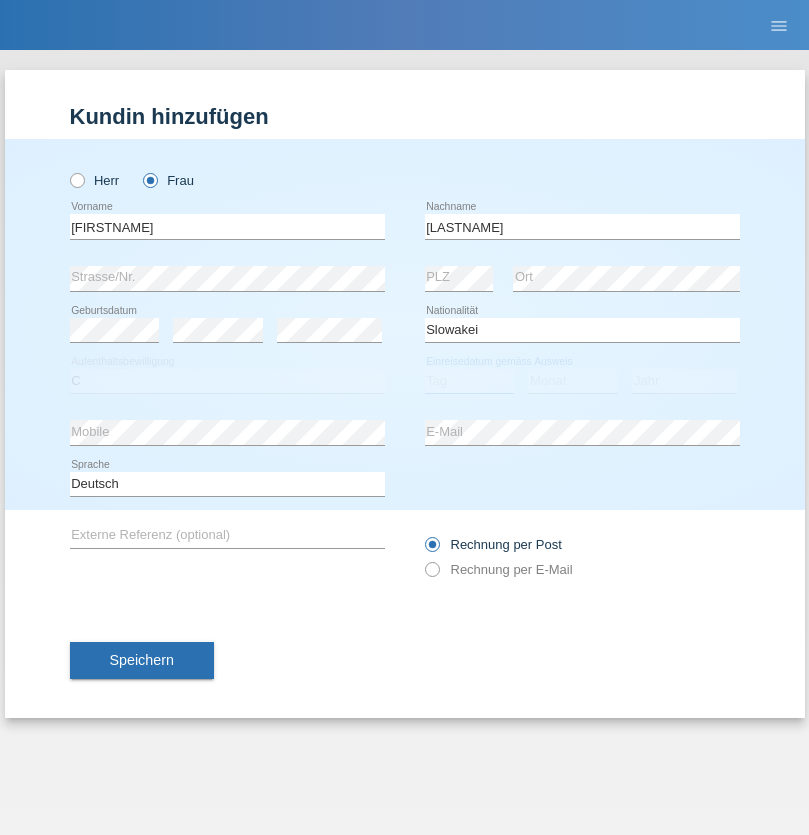 select on "05" 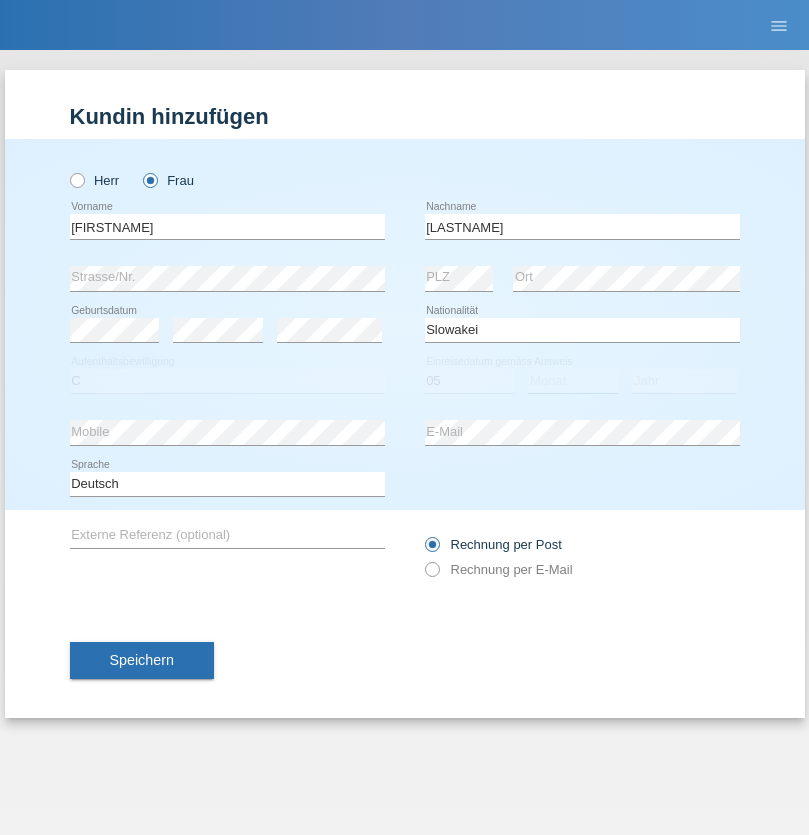 select on "04" 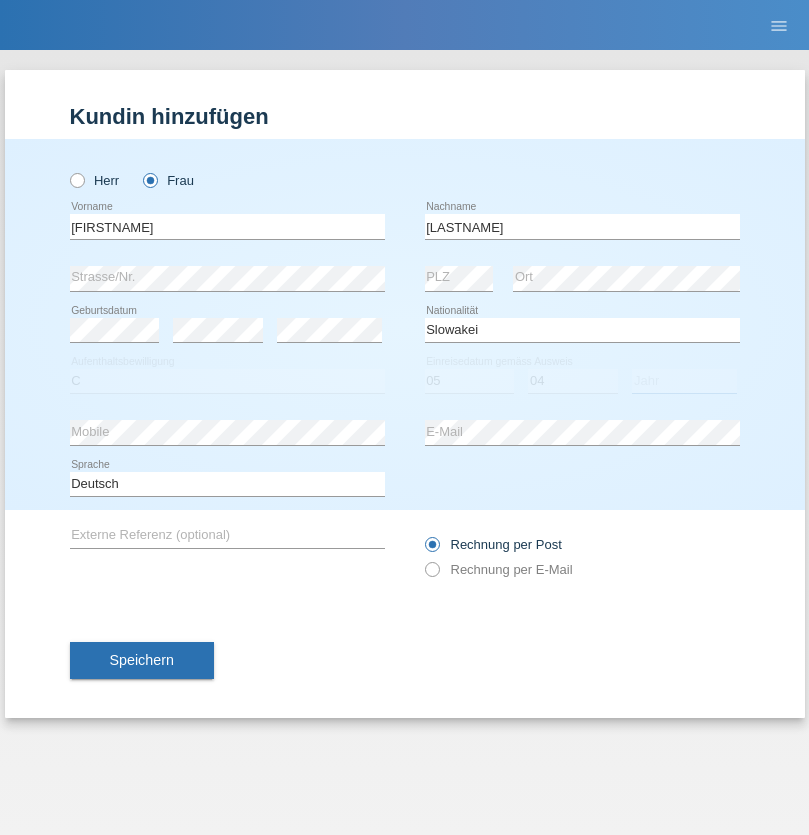 select on "2014" 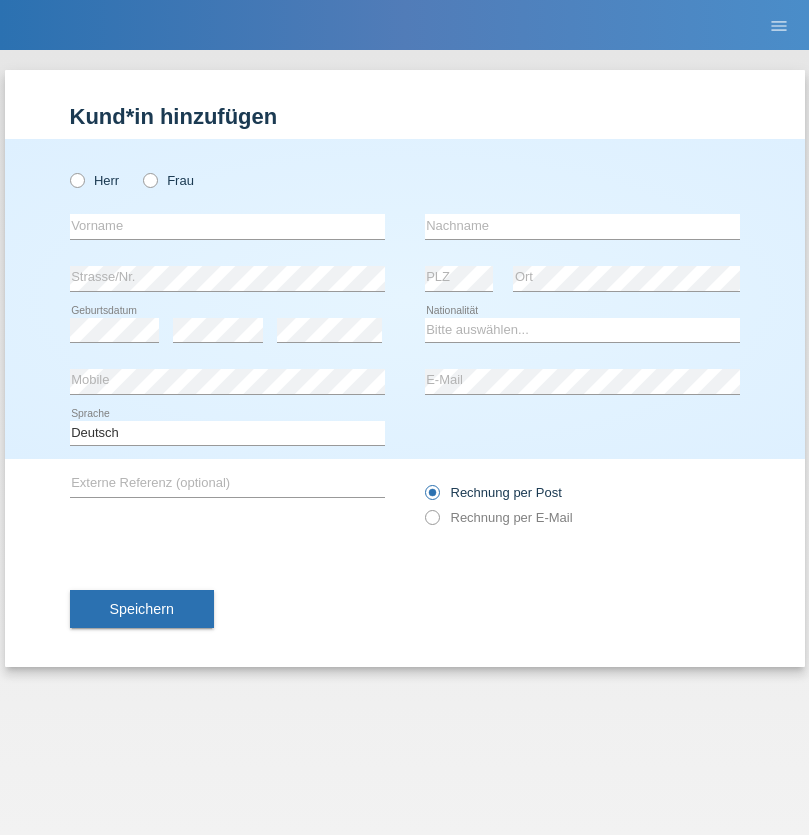 scroll, scrollTop: 0, scrollLeft: 0, axis: both 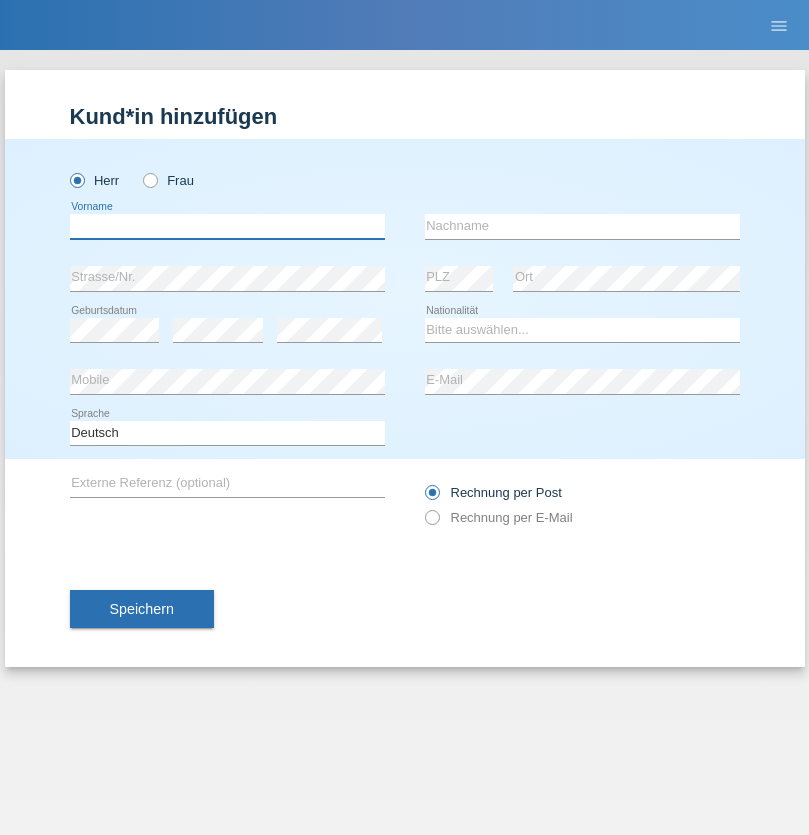 click at bounding box center (227, 226) 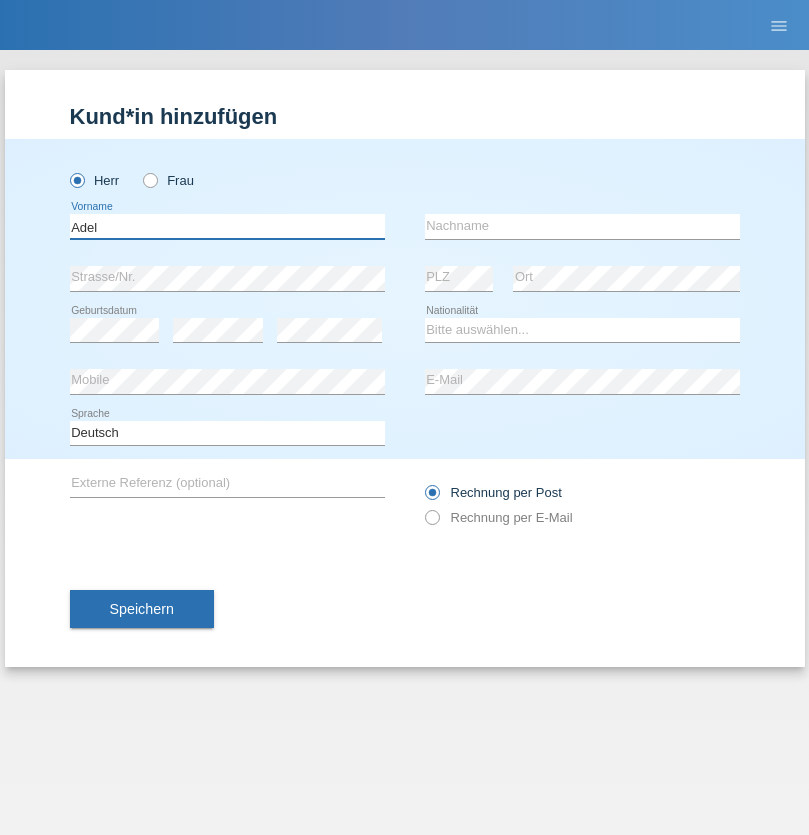 type on "Adel" 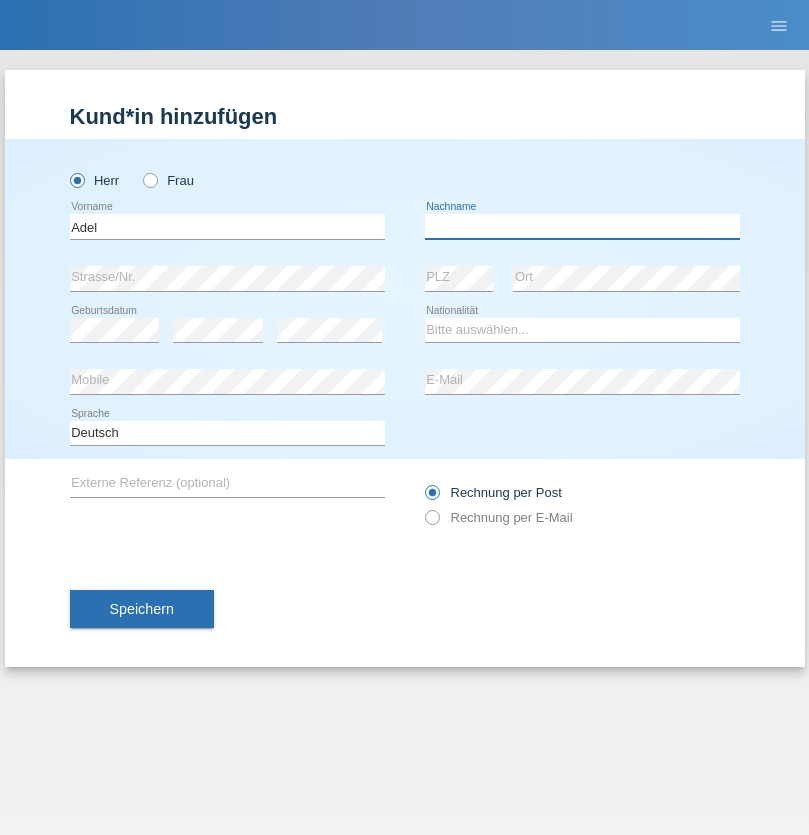 click at bounding box center [582, 226] 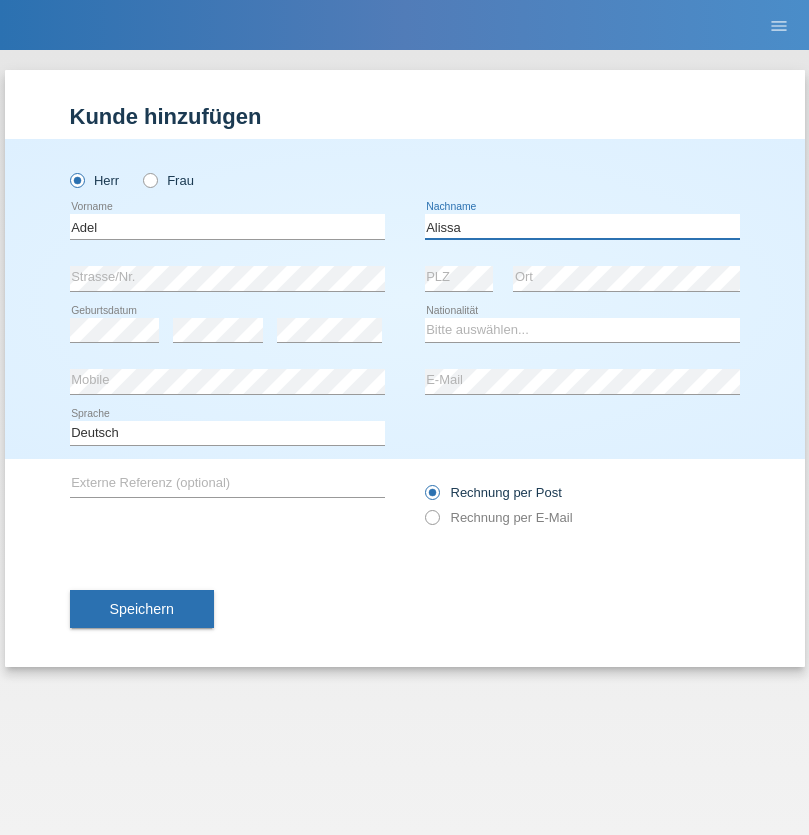 type on "Alissa" 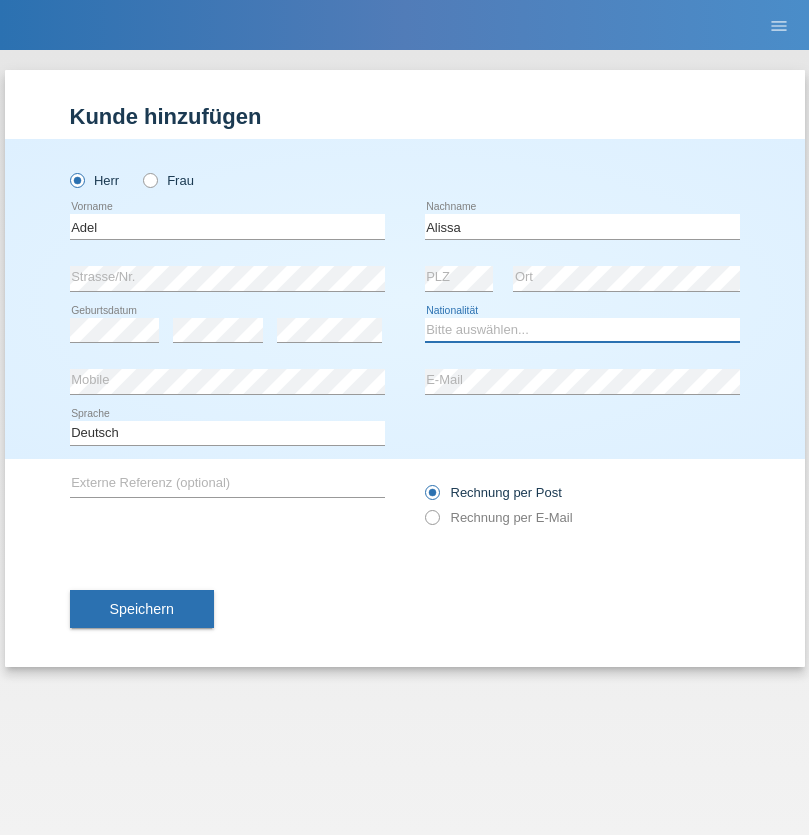 select on "SY" 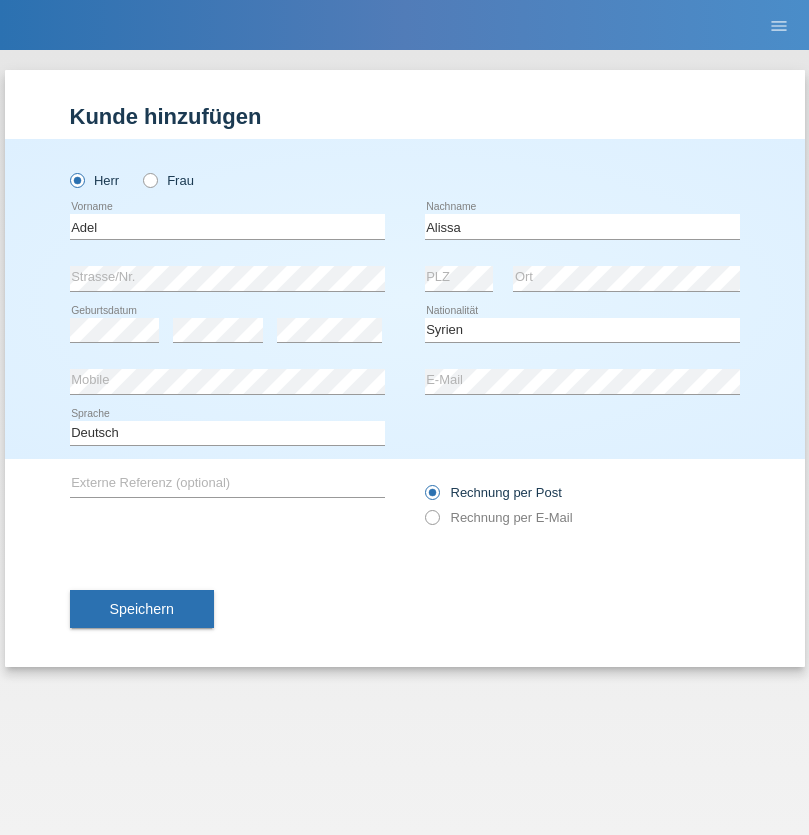 select on "C" 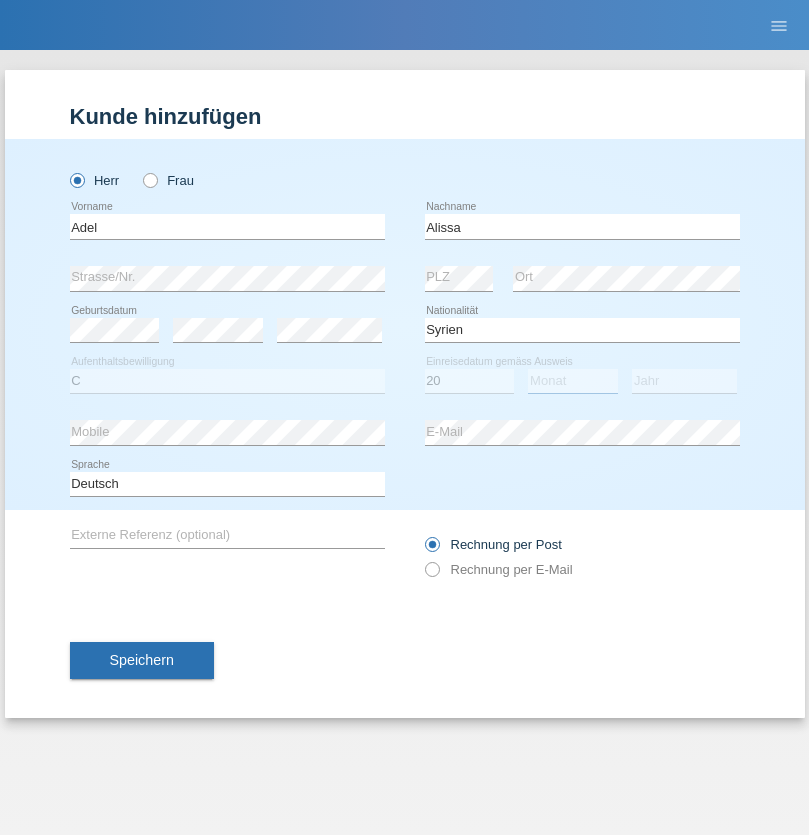 select on "09" 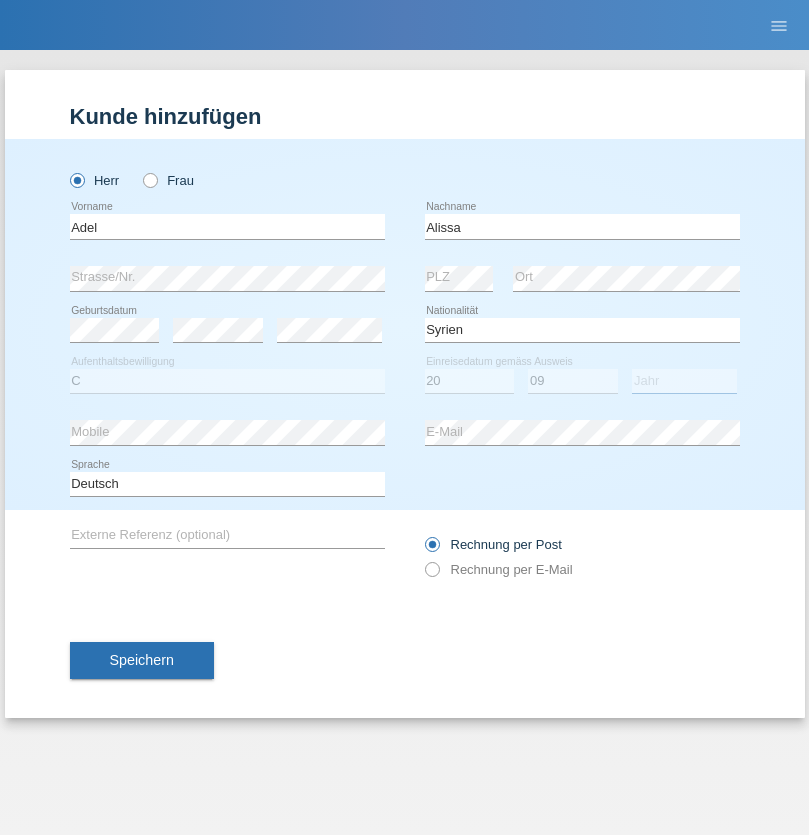 select on "2018" 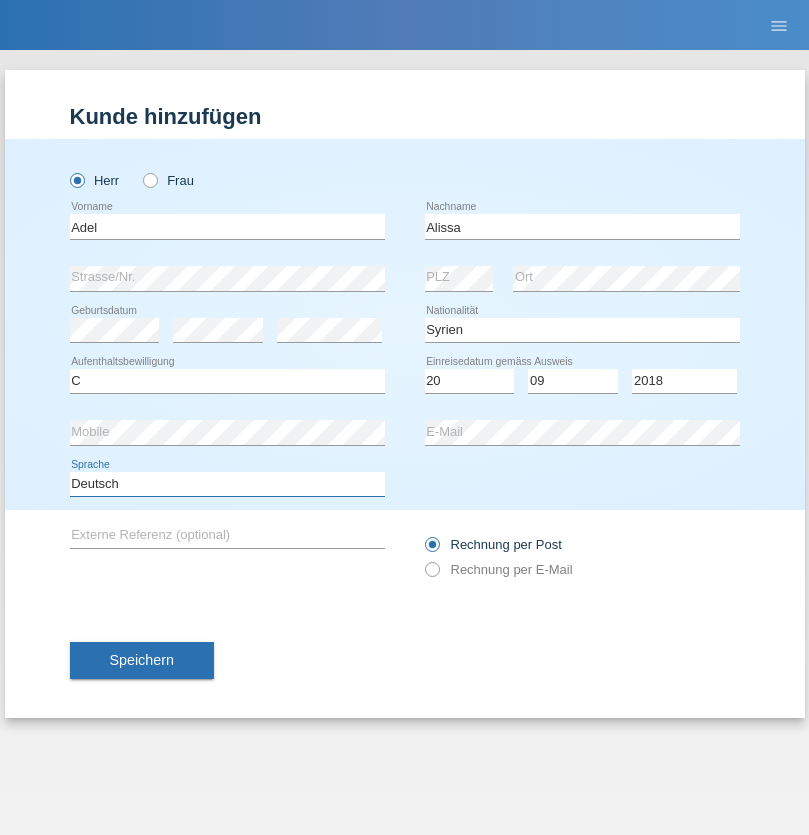 select on "en" 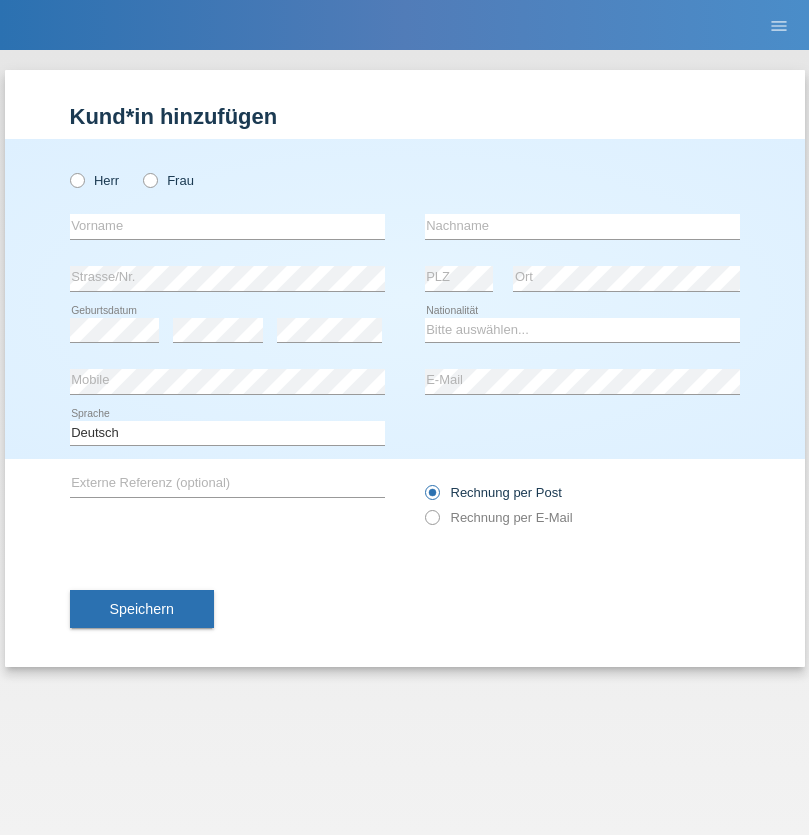 scroll, scrollTop: 0, scrollLeft: 0, axis: both 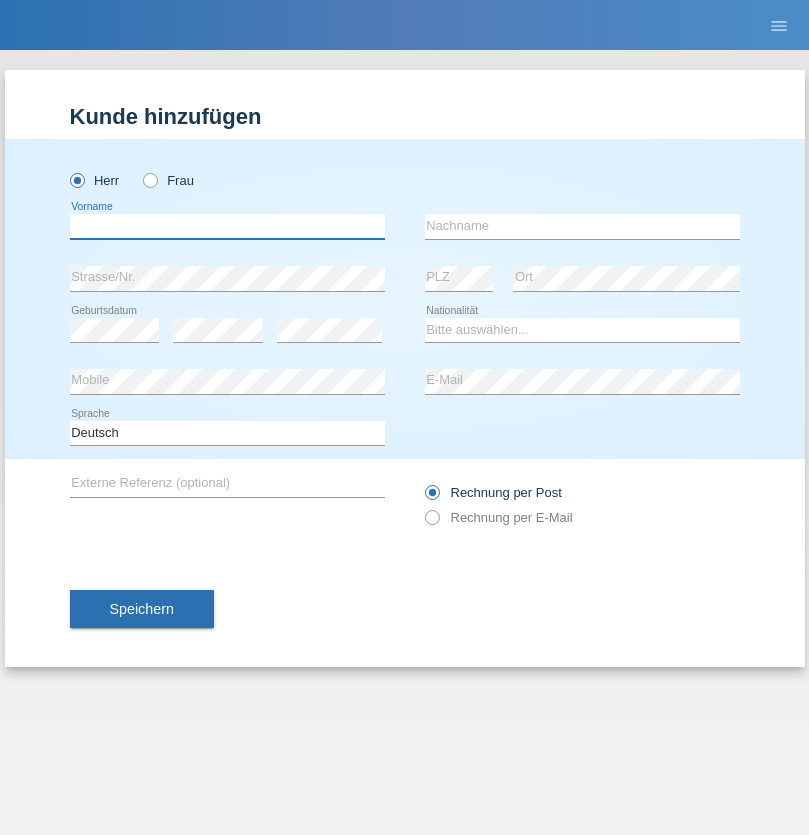 click at bounding box center [227, 226] 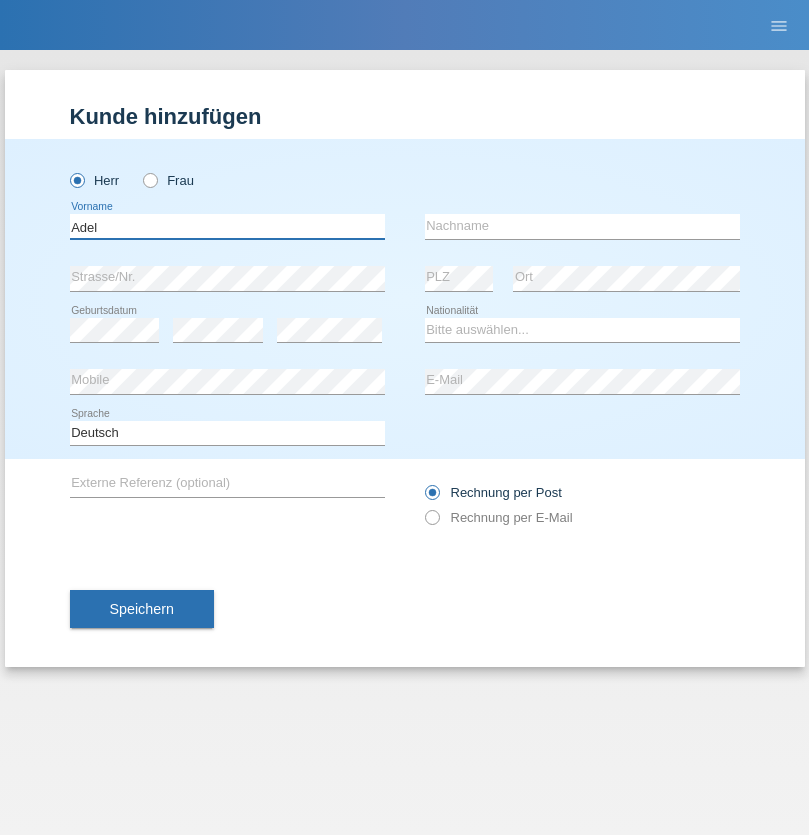 type on "Adel" 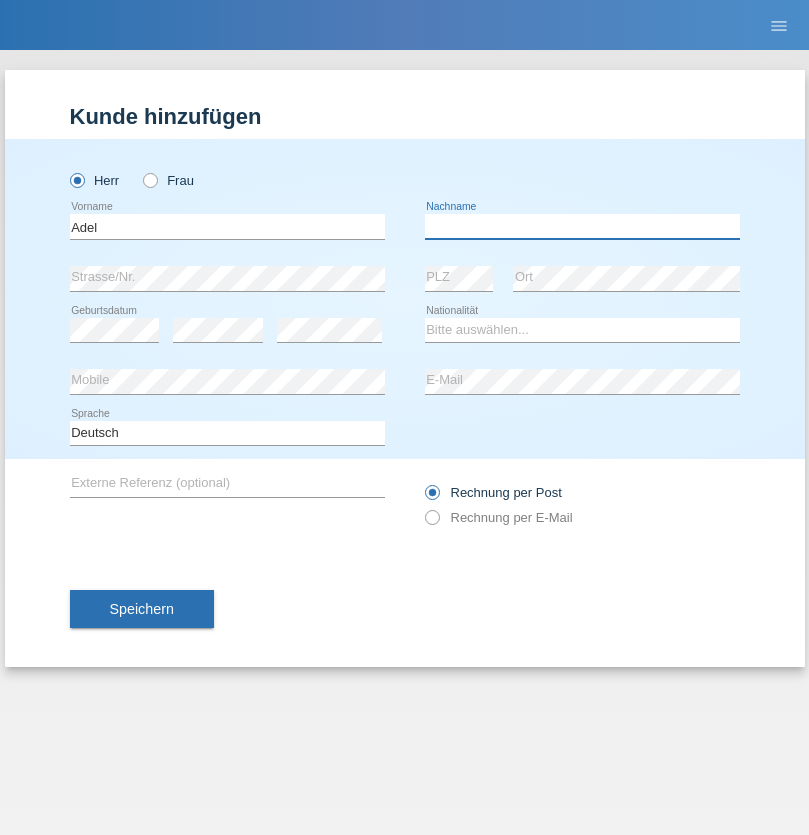 click at bounding box center (582, 226) 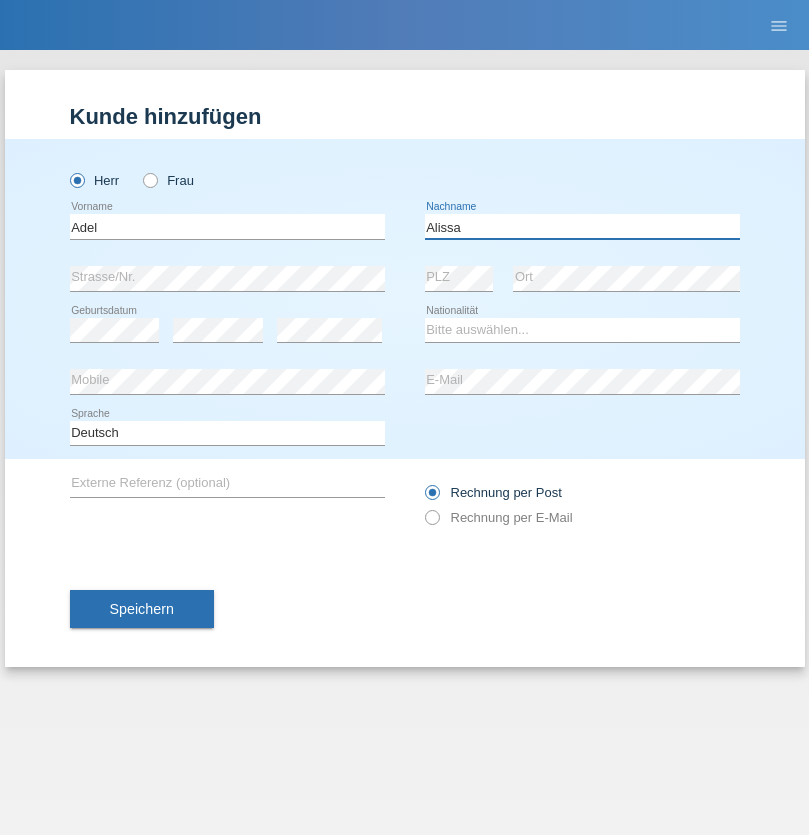 type on "Alissa" 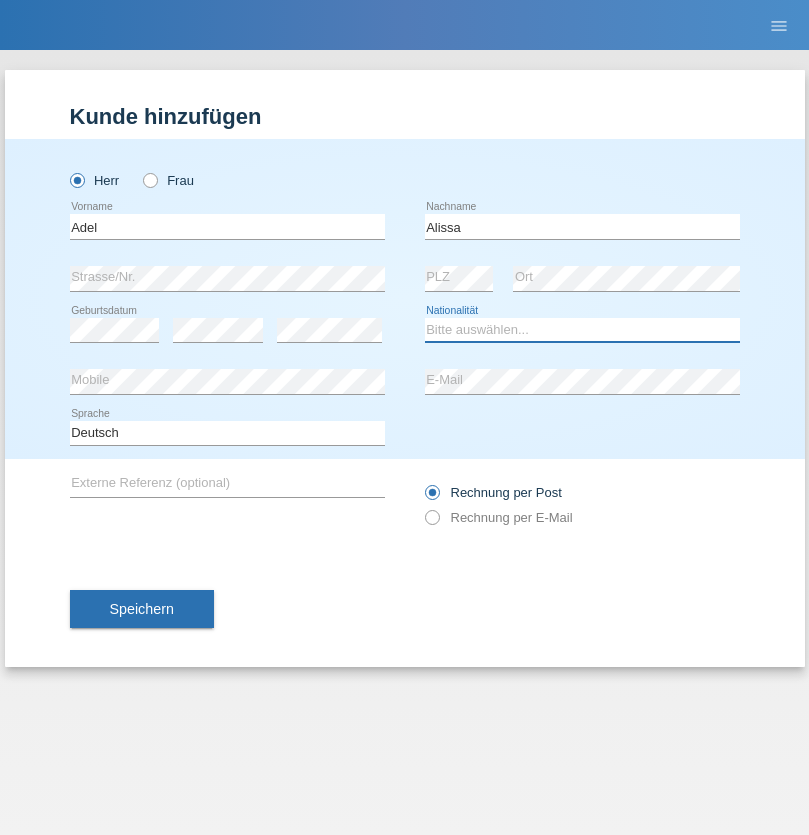 select on "SY" 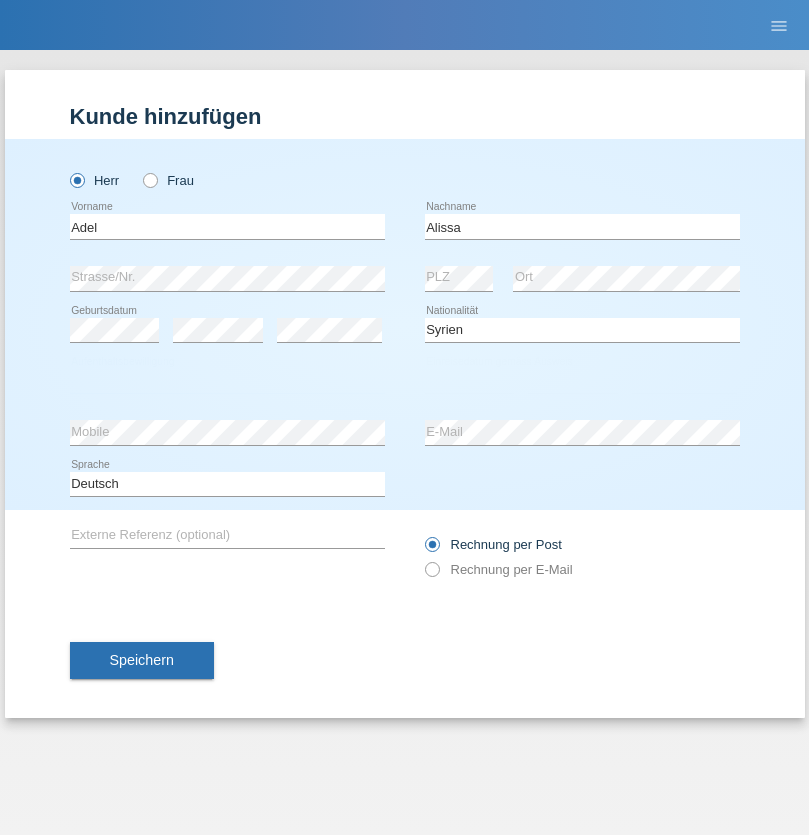 select on "C" 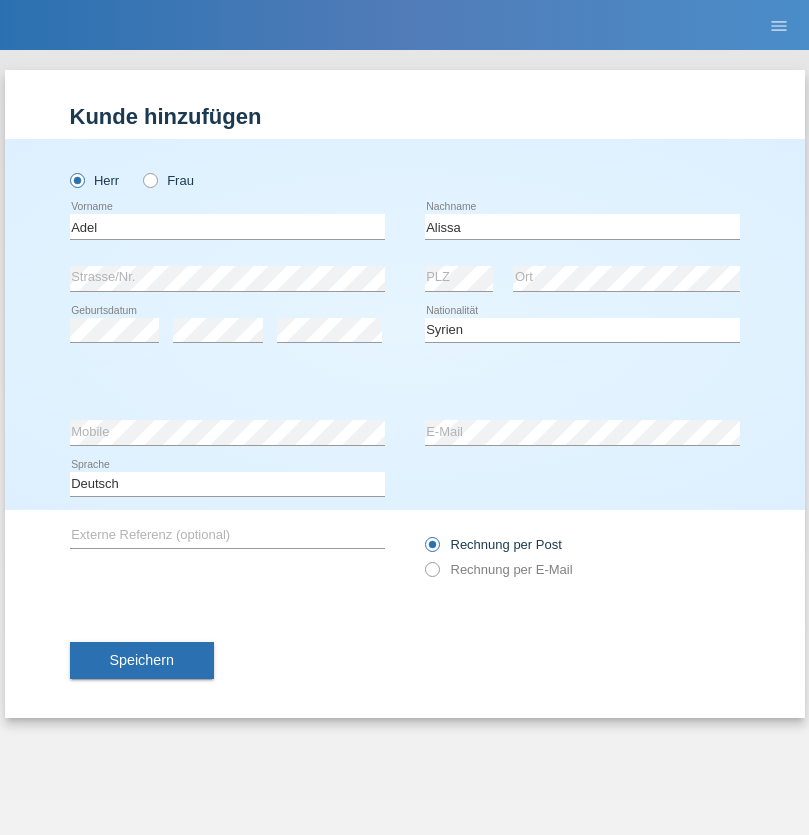 select on "20" 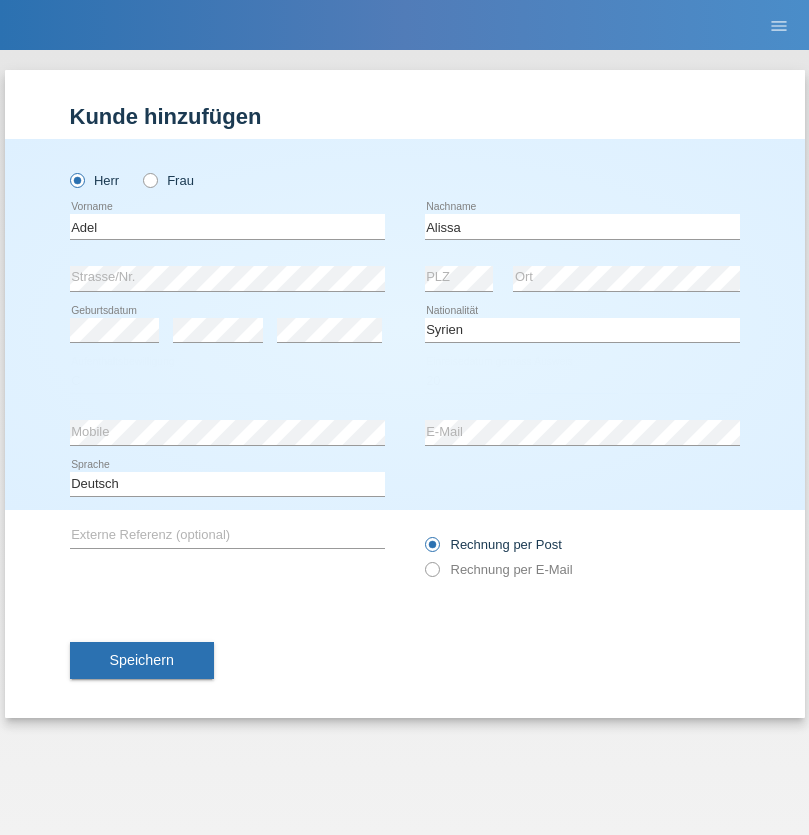 select on "09" 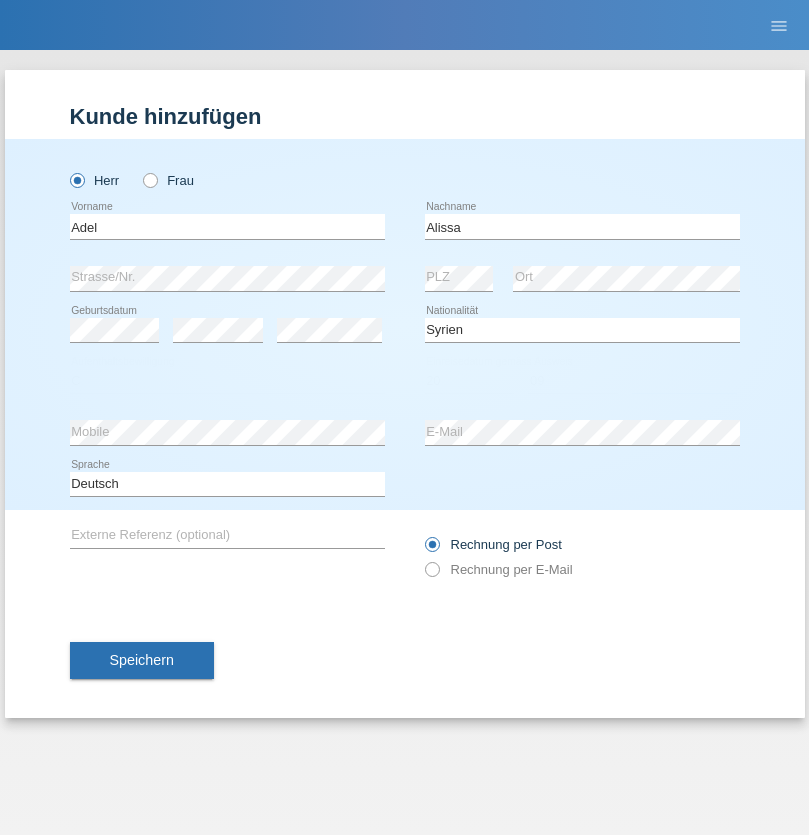 select on "2018" 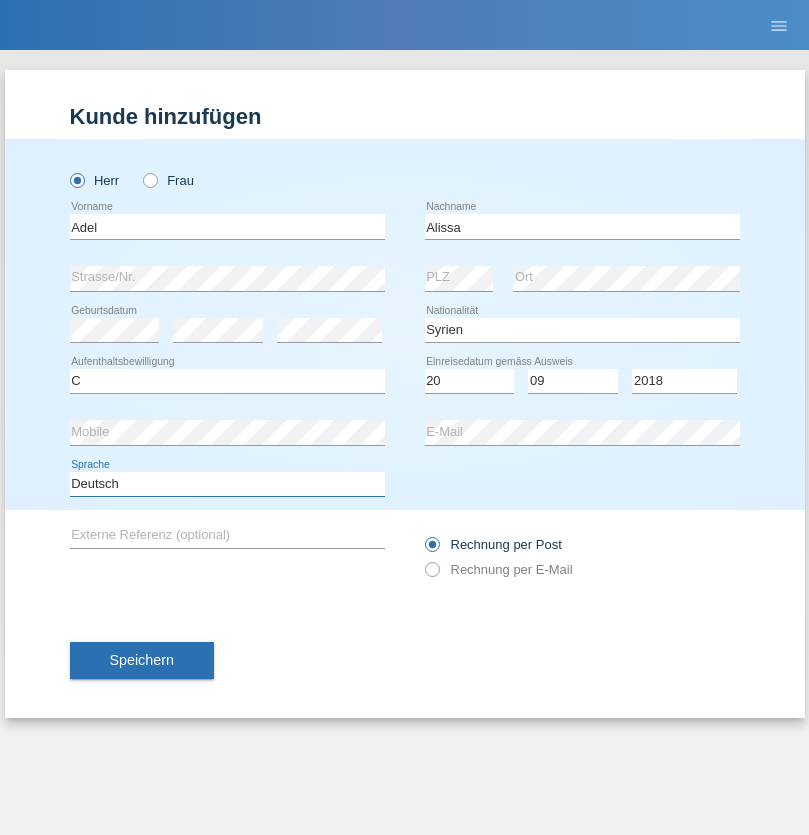 select on "en" 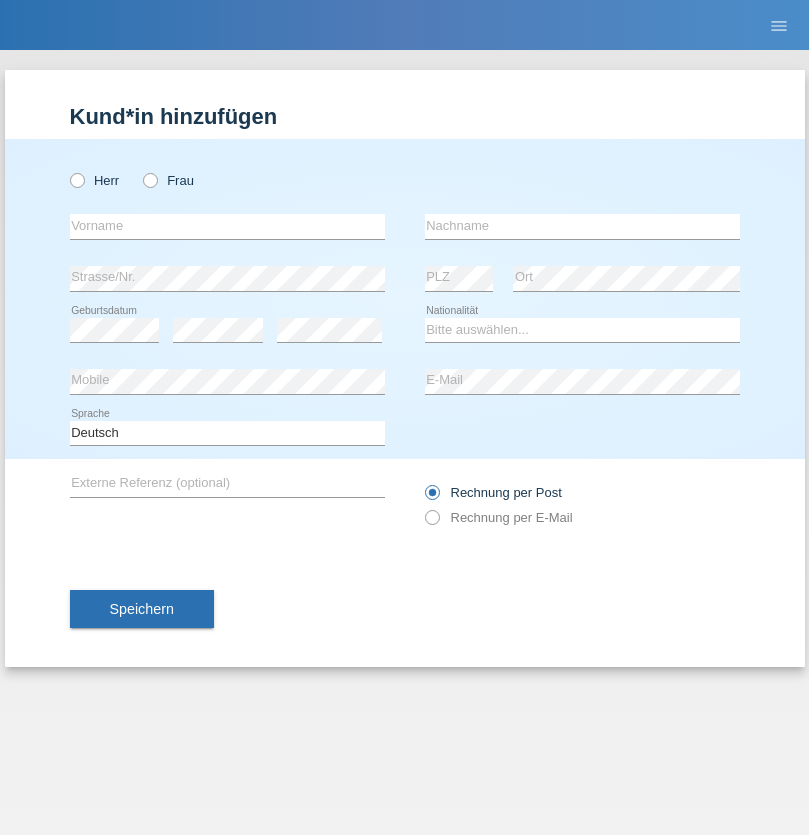 scroll, scrollTop: 0, scrollLeft: 0, axis: both 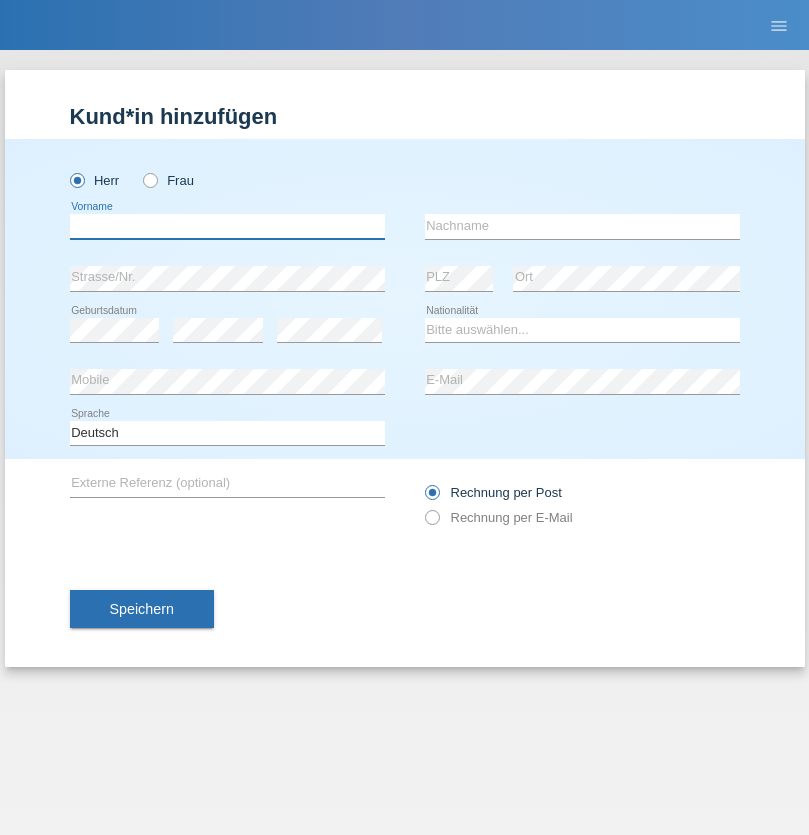 click at bounding box center (227, 226) 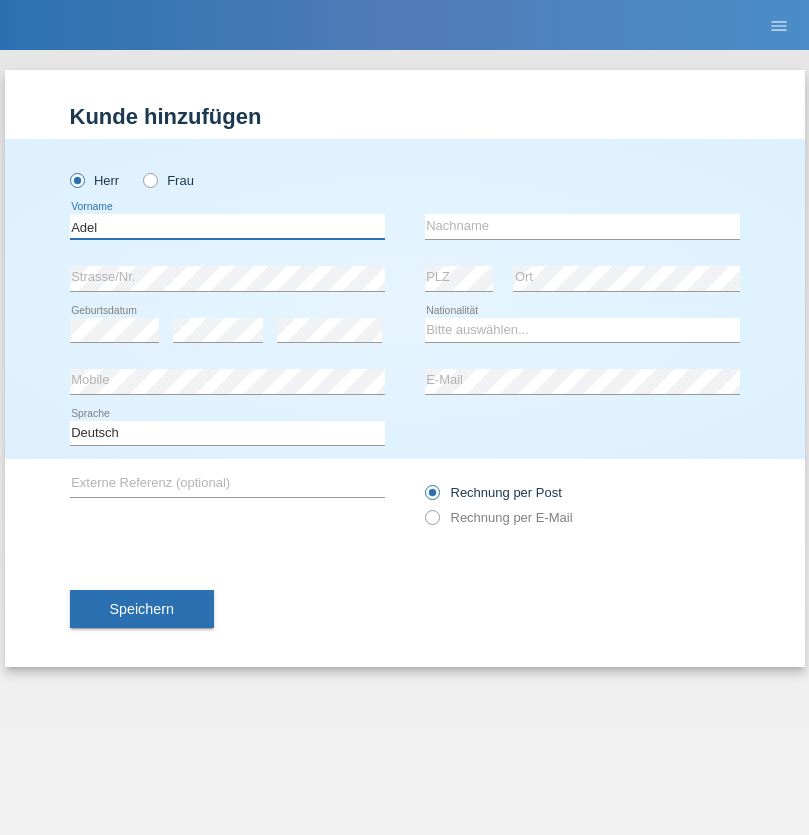 type on "Adel" 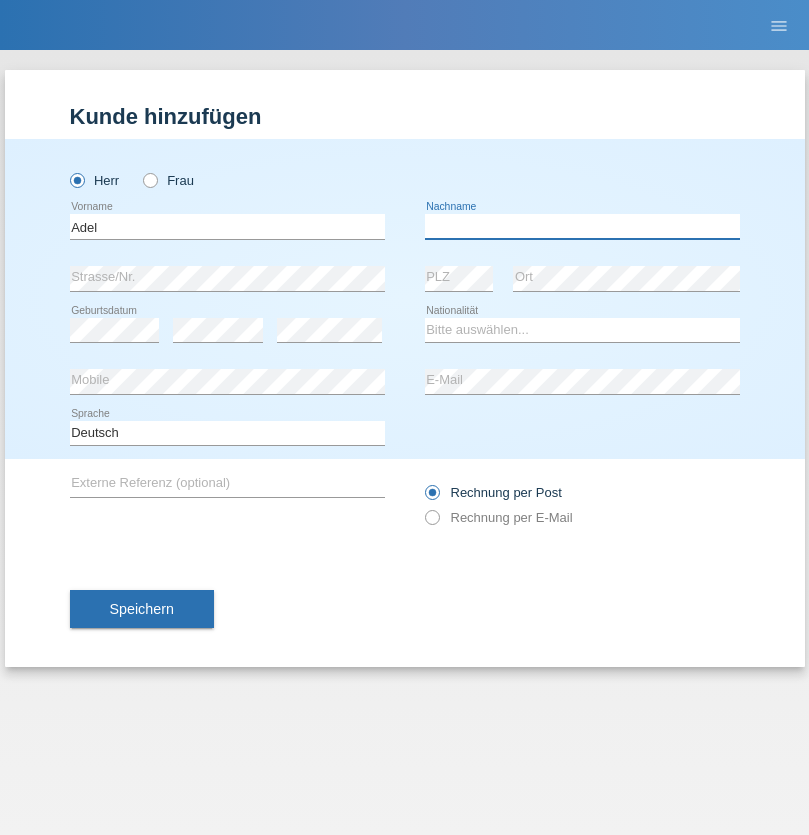 click at bounding box center [582, 226] 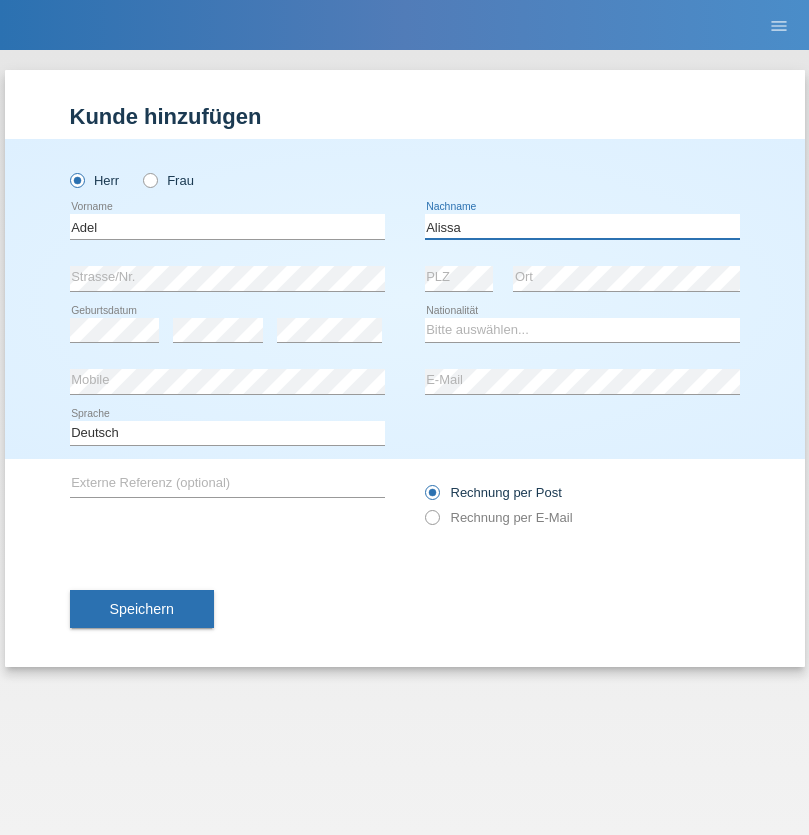 type on "Alissa" 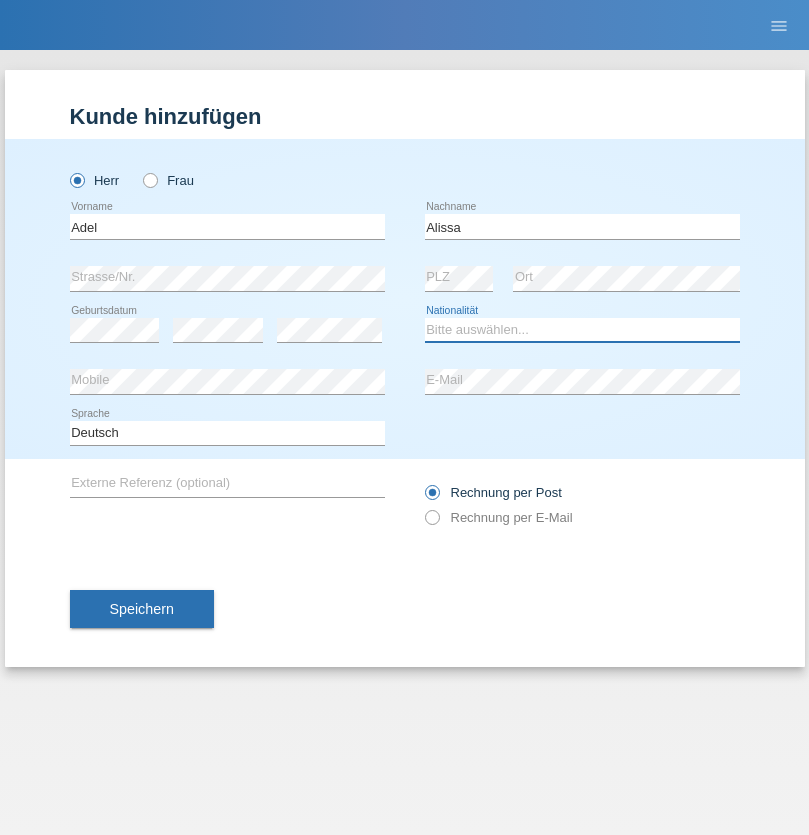 select on "SY" 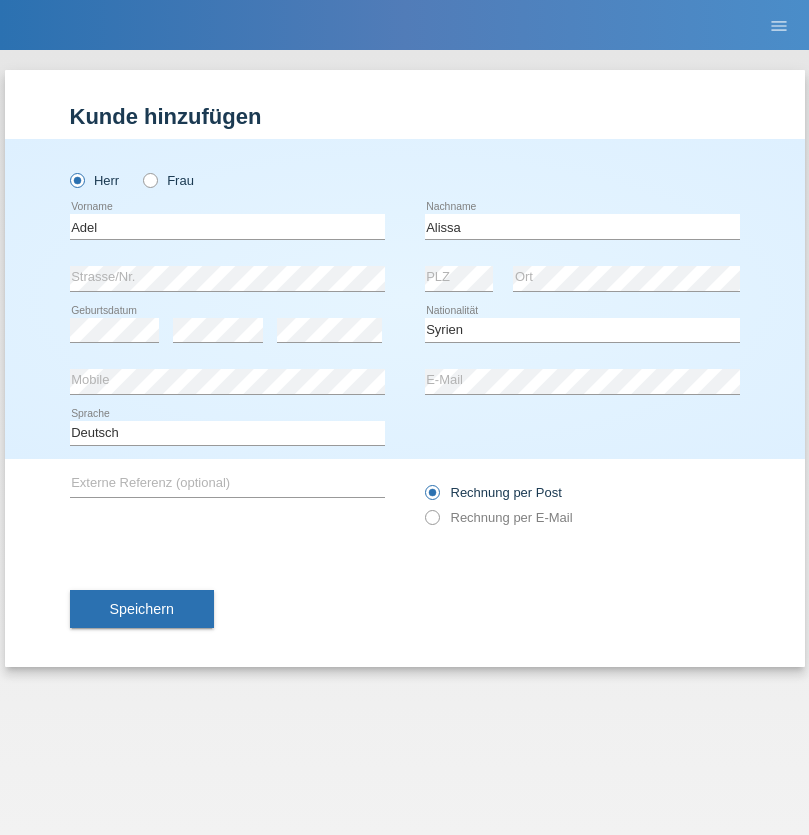 select on "C" 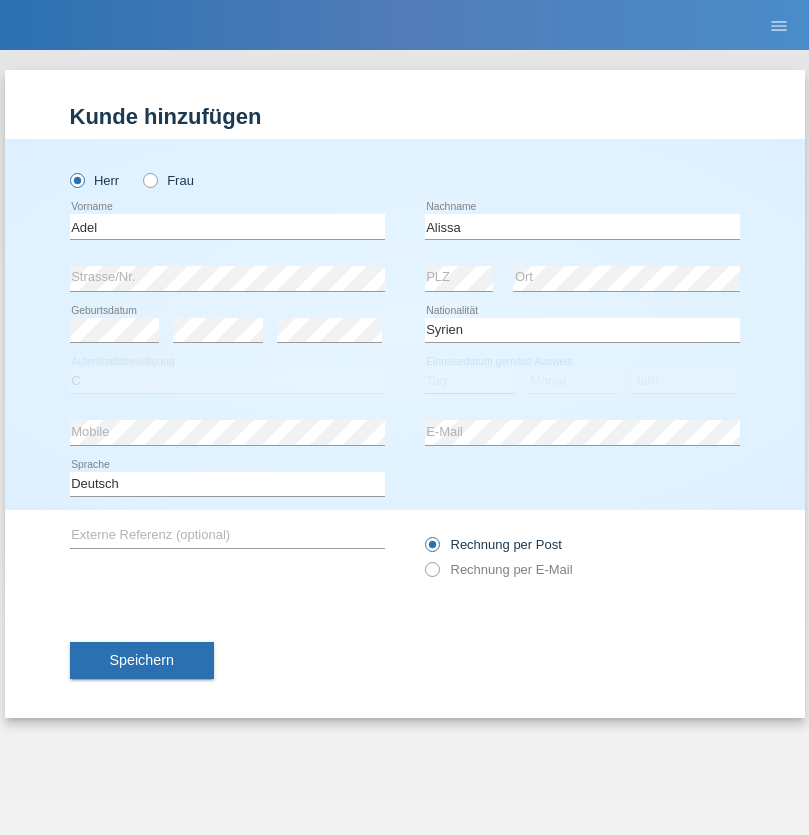 select on "20" 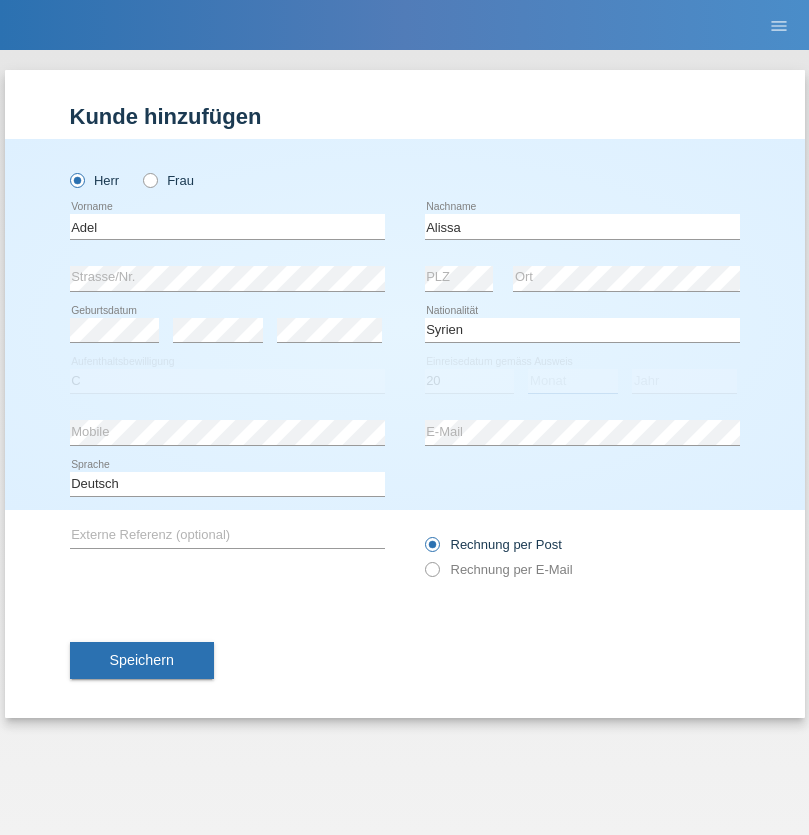 select on "09" 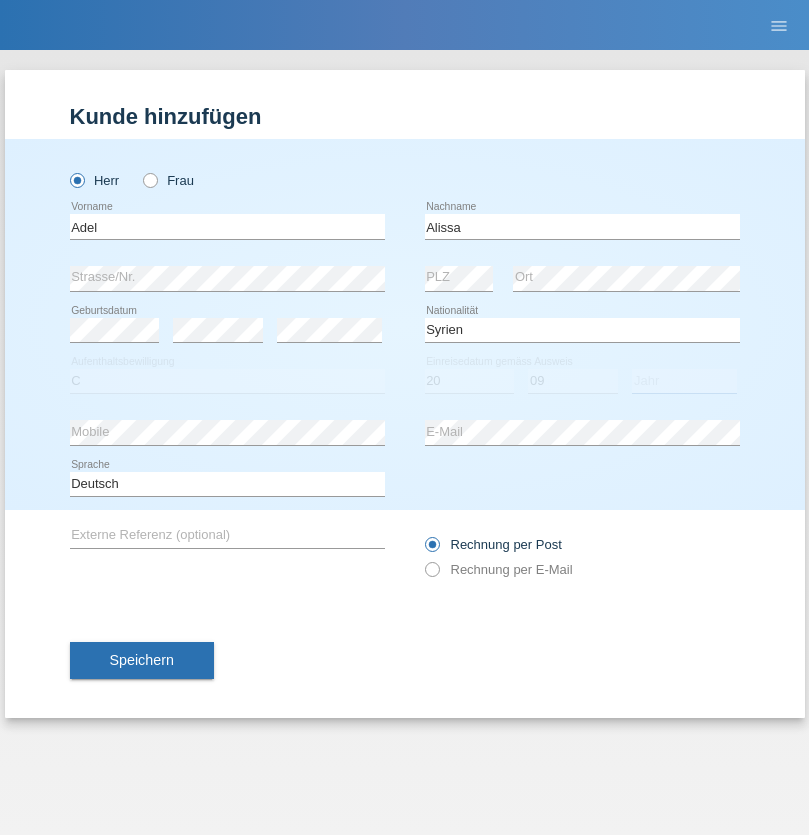 select on "2018" 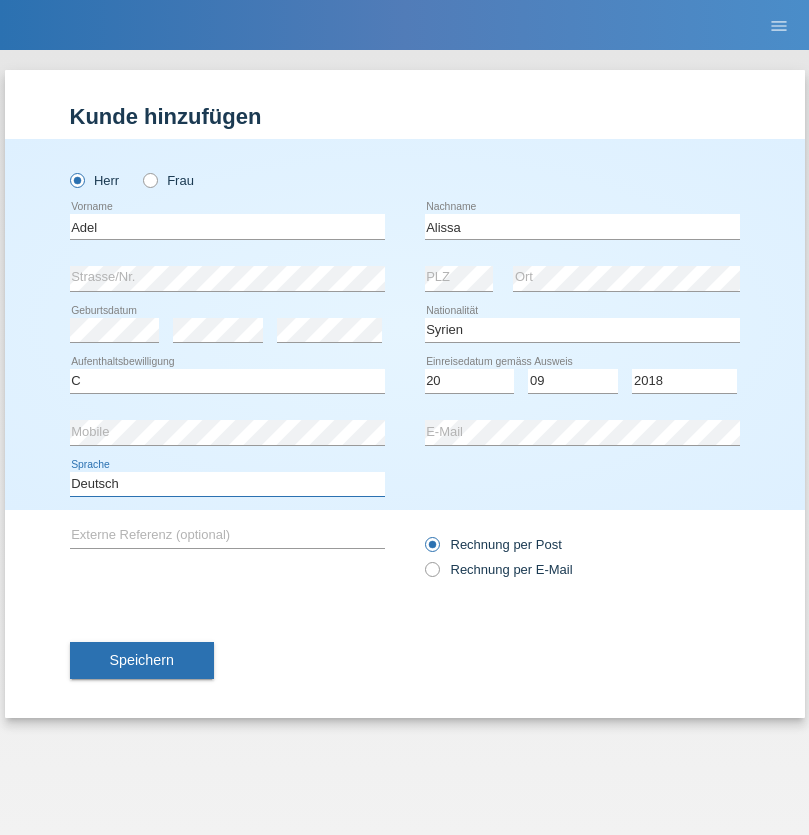 select on "en" 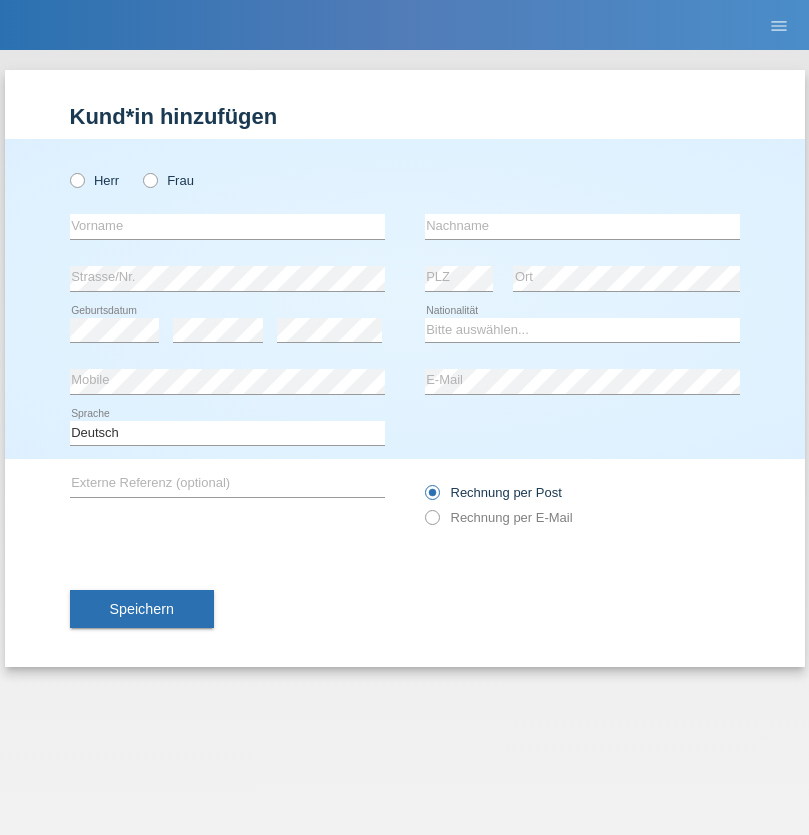 scroll, scrollTop: 0, scrollLeft: 0, axis: both 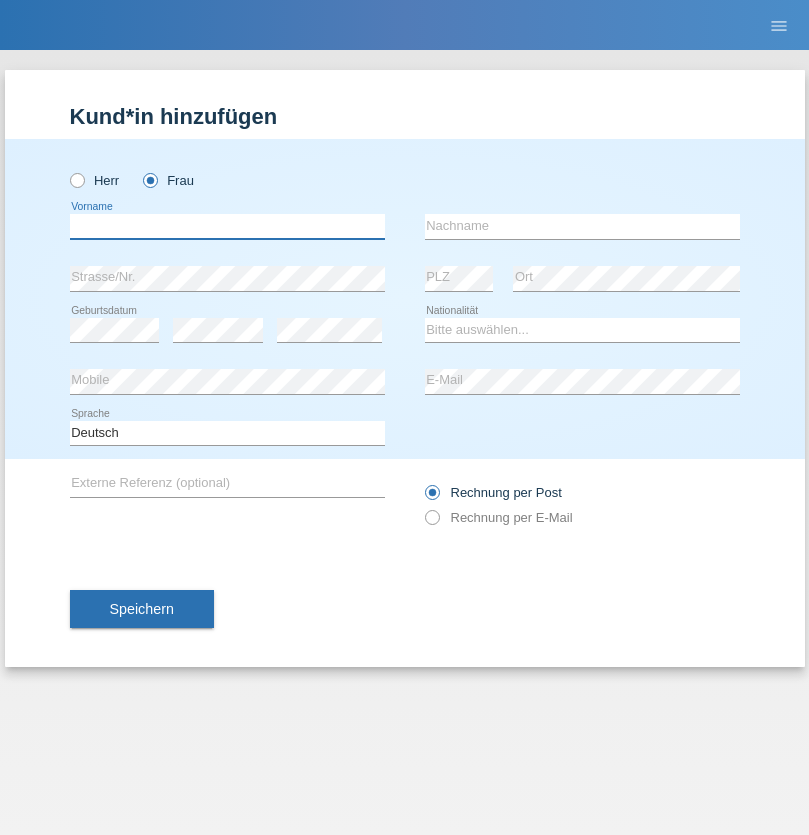 click at bounding box center (227, 226) 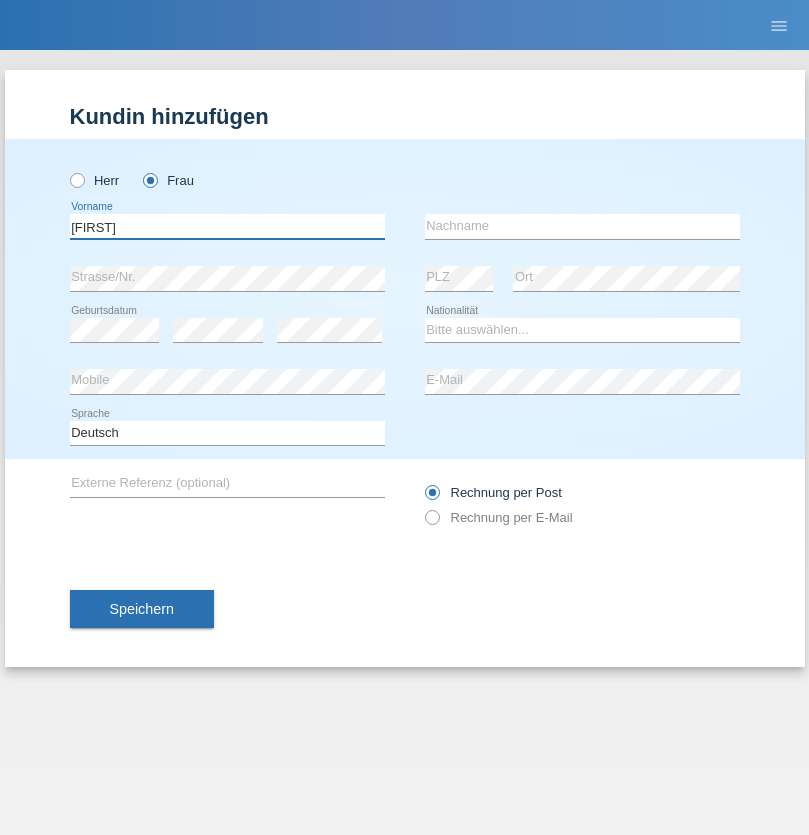 type on "[FIRST]" 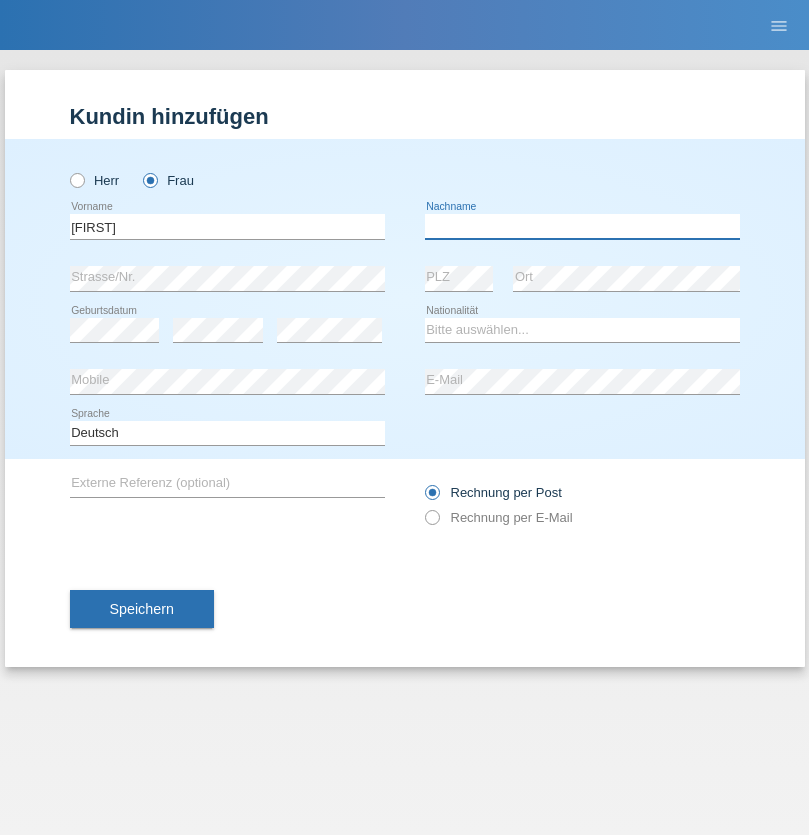 click at bounding box center [582, 226] 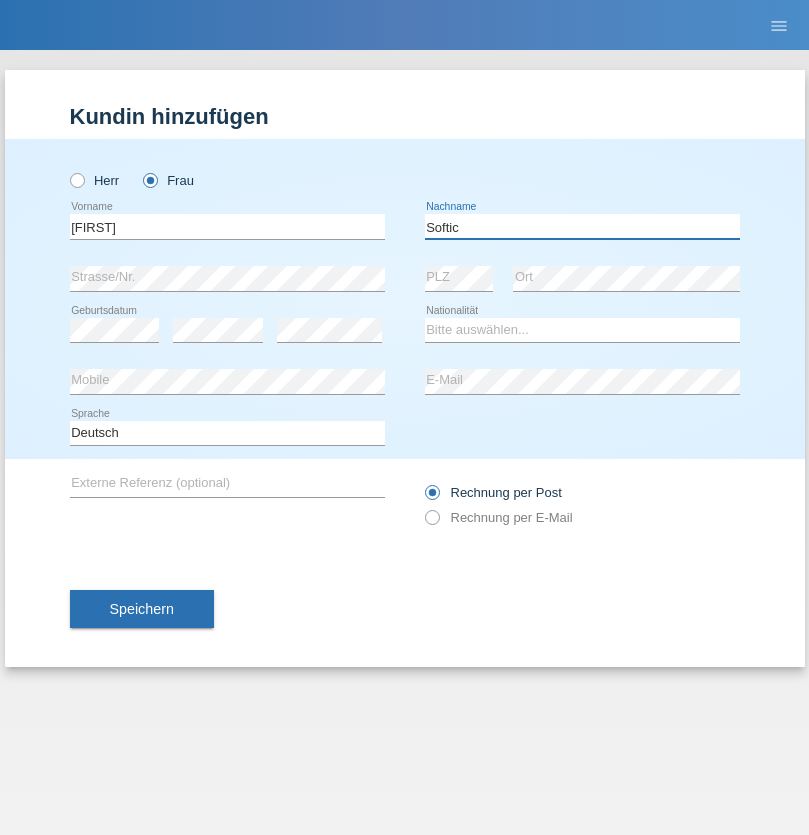 type on "Softic" 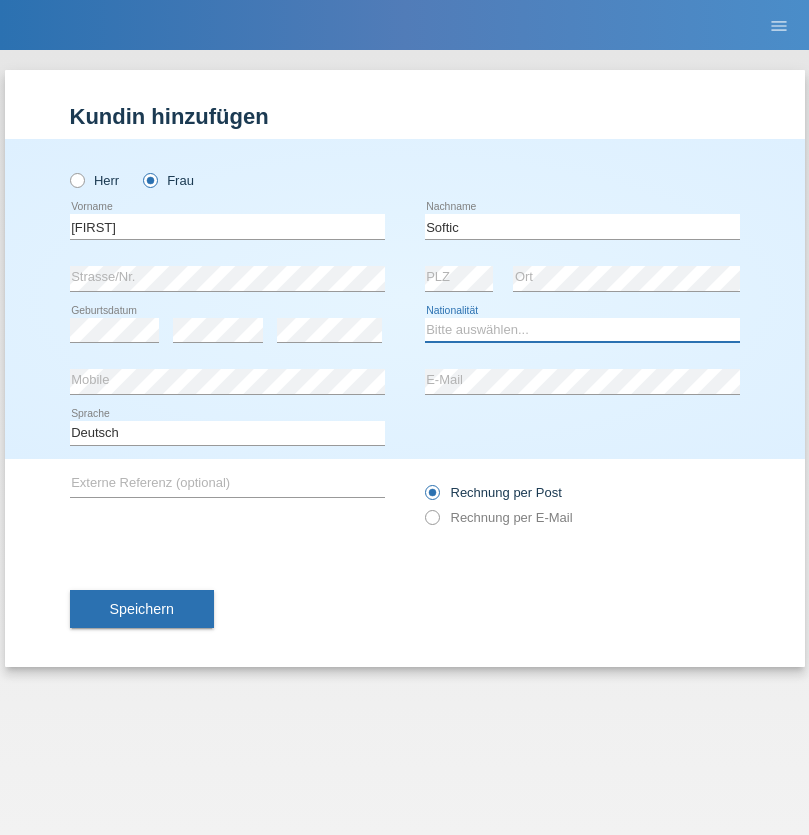 select on "HR" 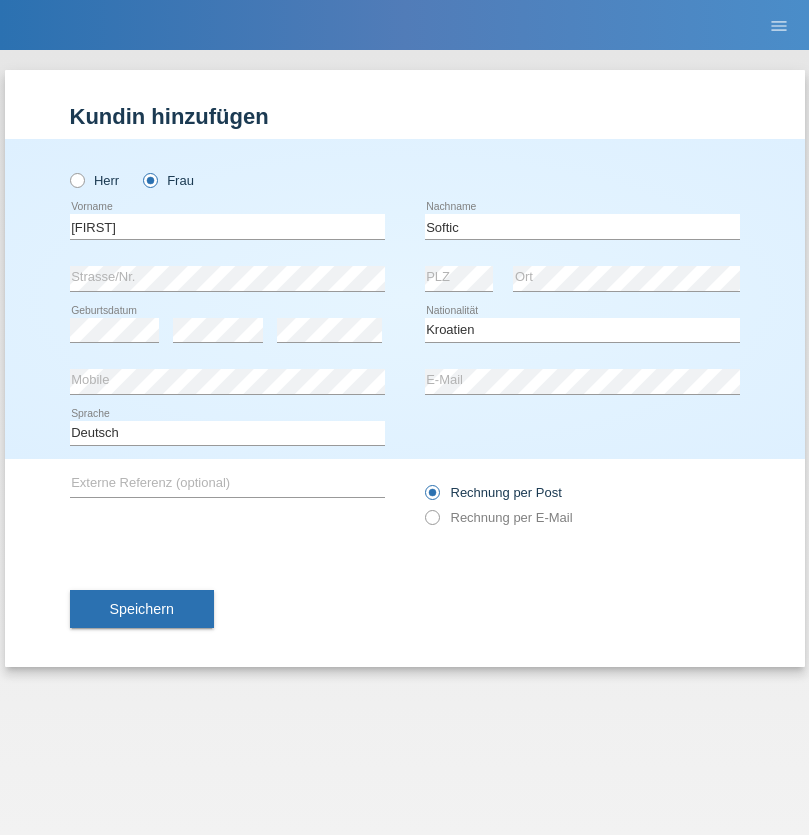 select on "C" 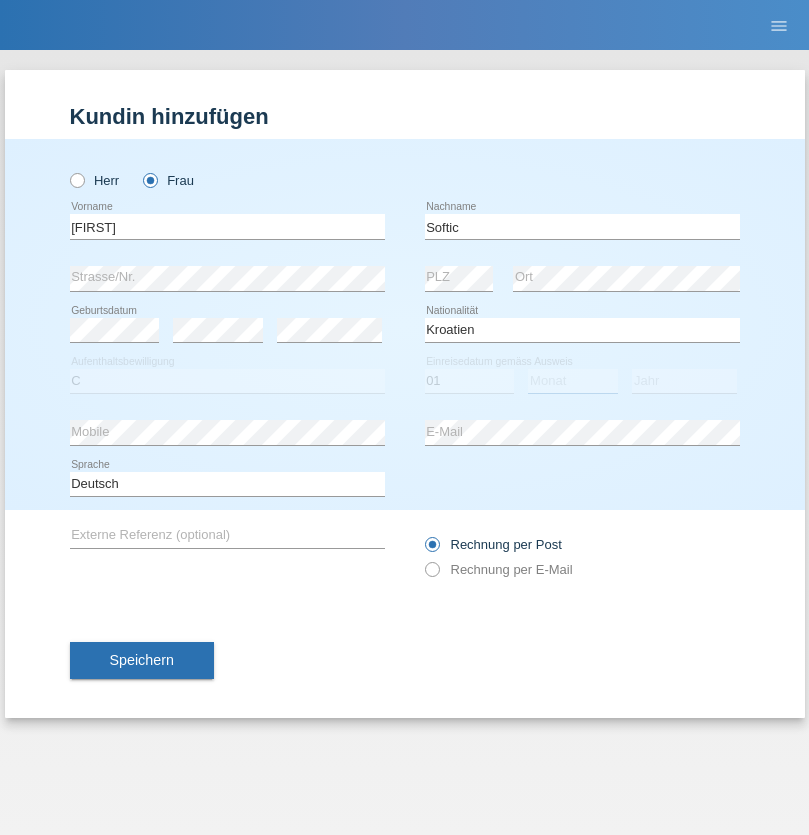 select on "09" 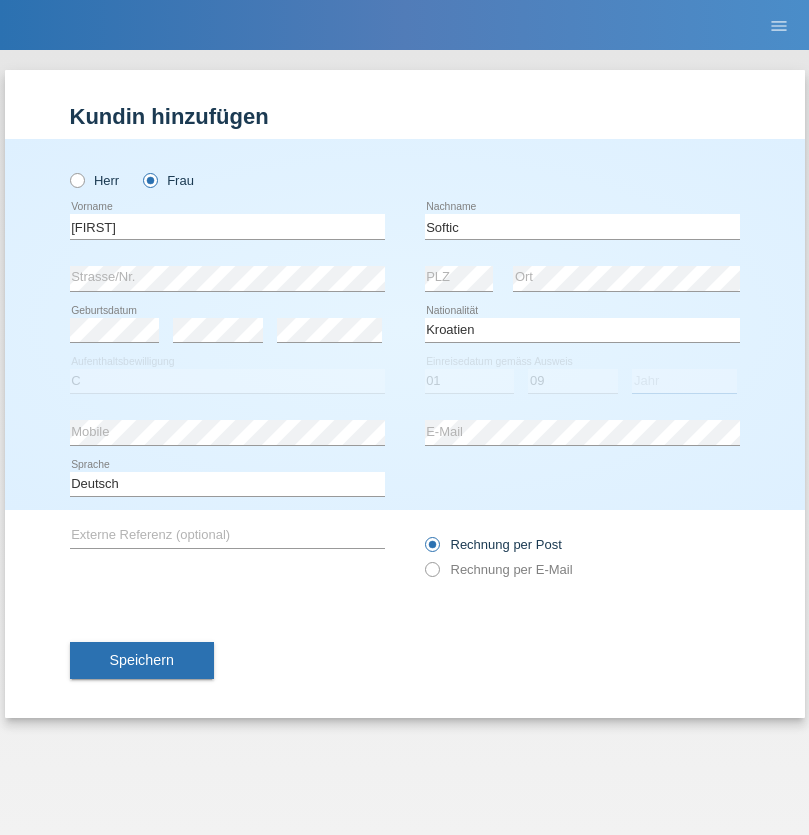 select on "2005" 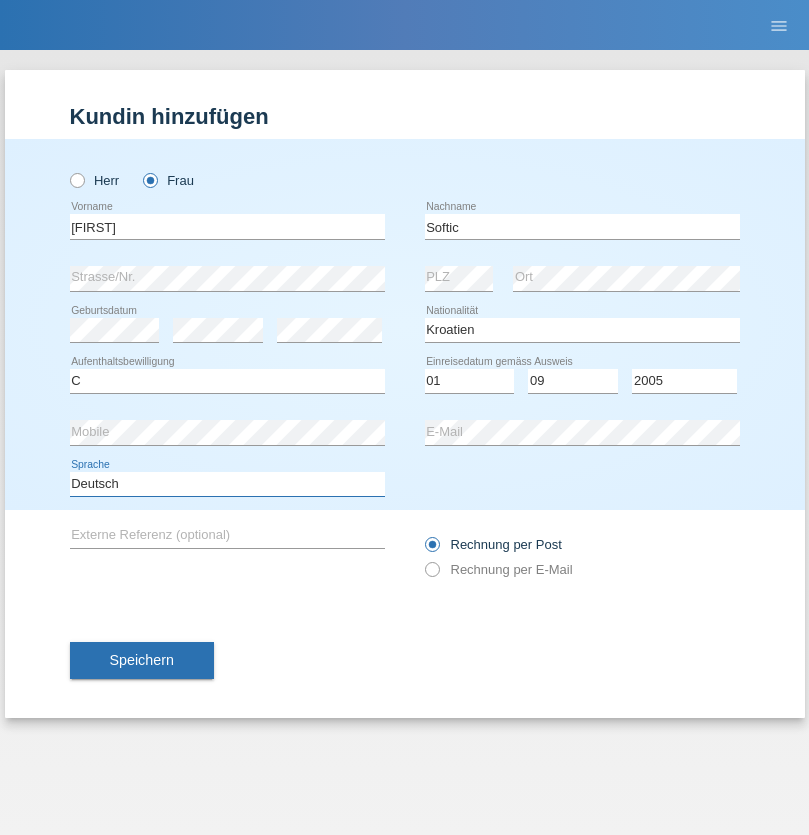 select on "en" 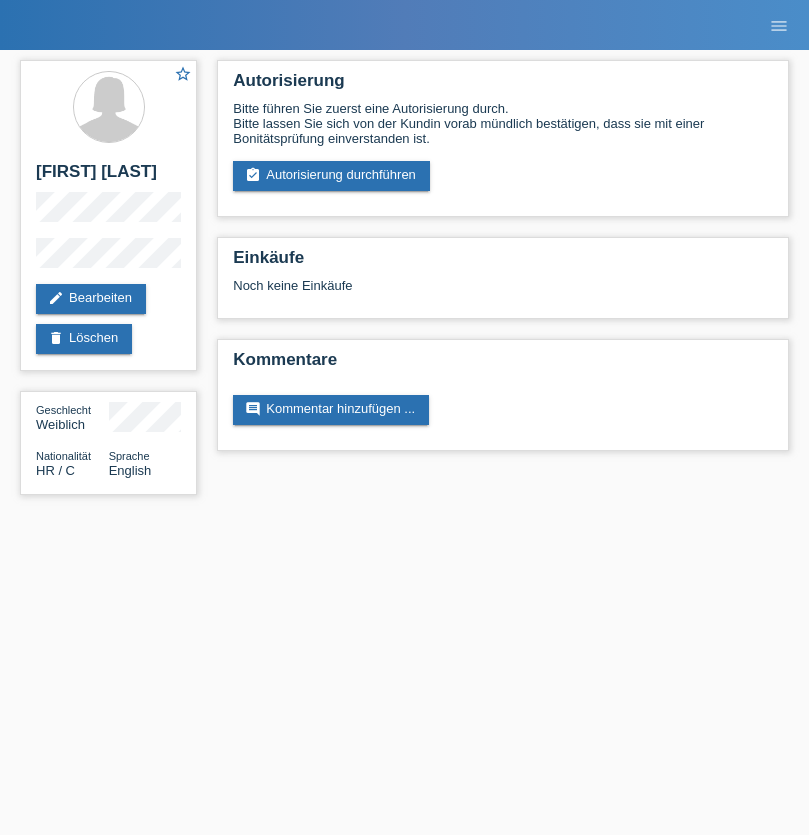 scroll, scrollTop: 0, scrollLeft: 0, axis: both 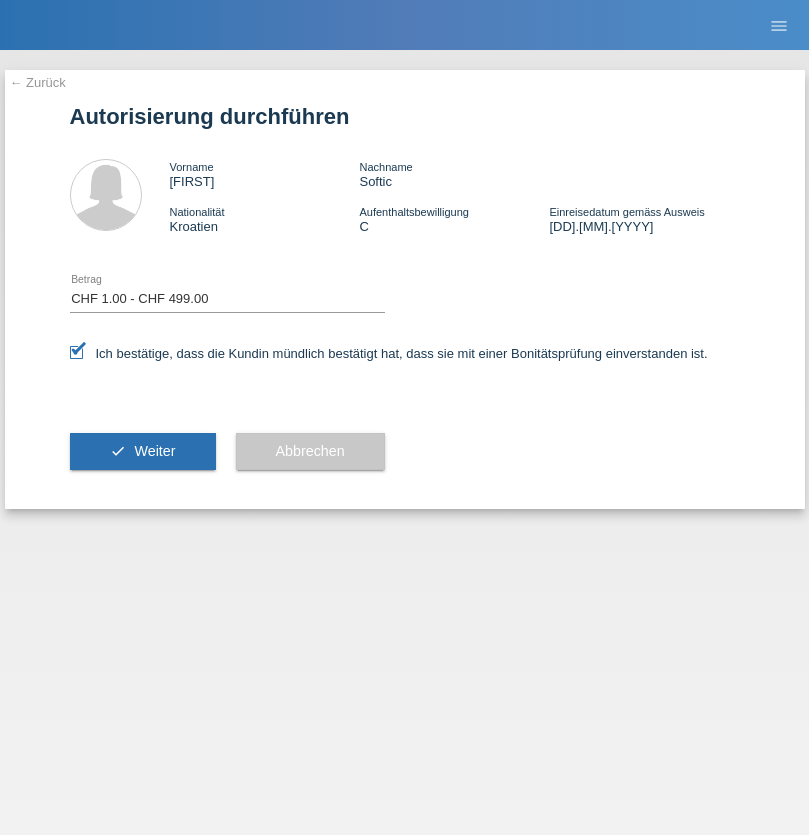 select on "1" 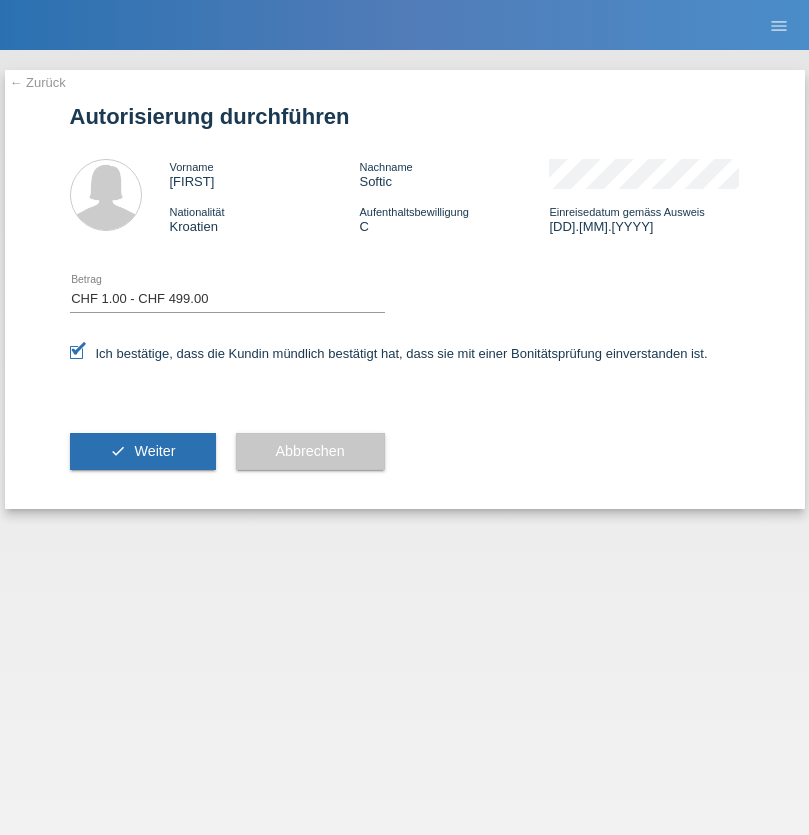 scroll, scrollTop: 0, scrollLeft: 0, axis: both 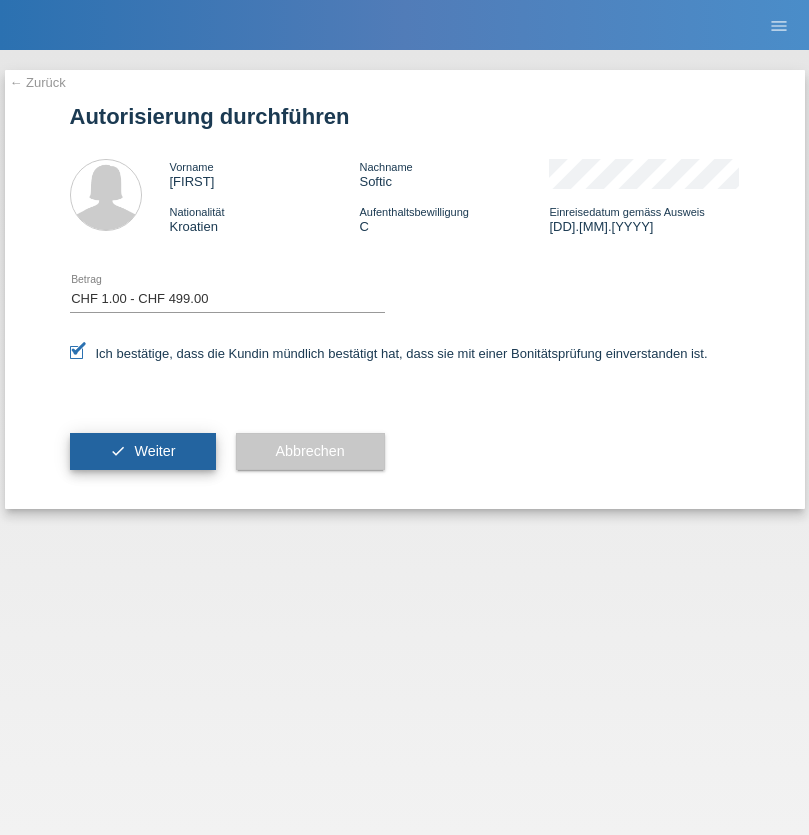 click on "Weiter" at bounding box center (154, 451) 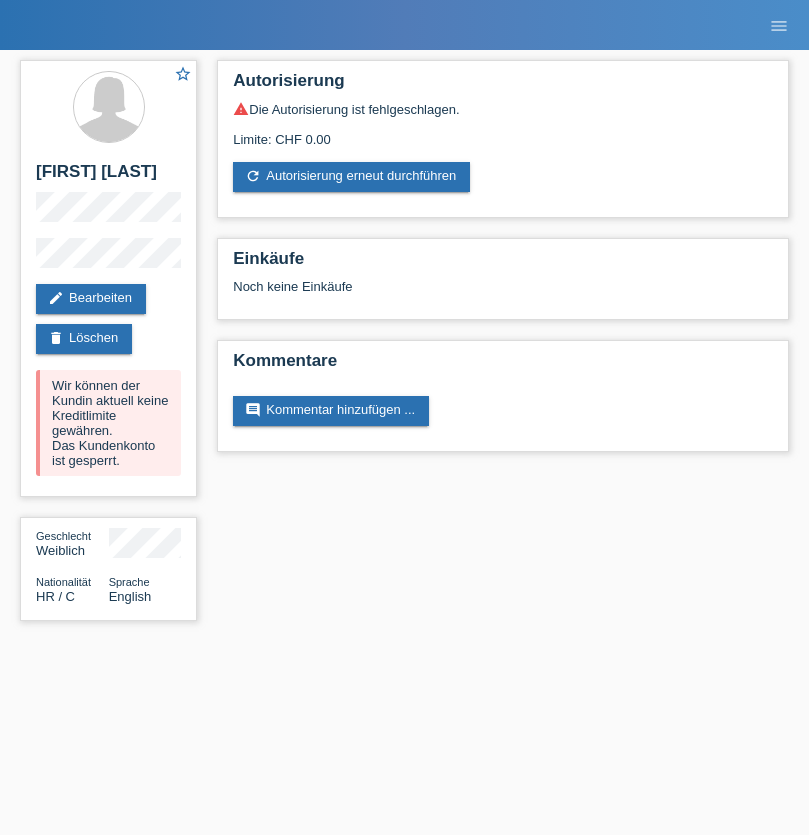 scroll, scrollTop: 0, scrollLeft: 0, axis: both 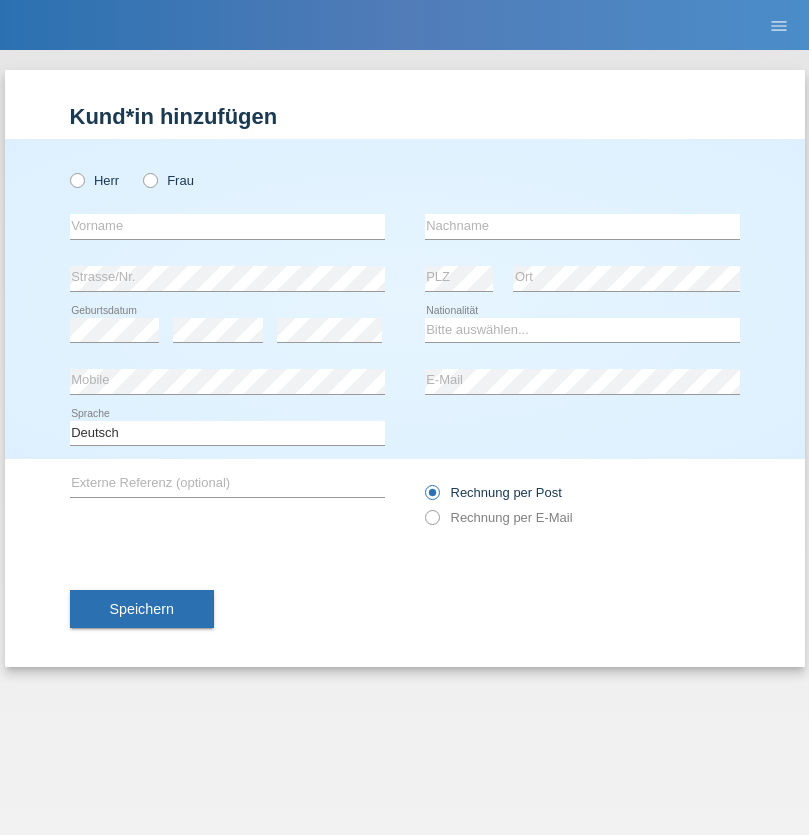 radio on "true" 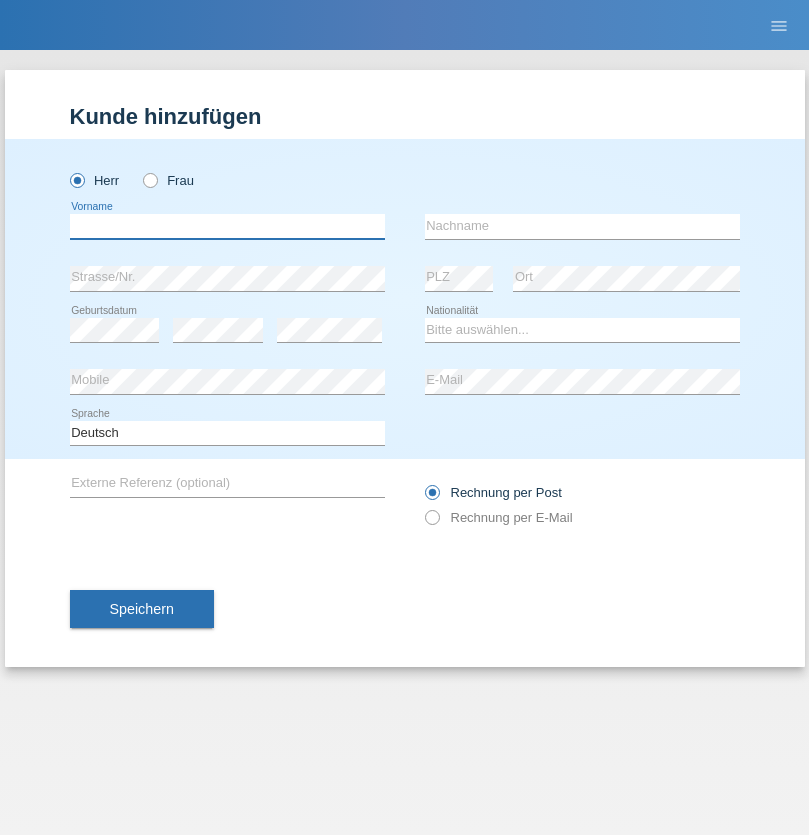 click at bounding box center [227, 226] 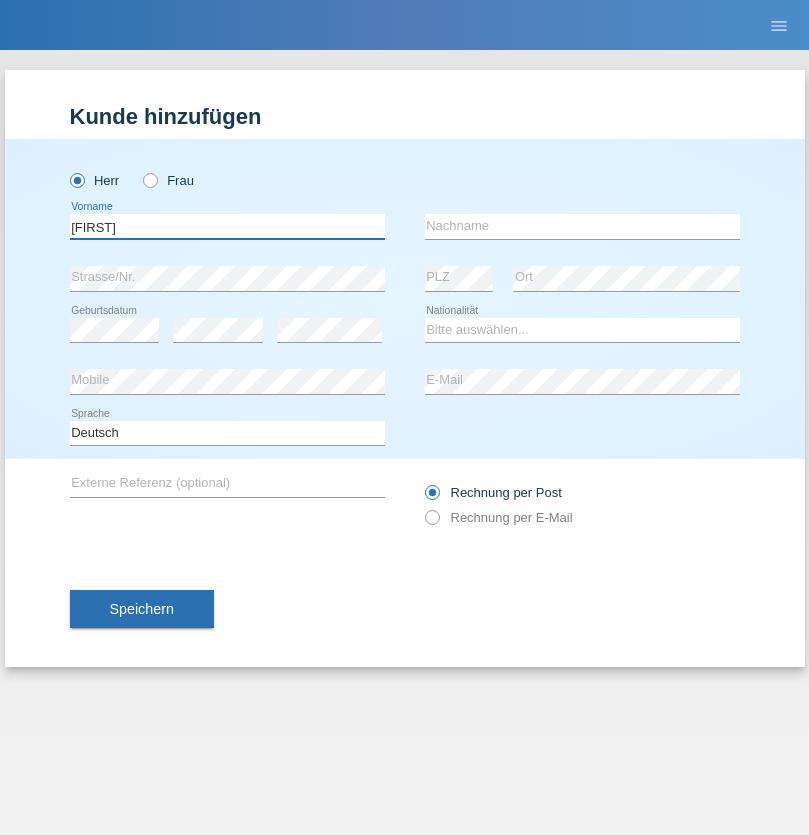 type on "[FIRST]" 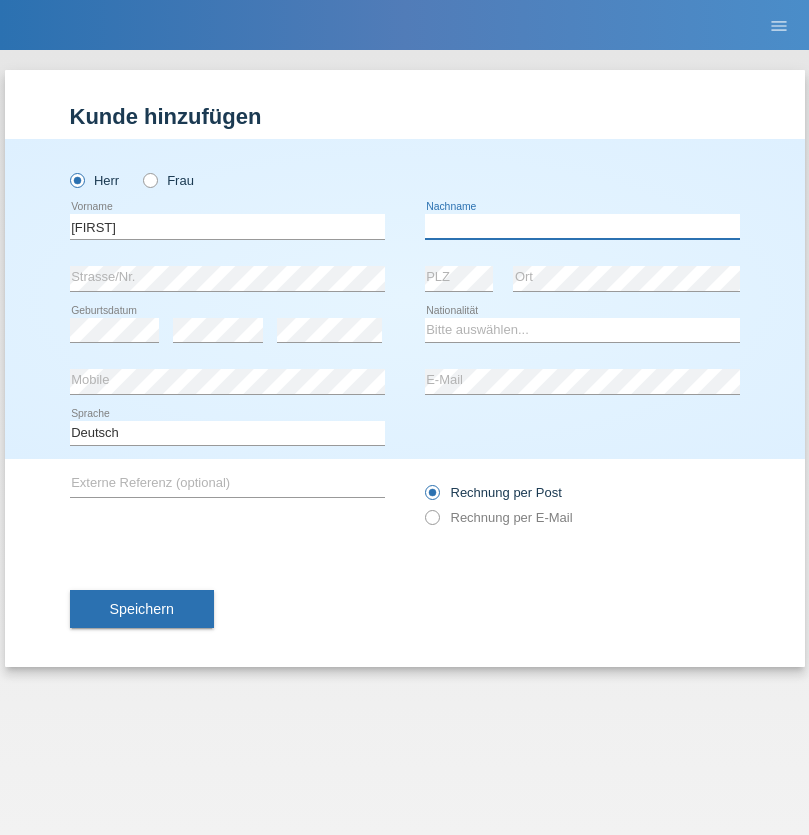 click at bounding box center [582, 226] 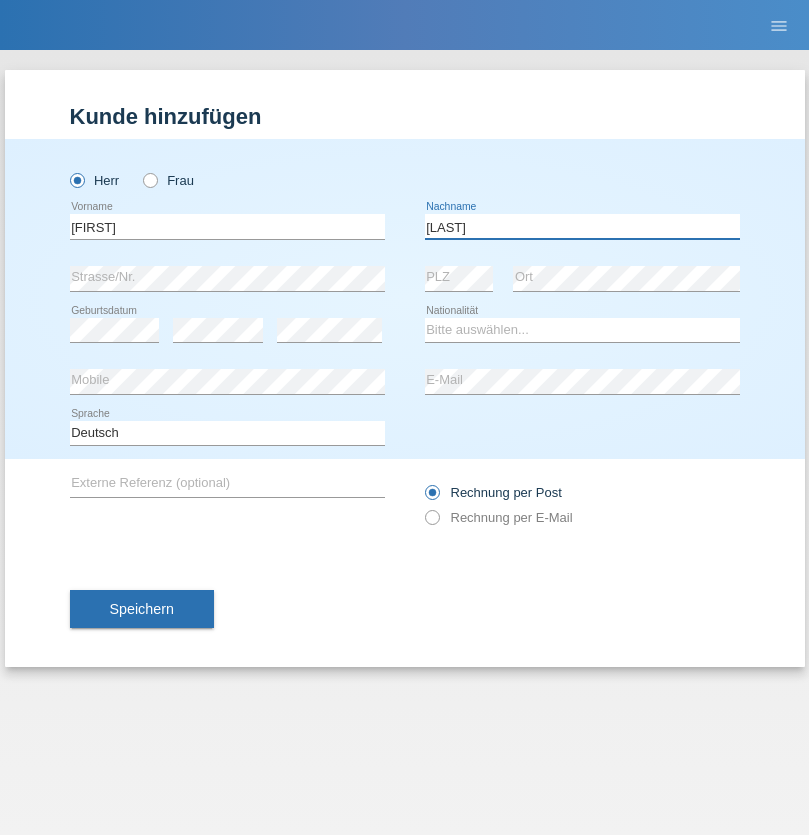 type on "[FIRST]" 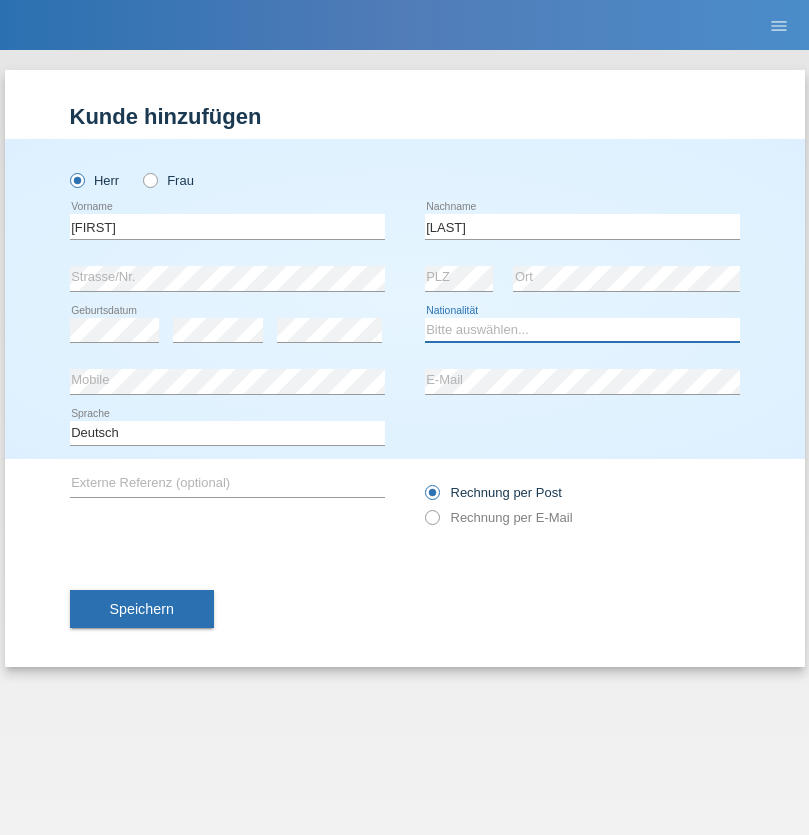 select on "SY" 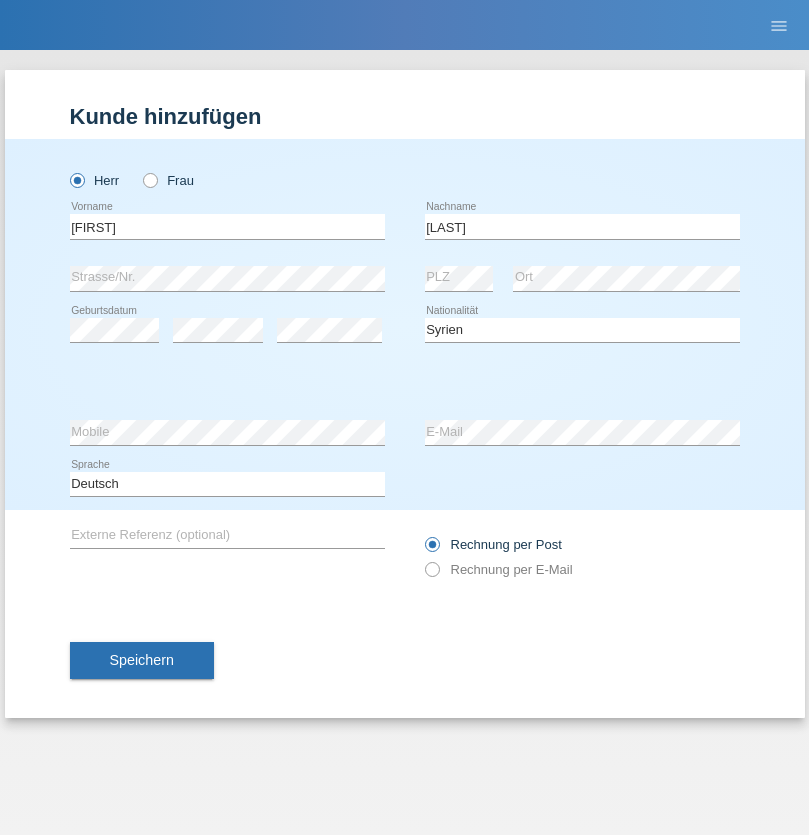 select on "C" 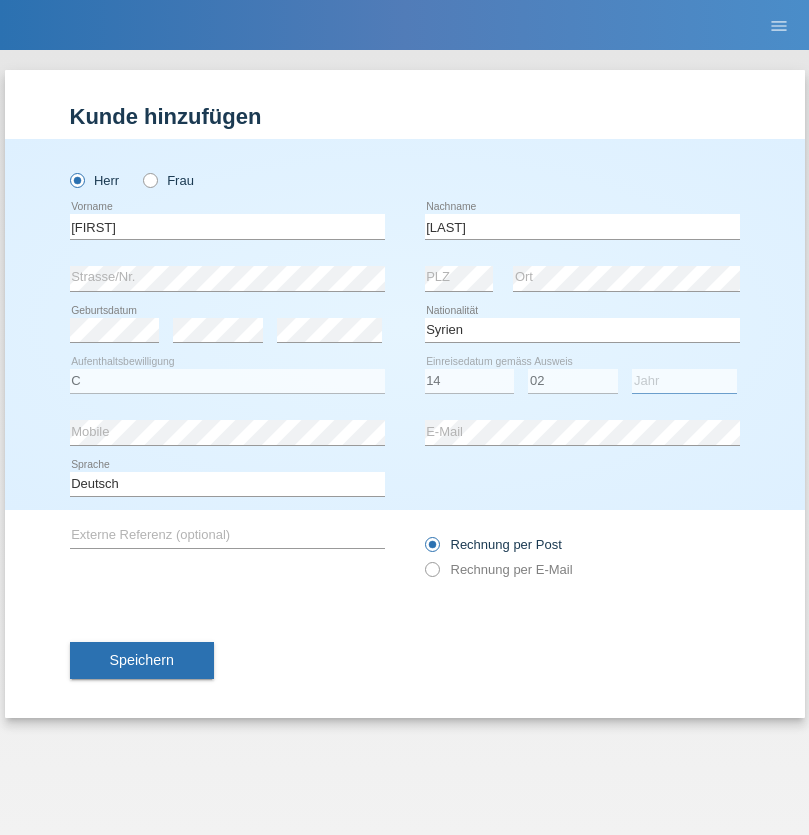 select on "2014" 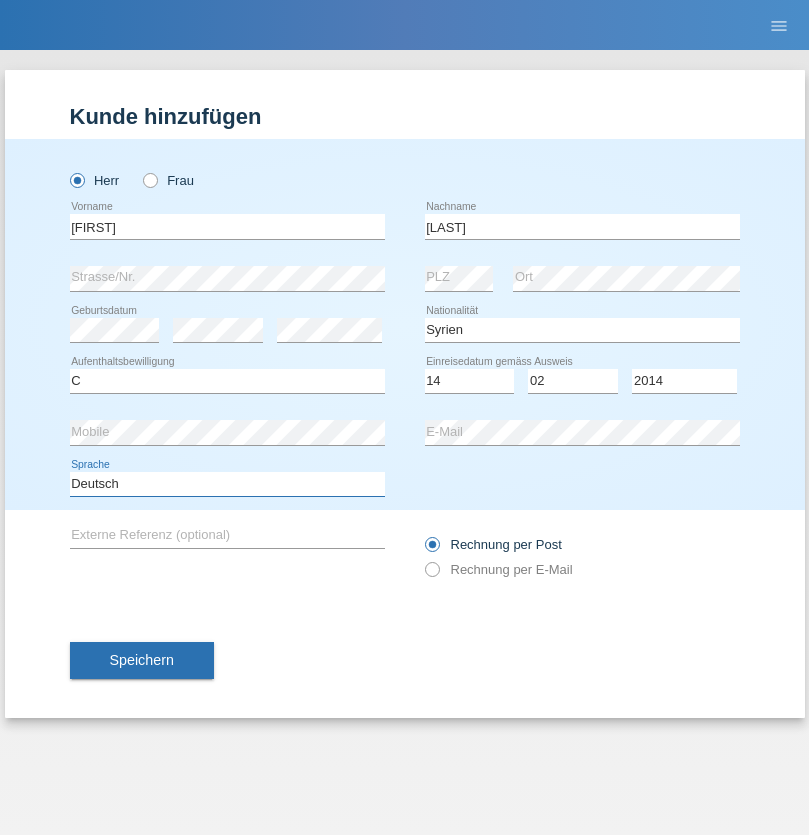select on "en" 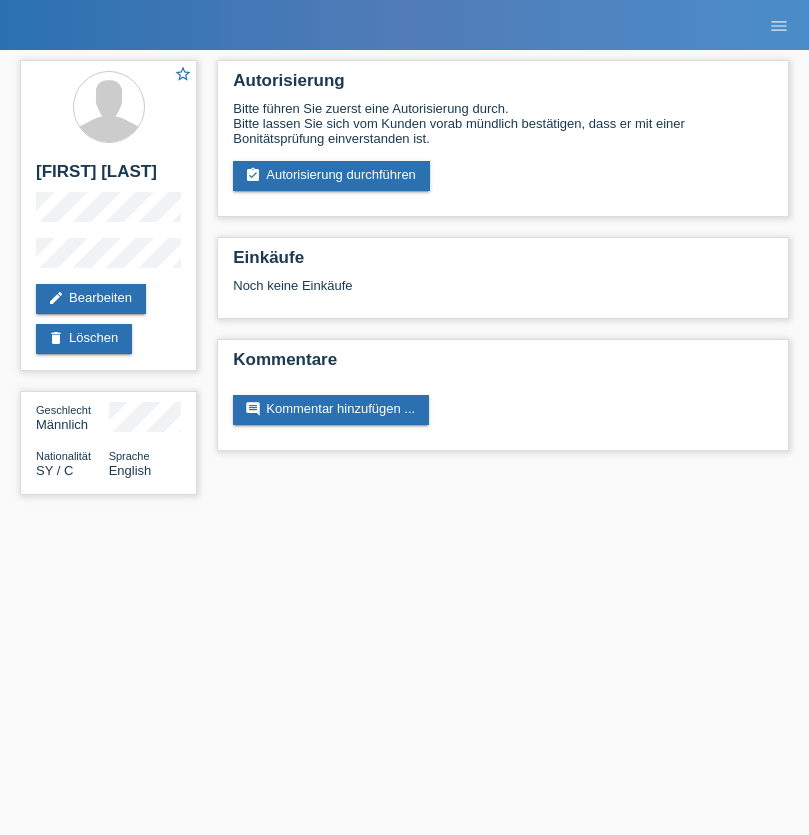scroll, scrollTop: 0, scrollLeft: 0, axis: both 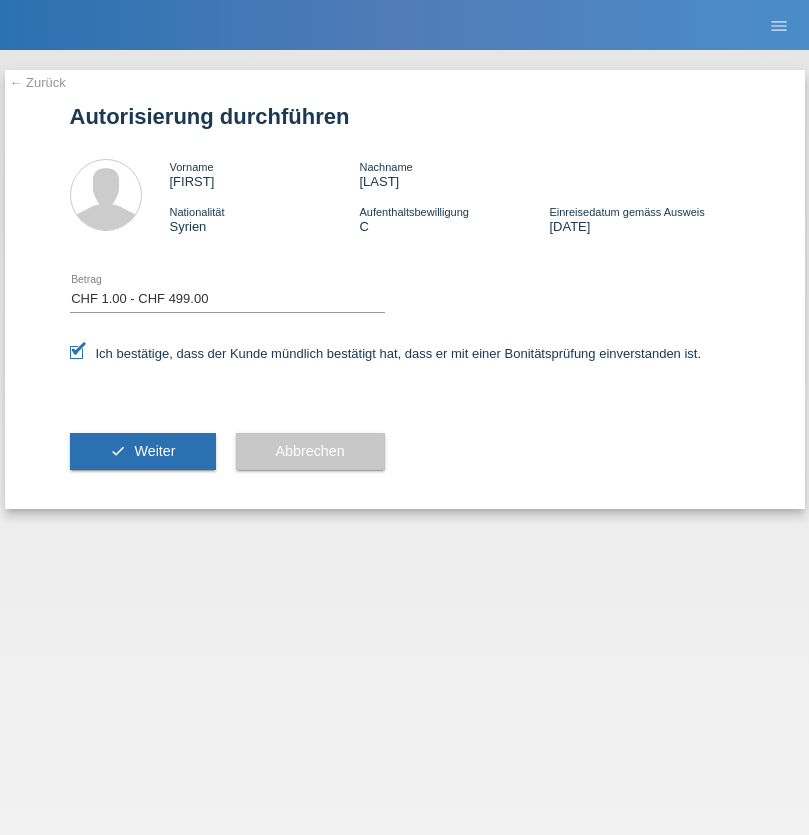 select on "1" 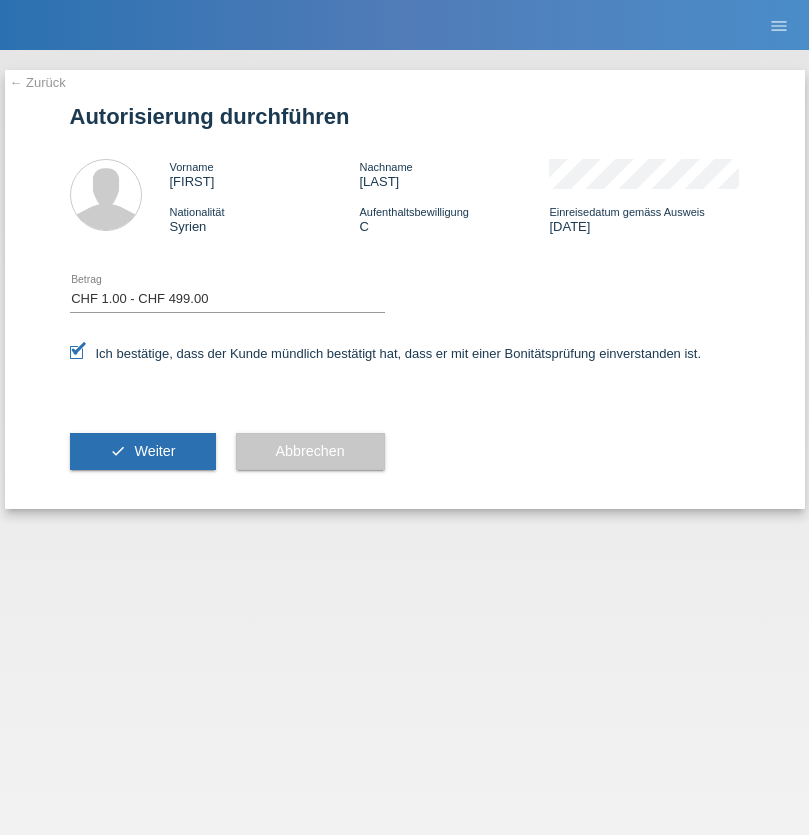 scroll, scrollTop: 0, scrollLeft: 0, axis: both 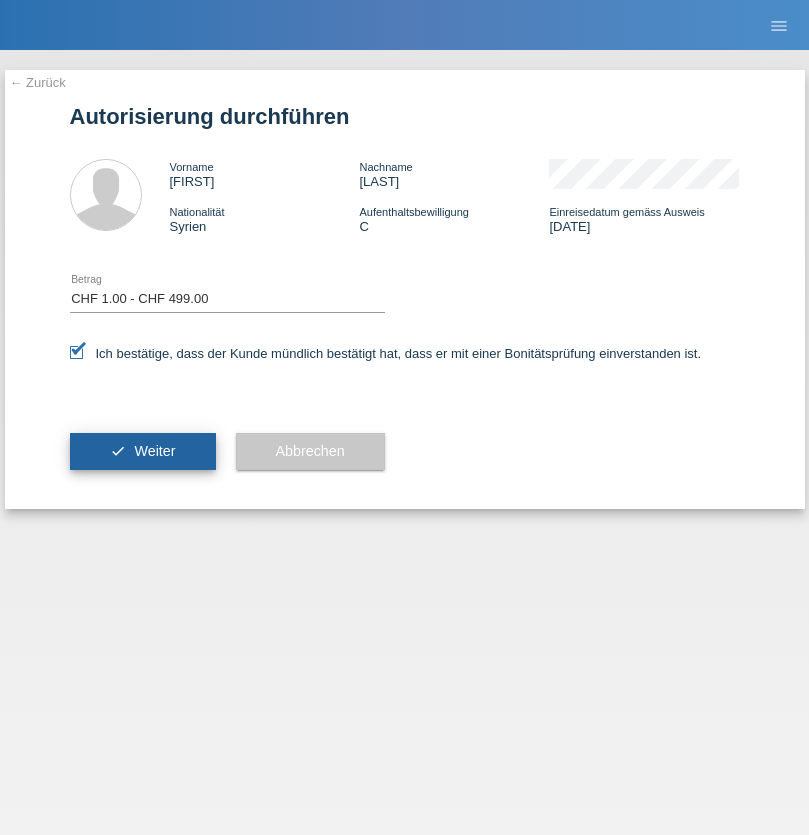 click on "Weiter" at bounding box center (154, 451) 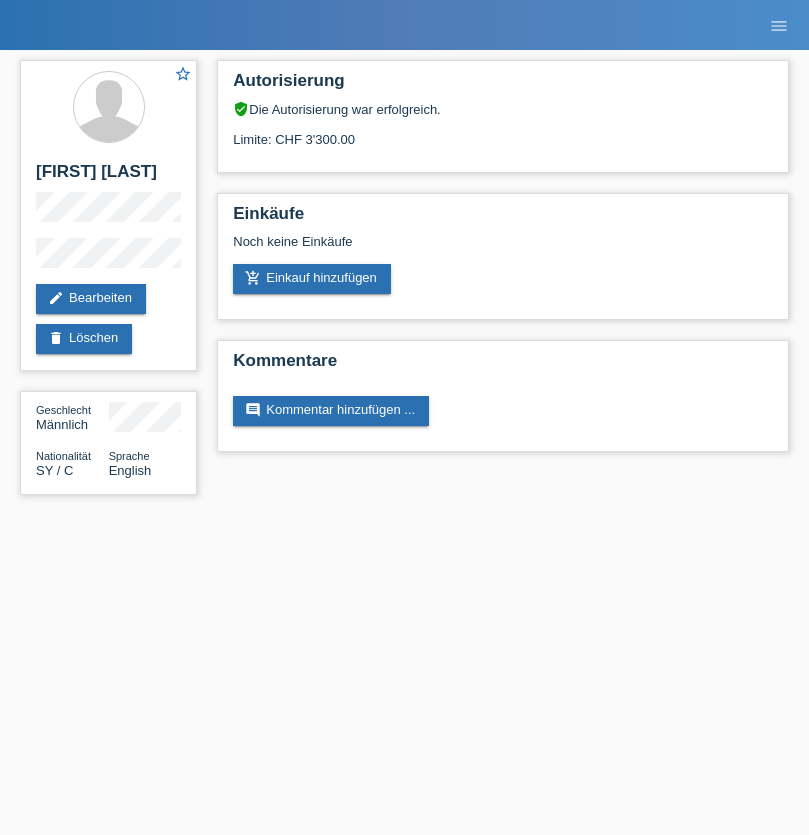 scroll, scrollTop: 0, scrollLeft: 0, axis: both 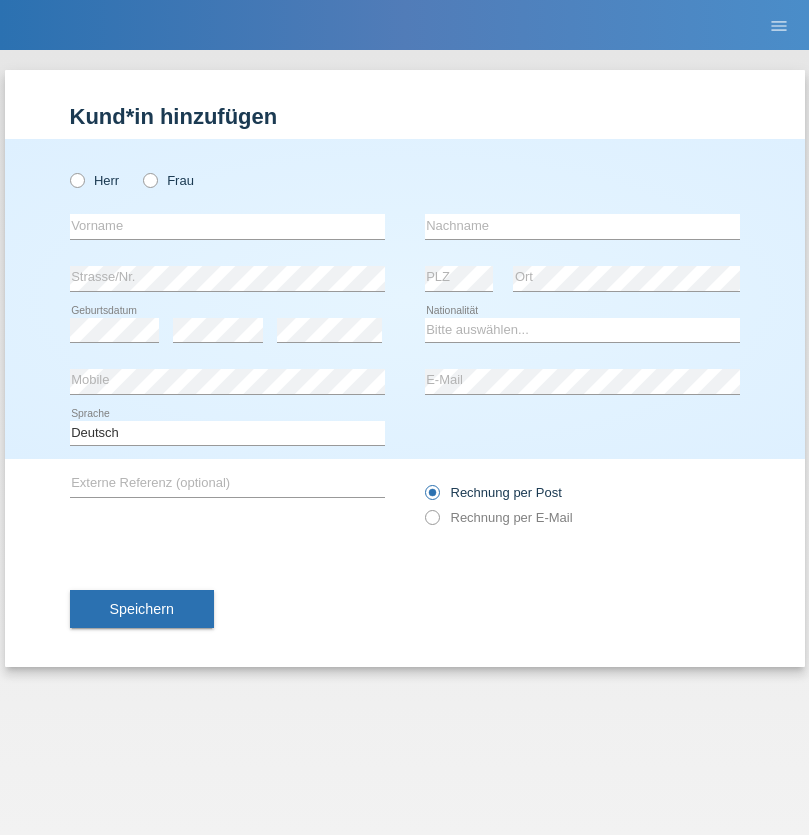 radio on "true" 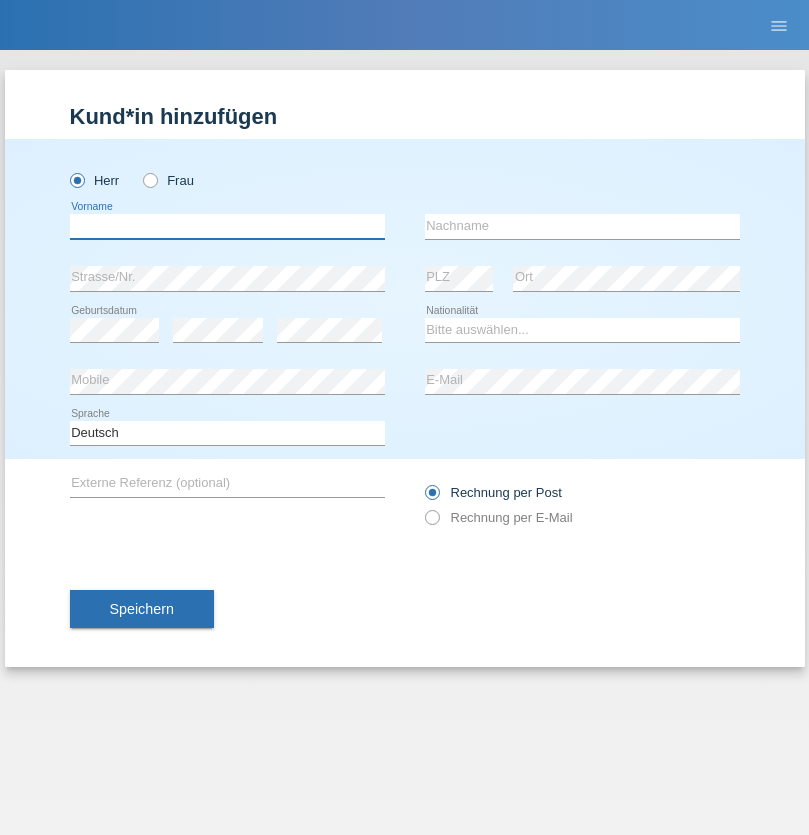 click at bounding box center [227, 226] 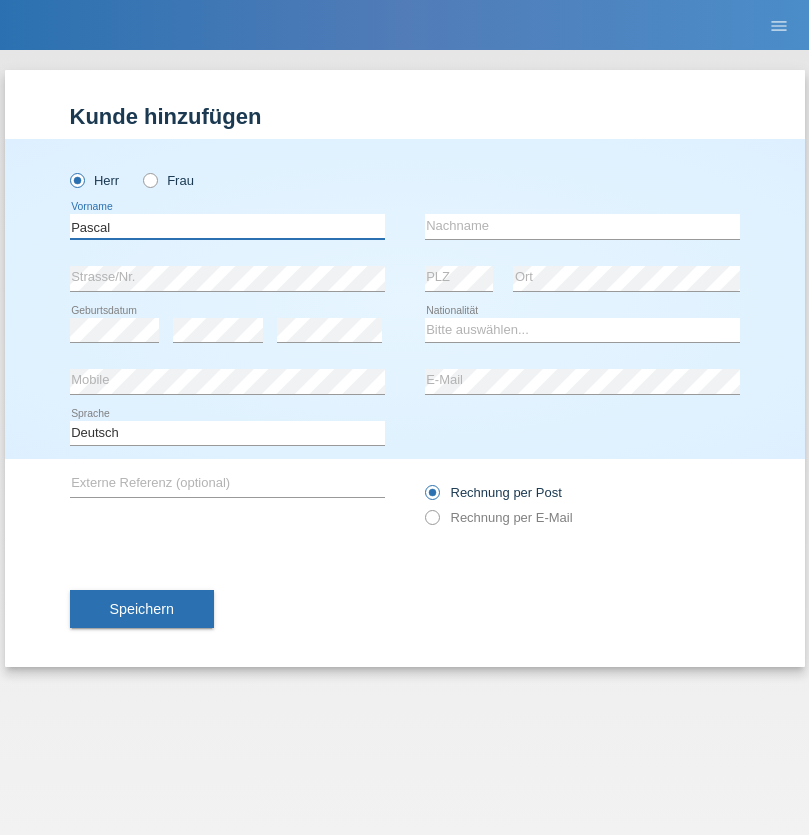 type on "Pascal" 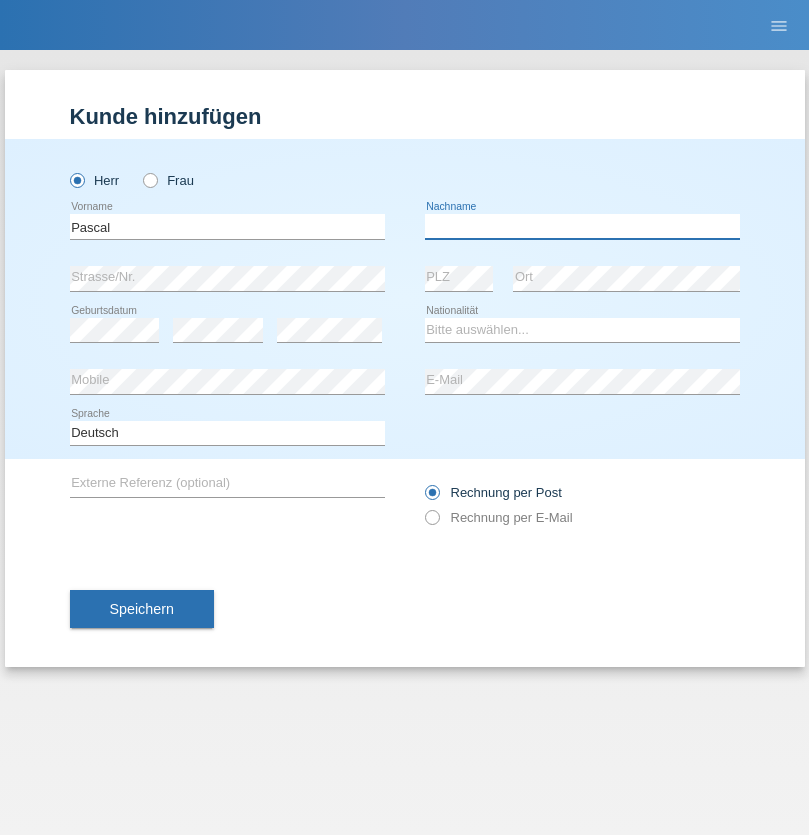click at bounding box center [582, 226] 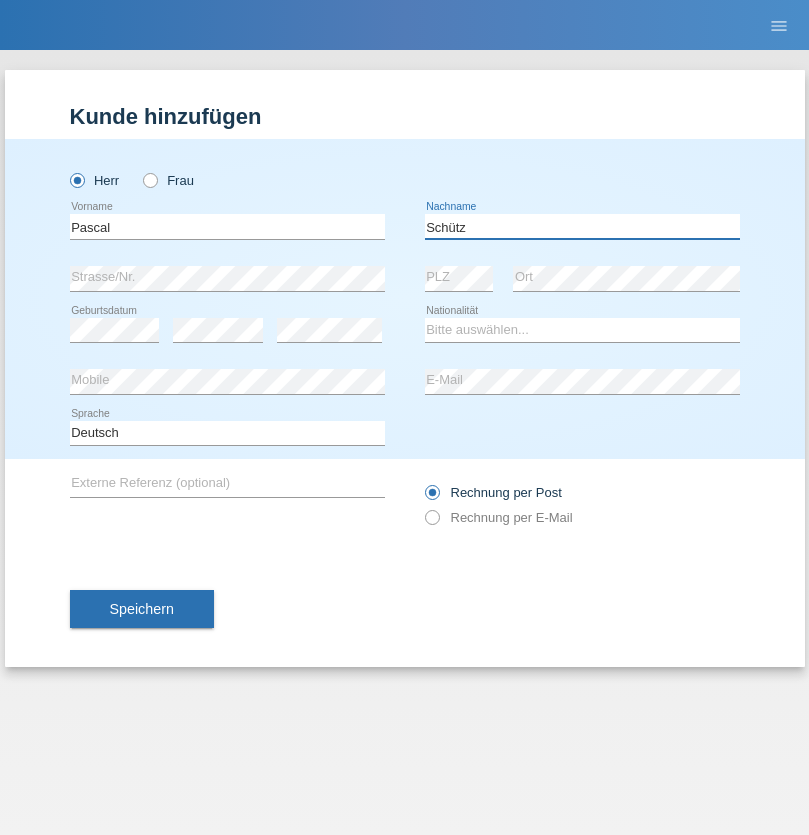 type on "Schütz" 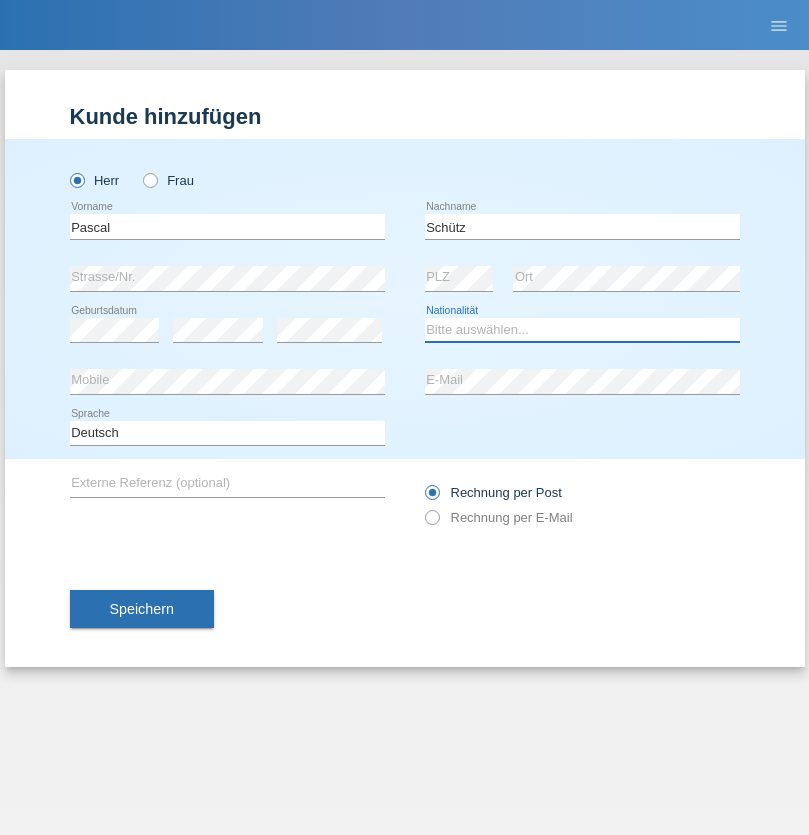 select on "DE" 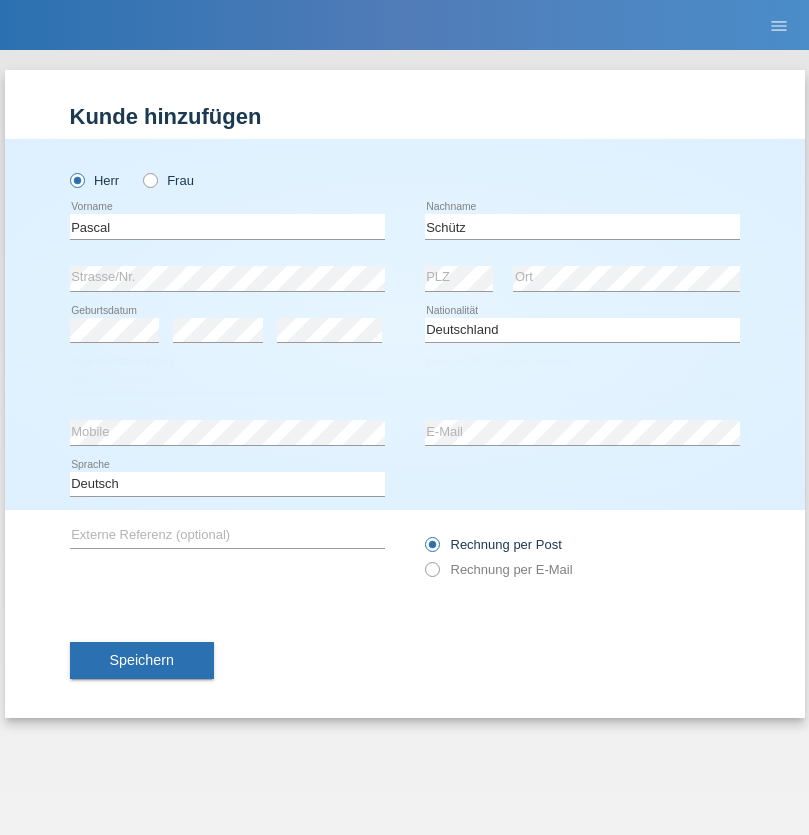 select on "C" 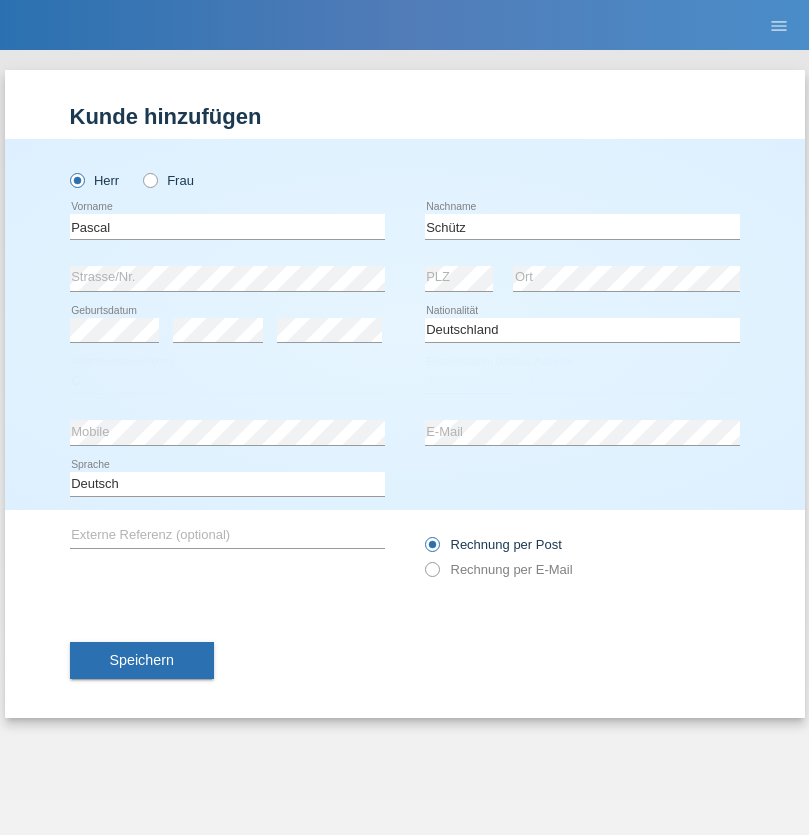 select on "06" 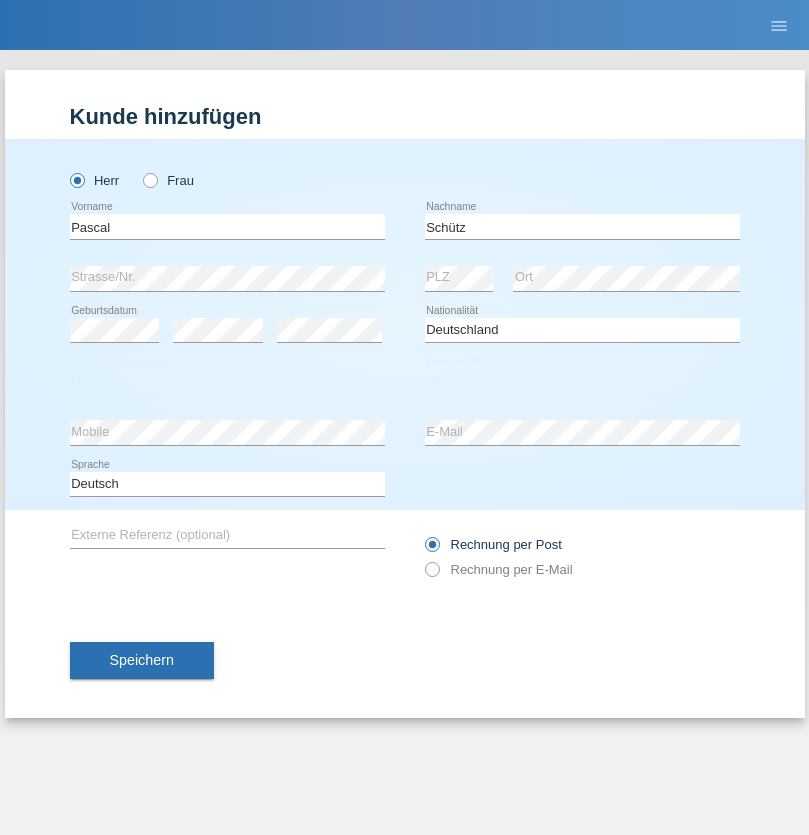 select on "08" 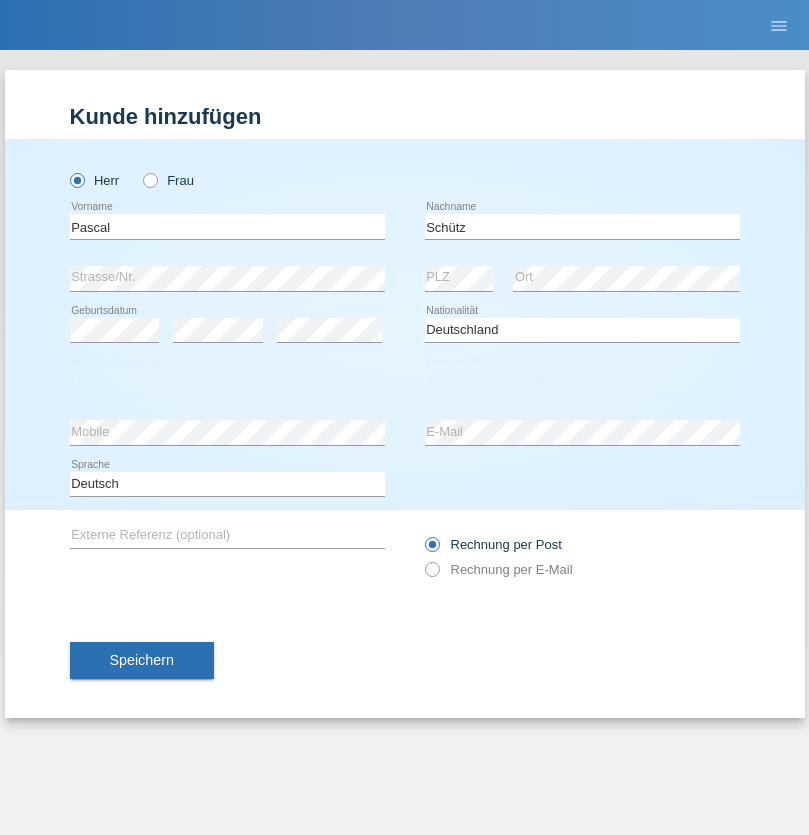 select on "2008" 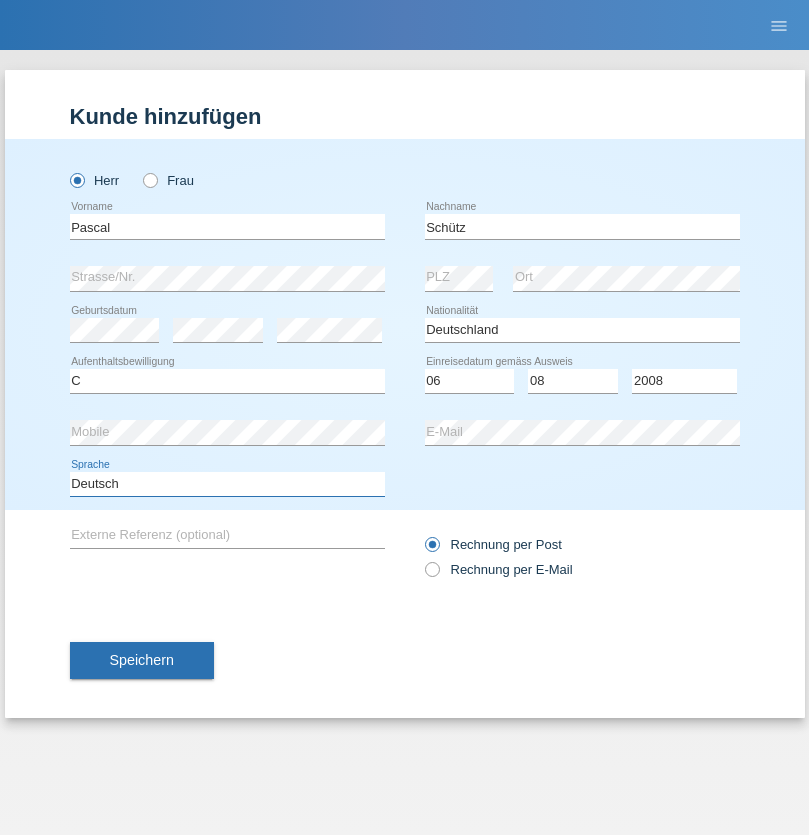 select on "en" 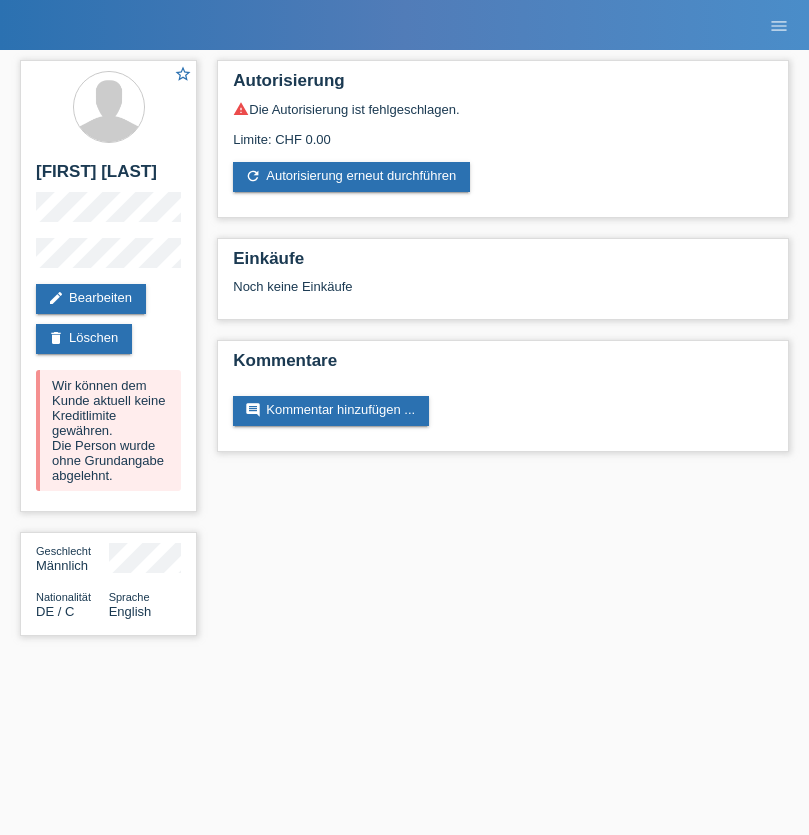 scroll, scrollTop: 0, scrollLeft: 0, axis: both 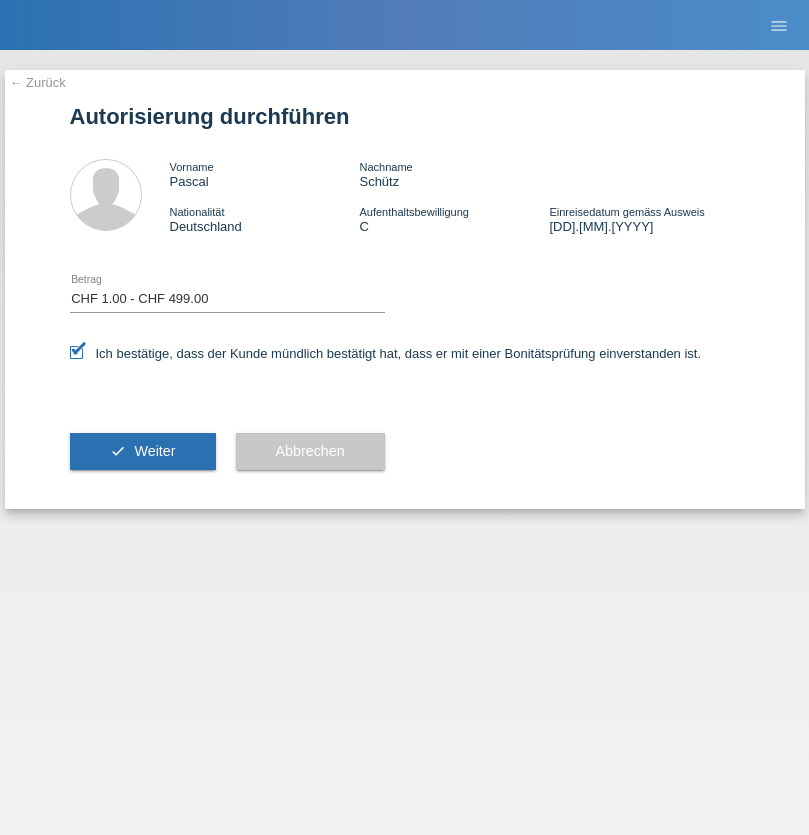 select on "1" 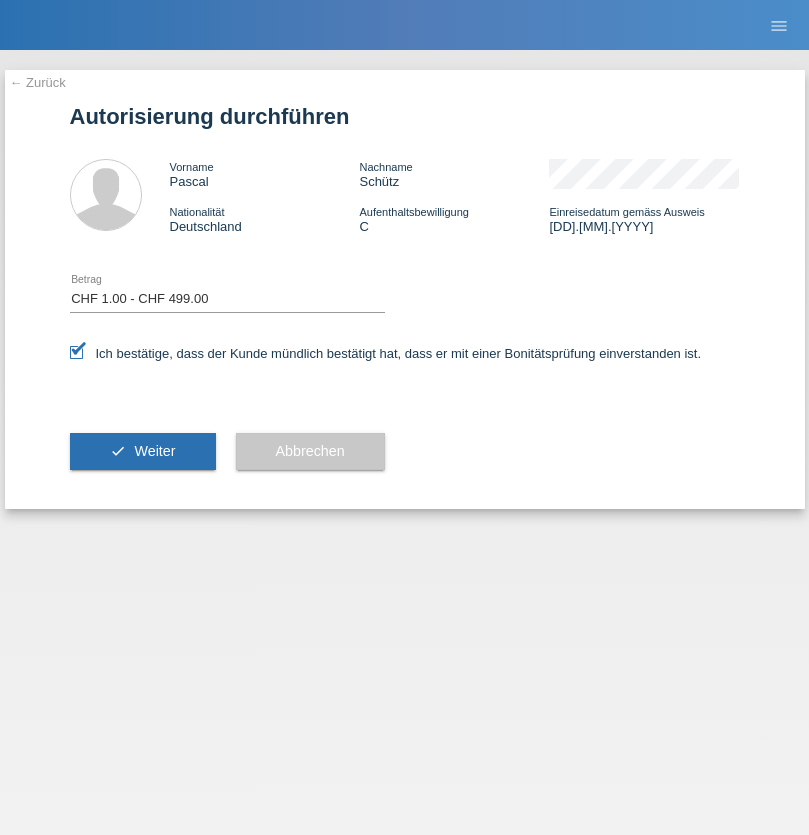 scroll, scrollTop: 0, scrollLeft: 0, axis: both 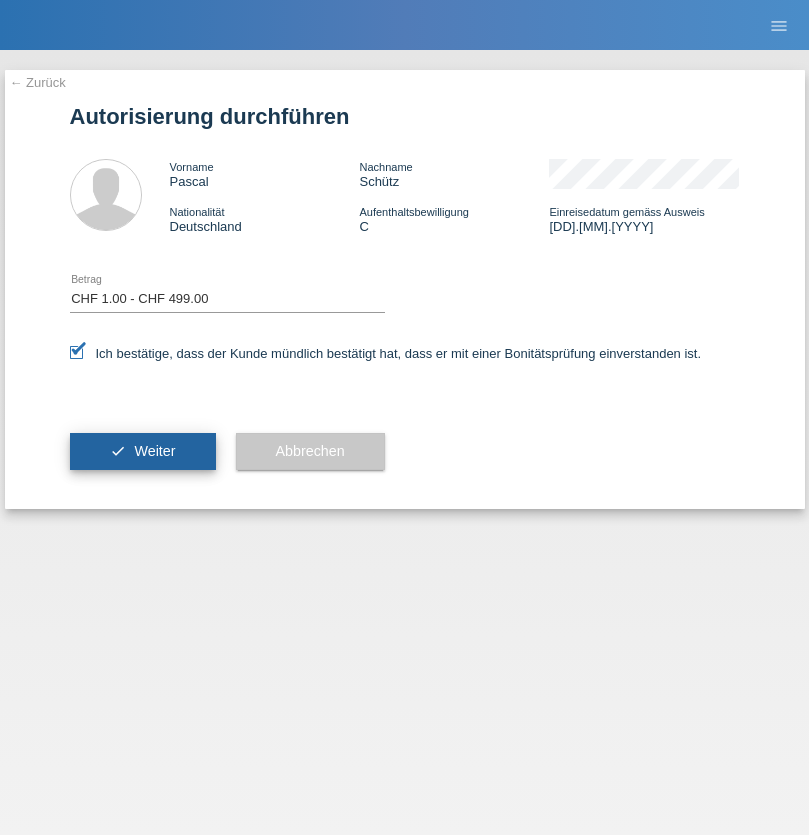 click on "Weiter" at bounding box center (154, 451) 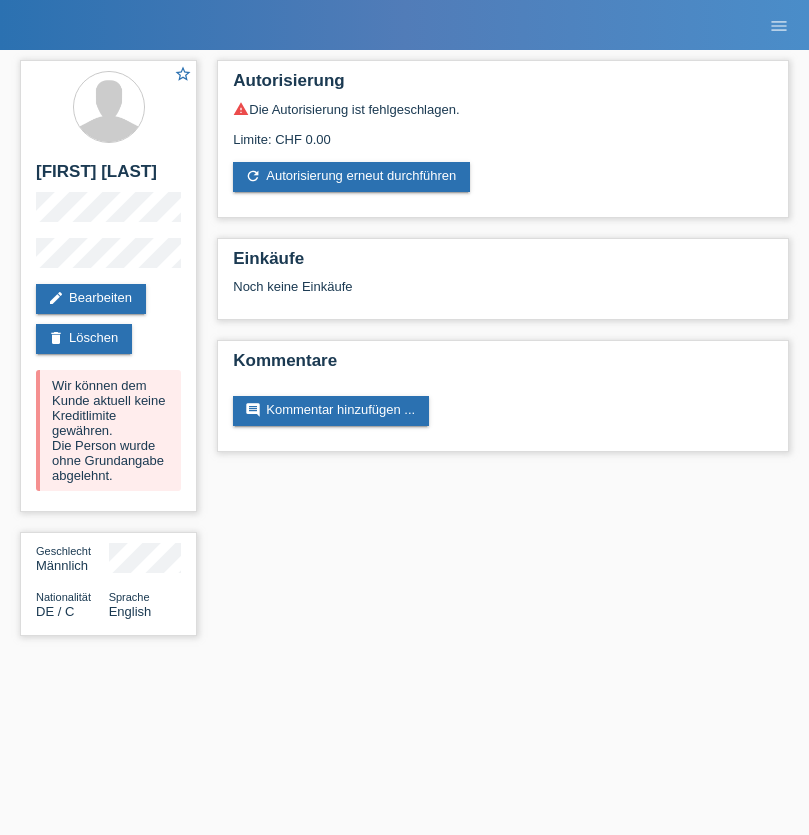 scroll, scrollTop: 0, scrollLeft: 0, axis: both 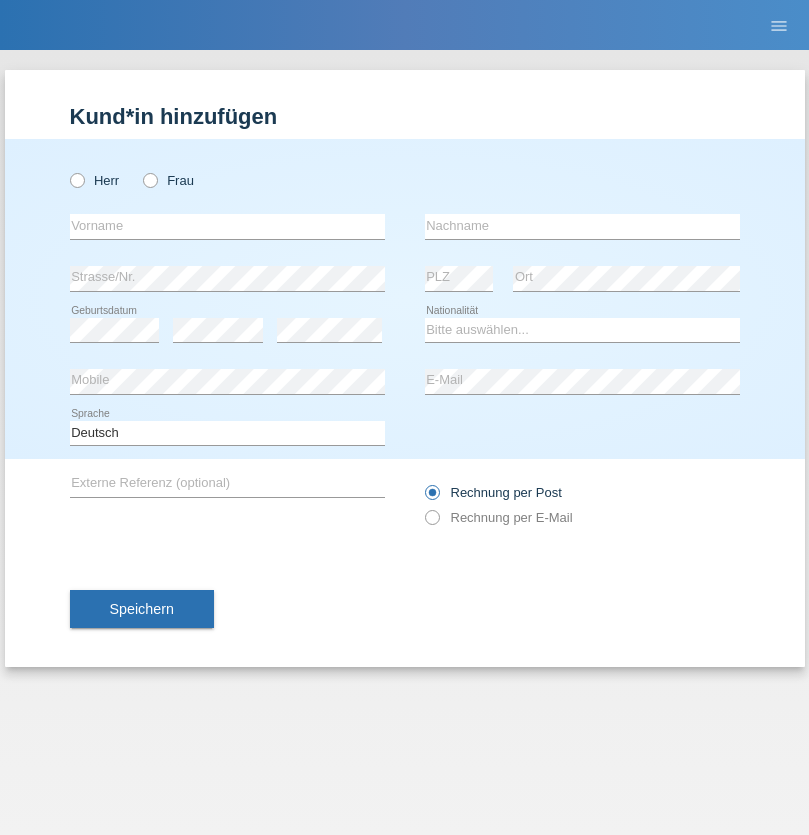 radio on "true" 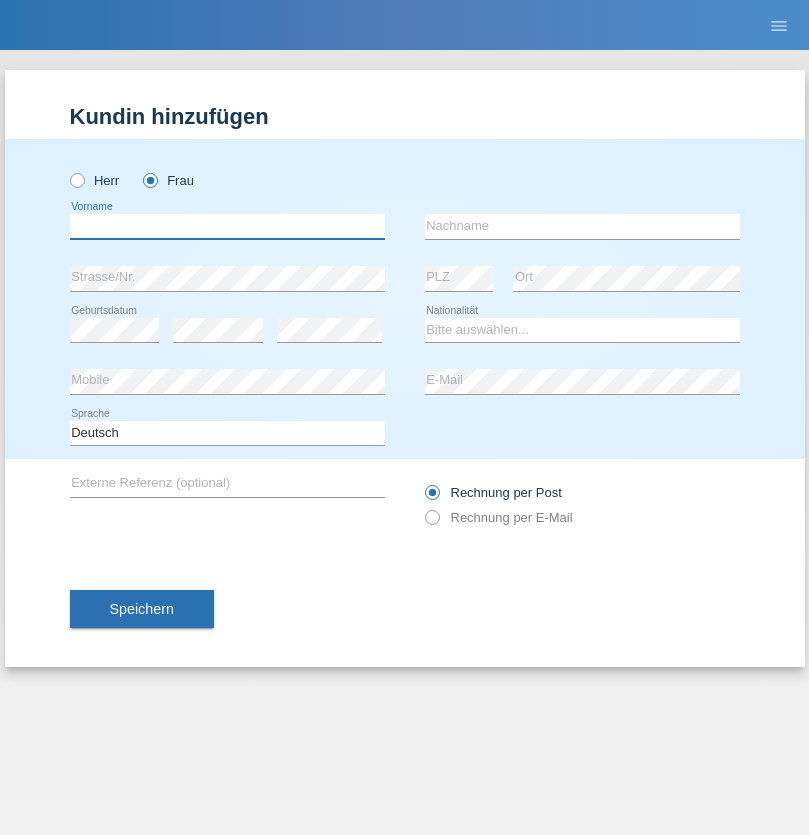 click at bounding box center (227, 226) 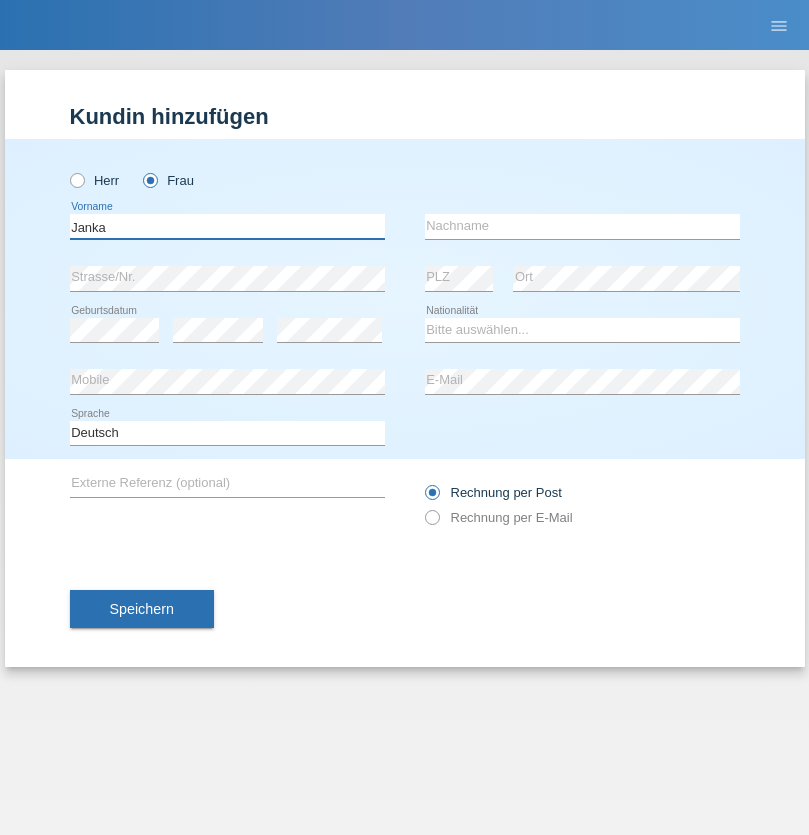 type on "Janka" 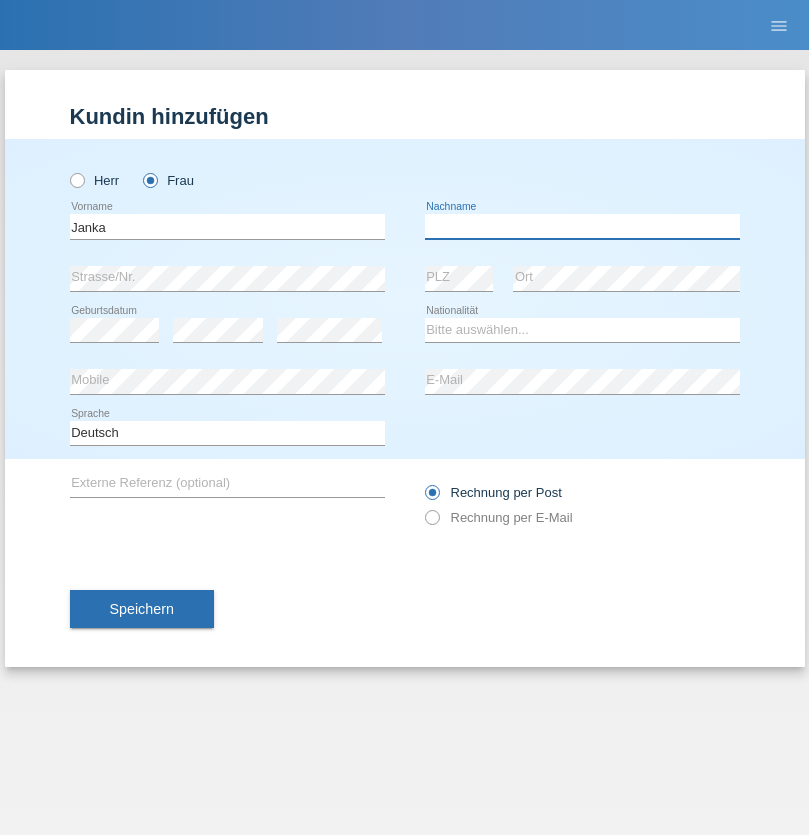click at bounding box center (582, 226) 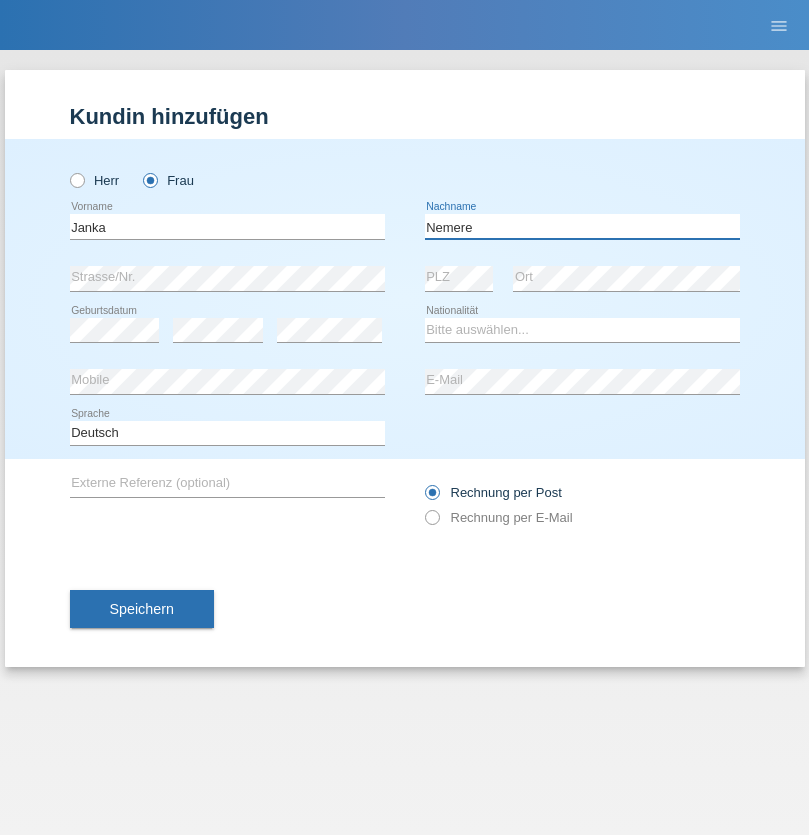 type on "Nemere" 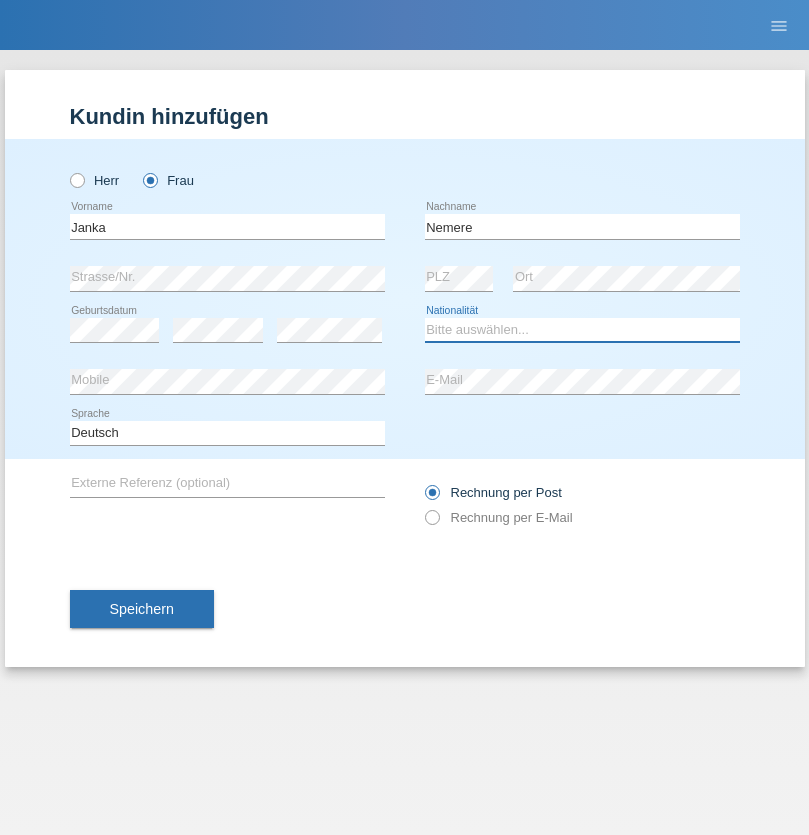 select on "HU" 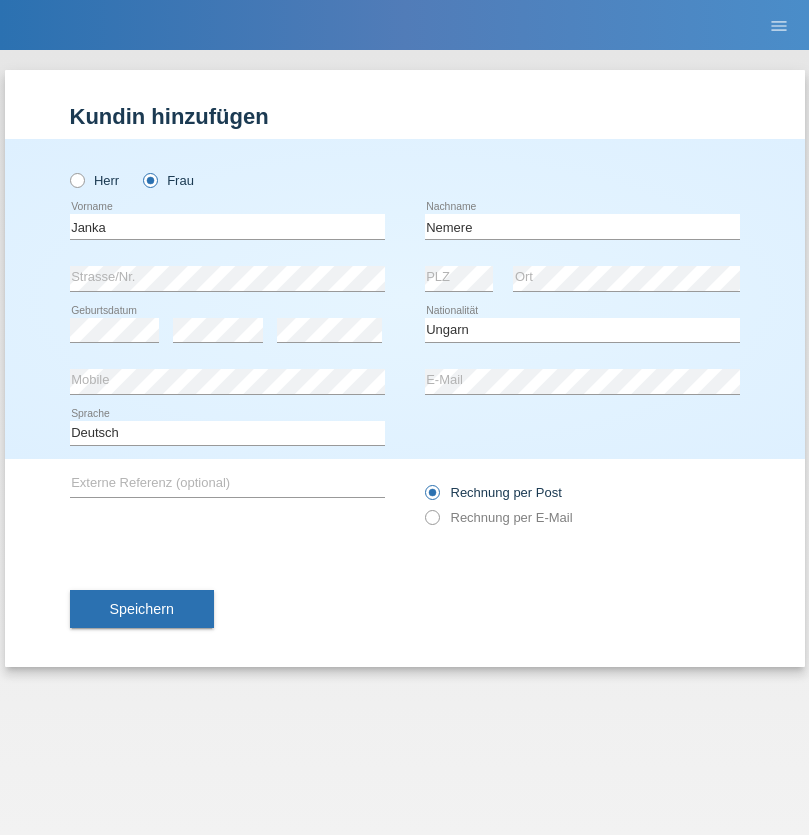 select on "C" 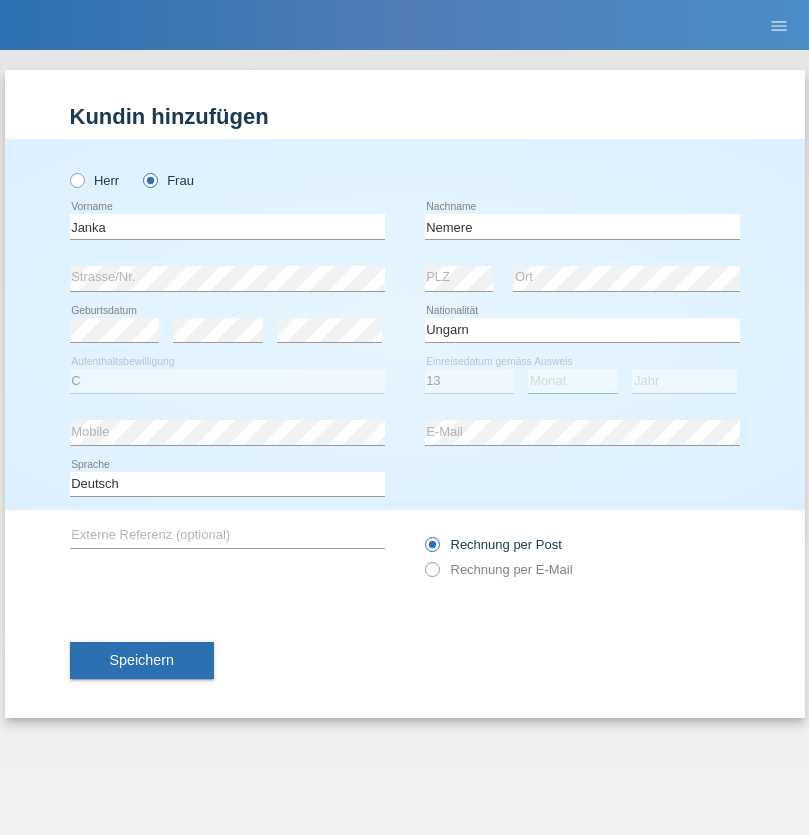 select on "12" 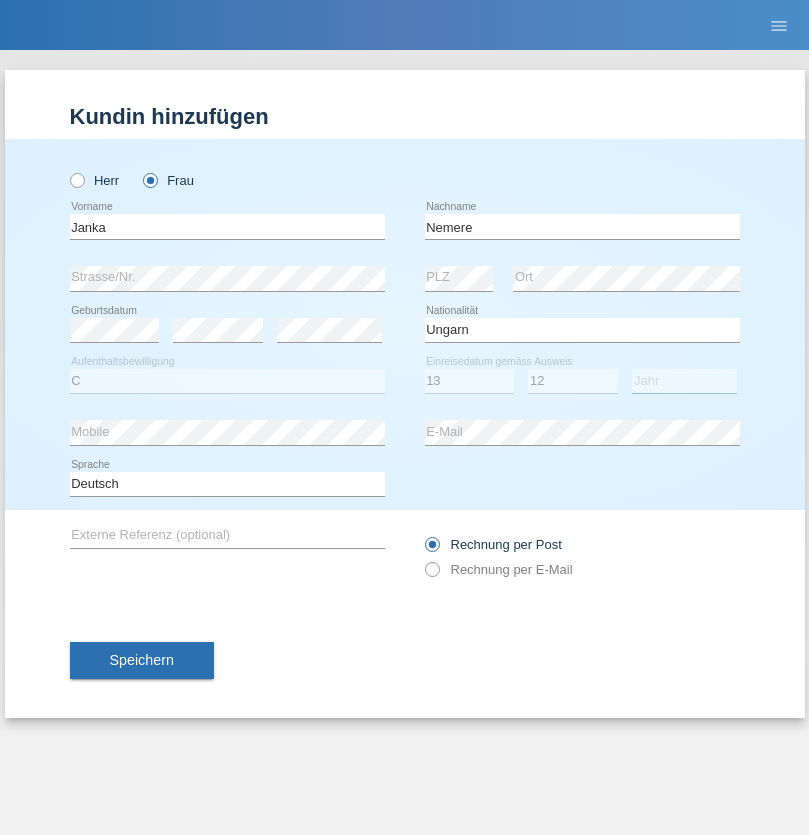 select on "2021" 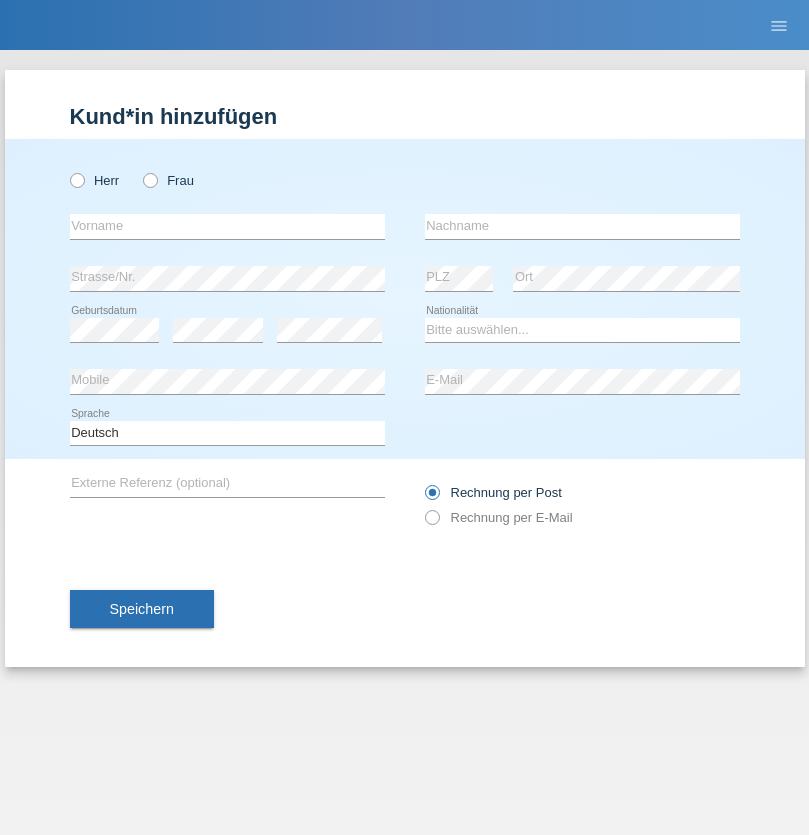 scroll, scrollTop: 0, scrollLeft: 0, axis: both 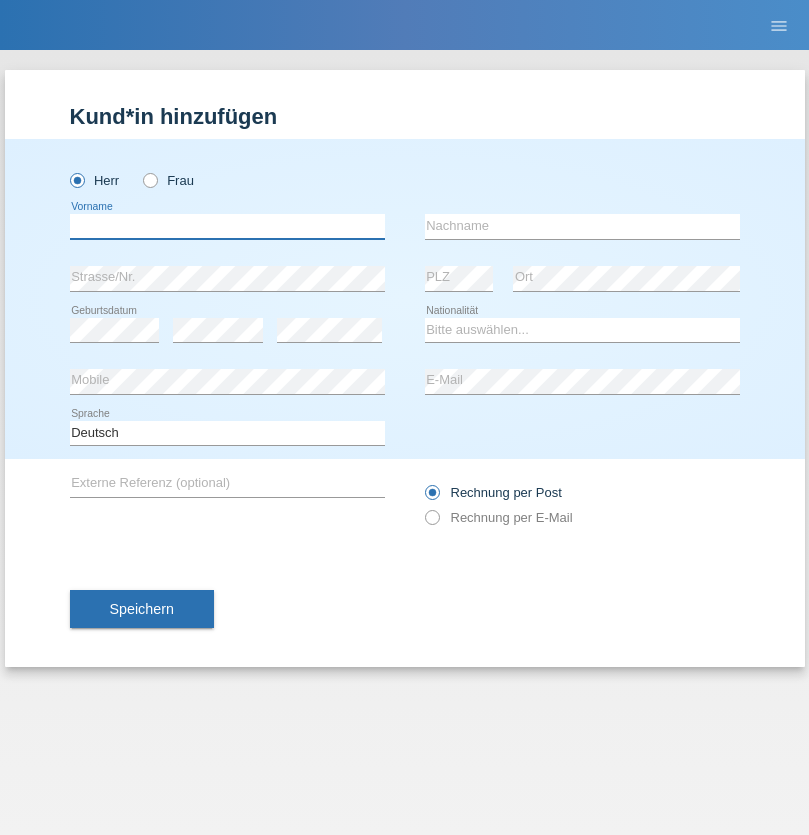click at bounding box center [227, 226] 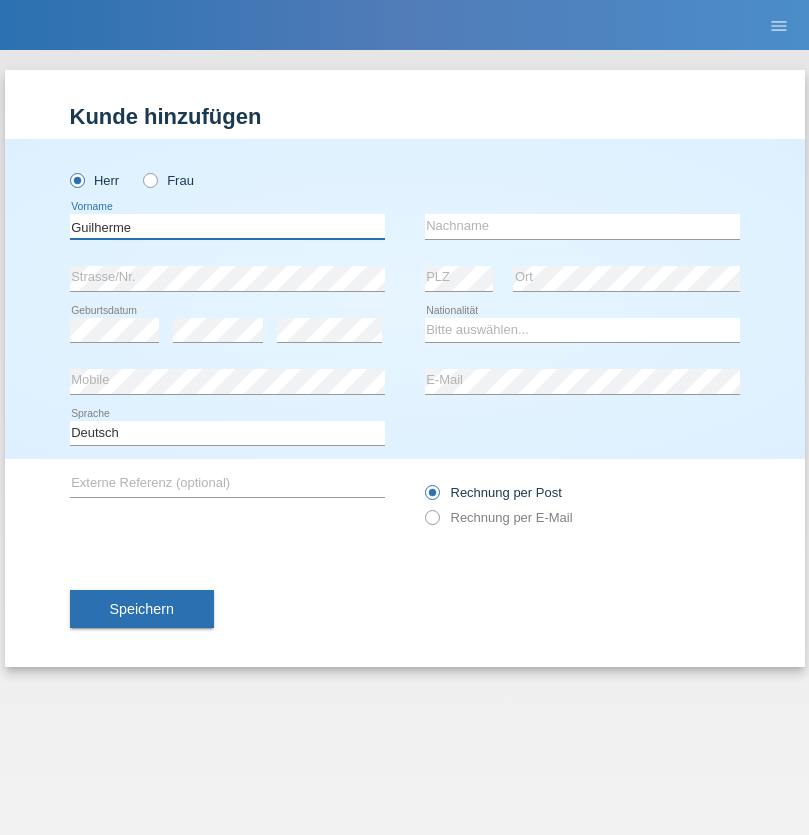 type on "Guilherme" 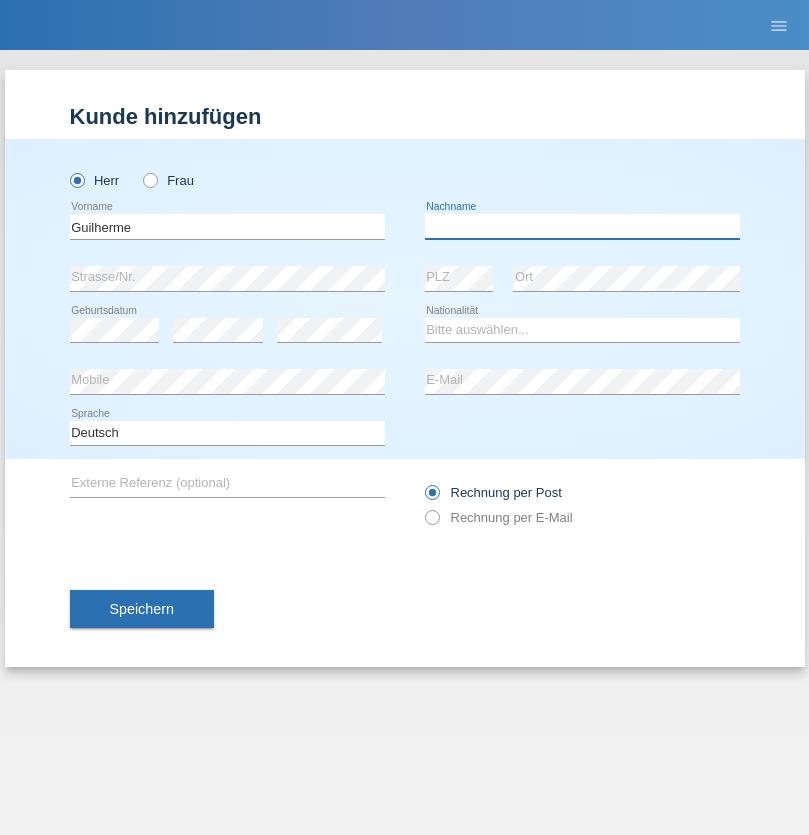 click at bounding box center [582, 226] 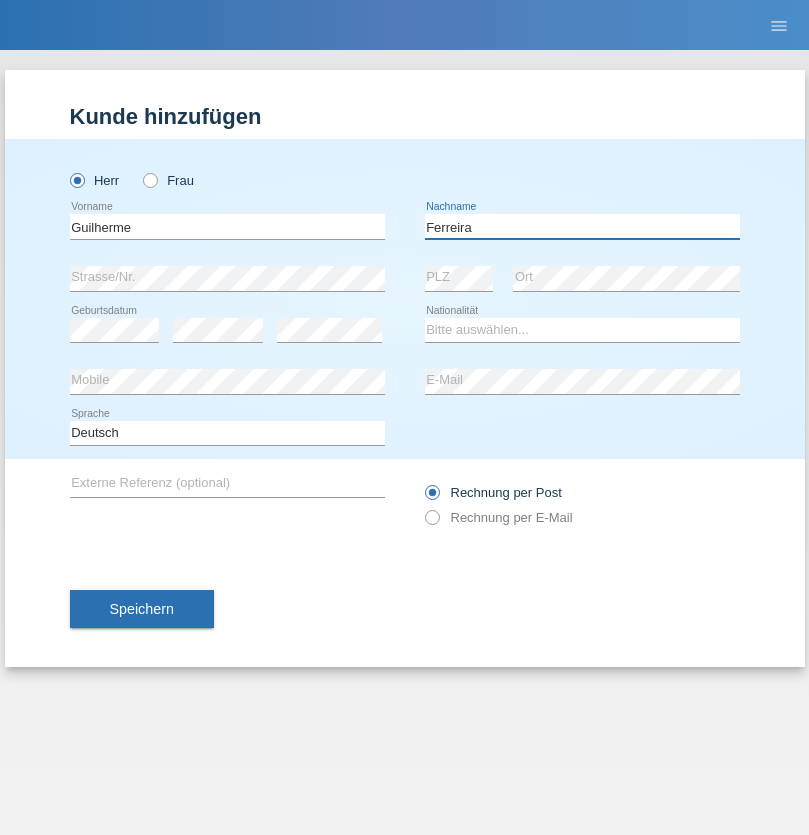 type on "Ferreira" 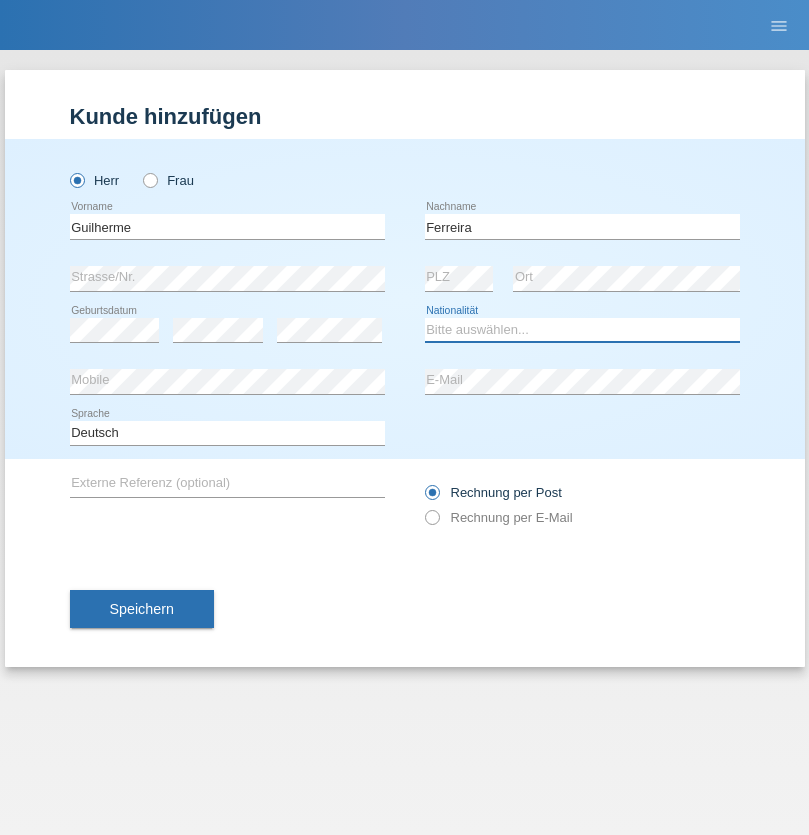 select on "PT" 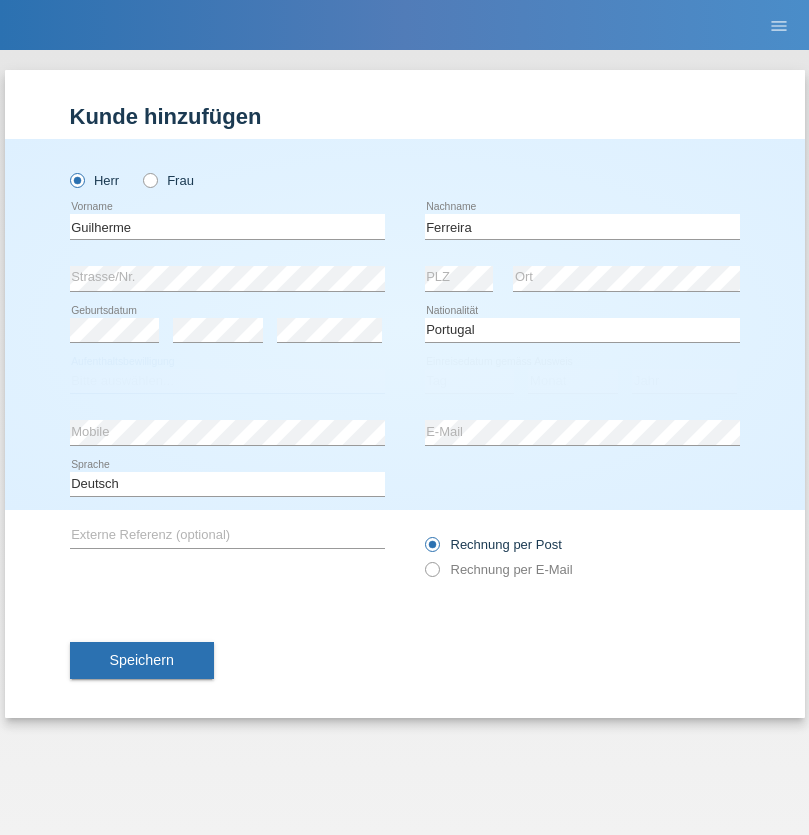 select on "C" 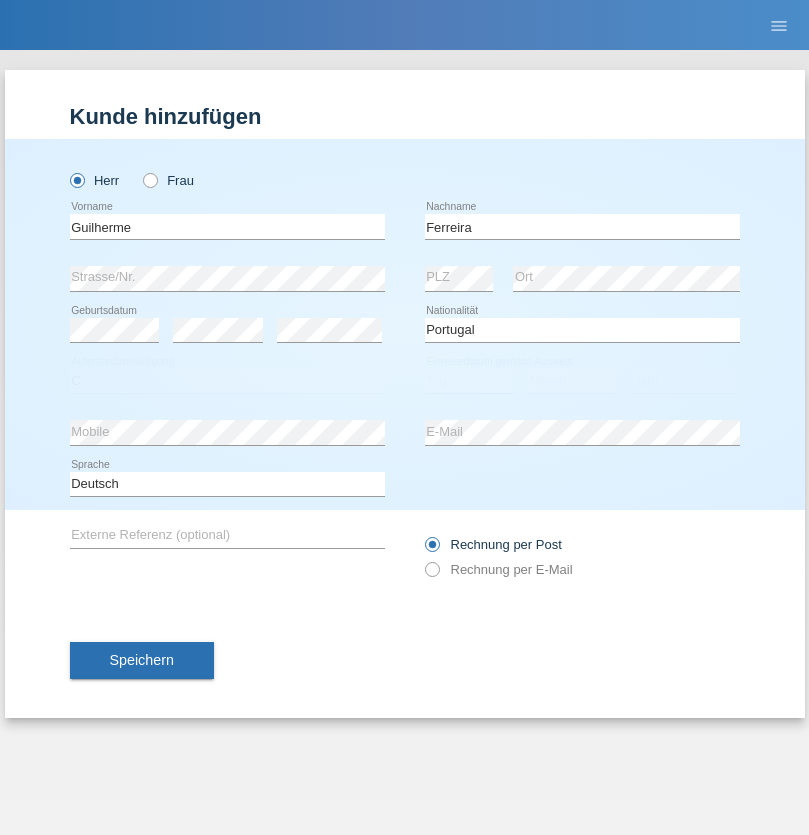 select on "04" 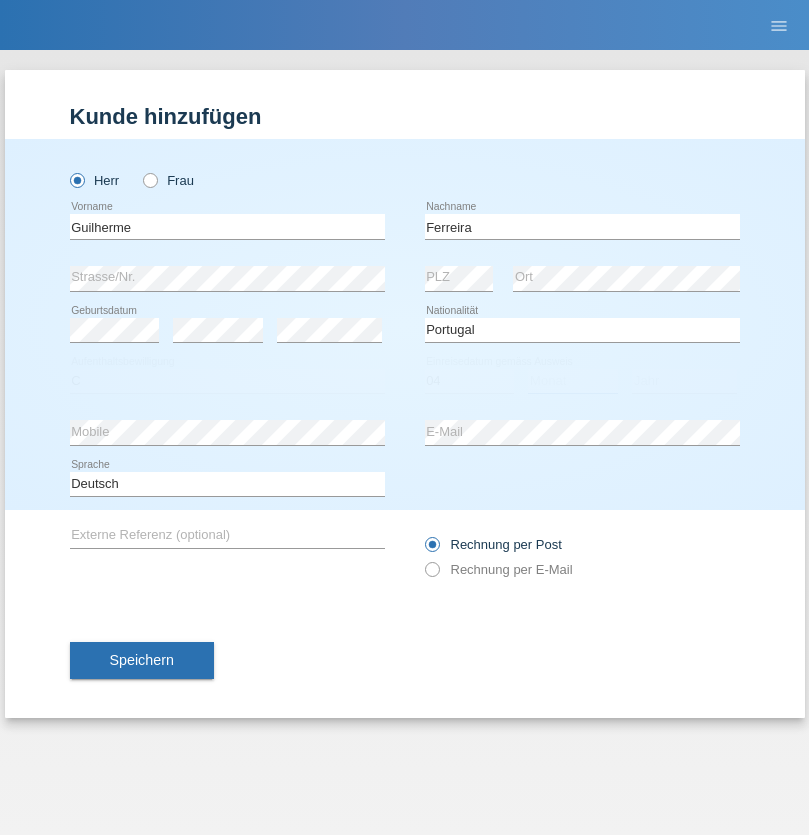 select on "09" 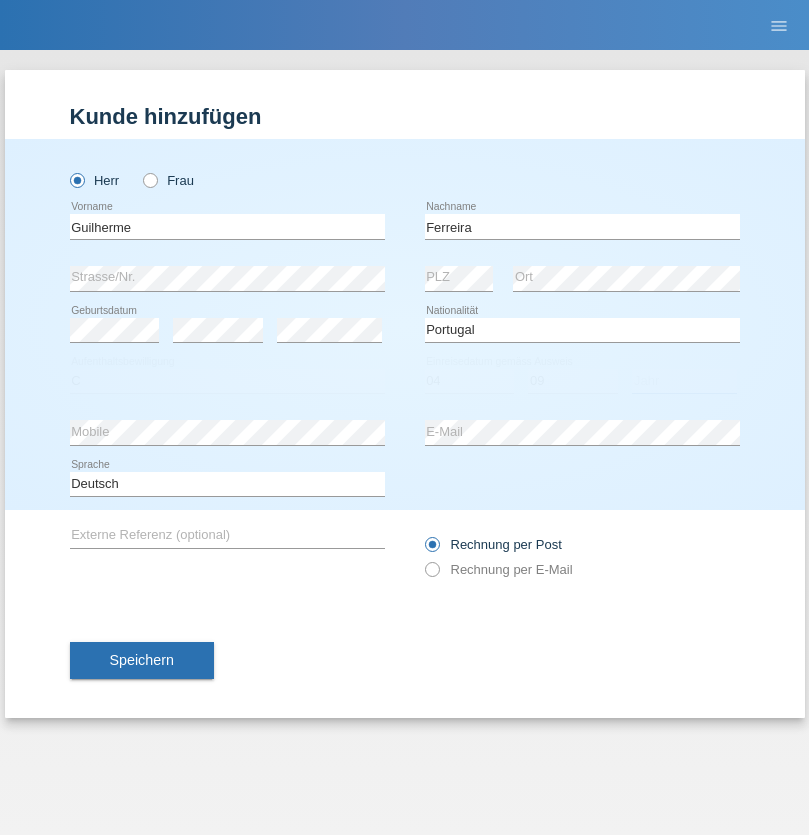select on "2021" 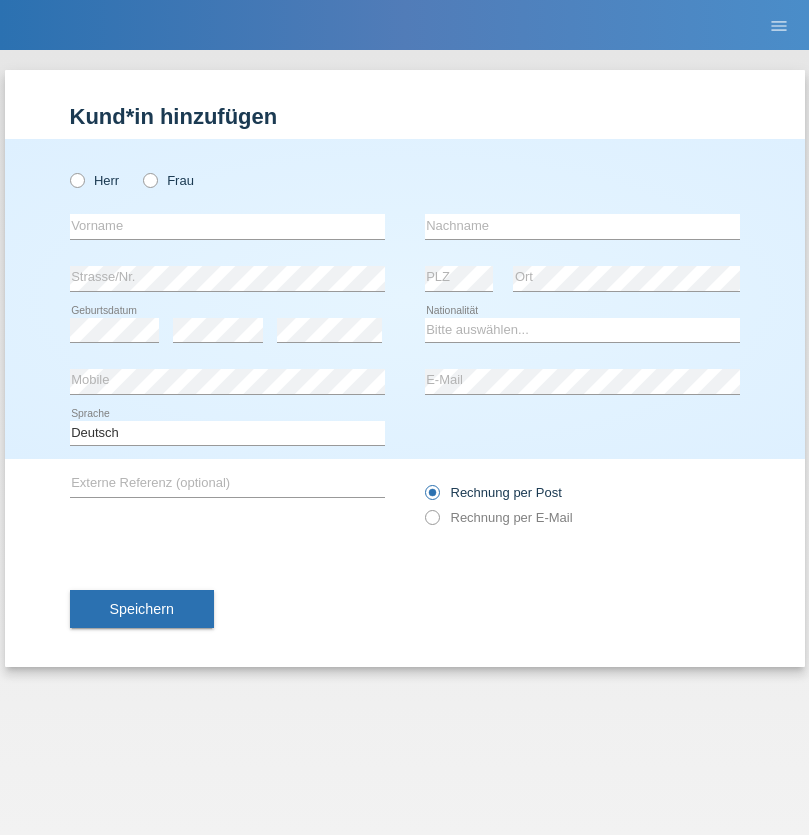 scroll, scrollTop: 0, scrollLeft: 0, axis: both 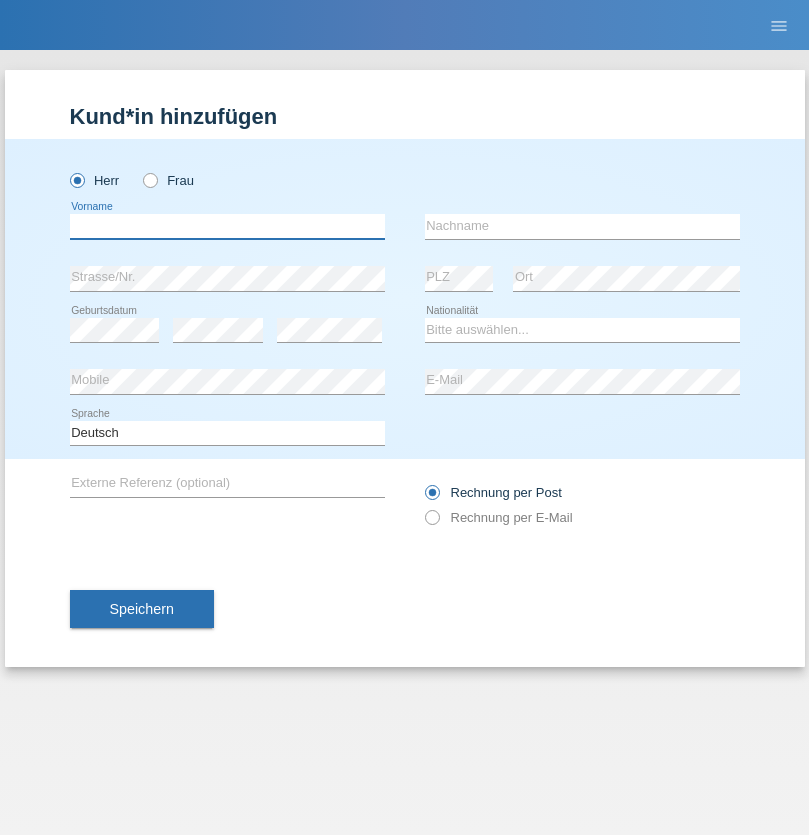 click at bounding box center [227, 226] 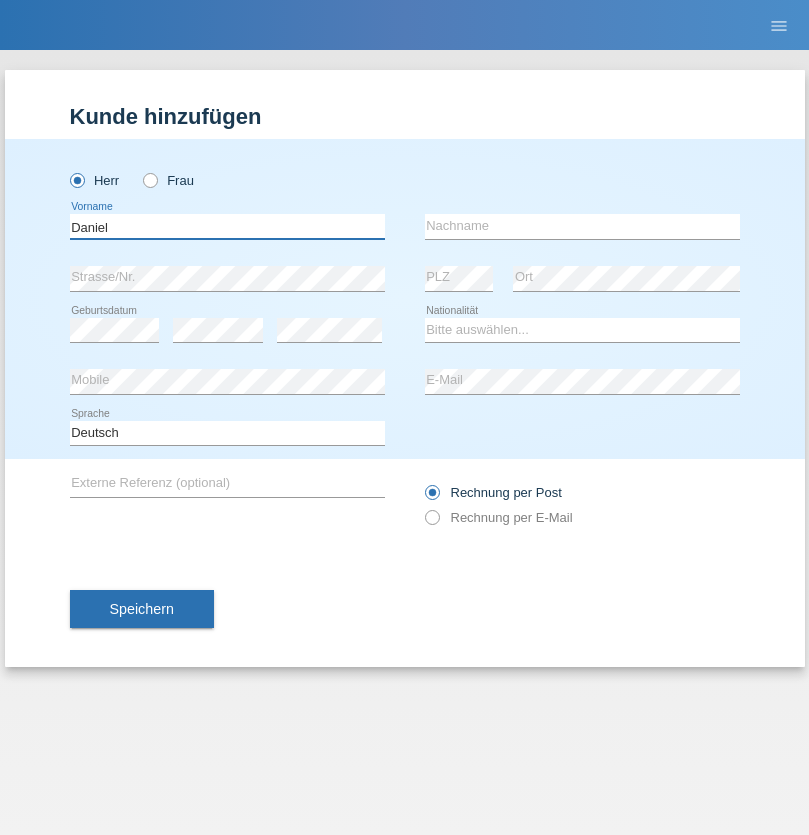 type on "Daniel" 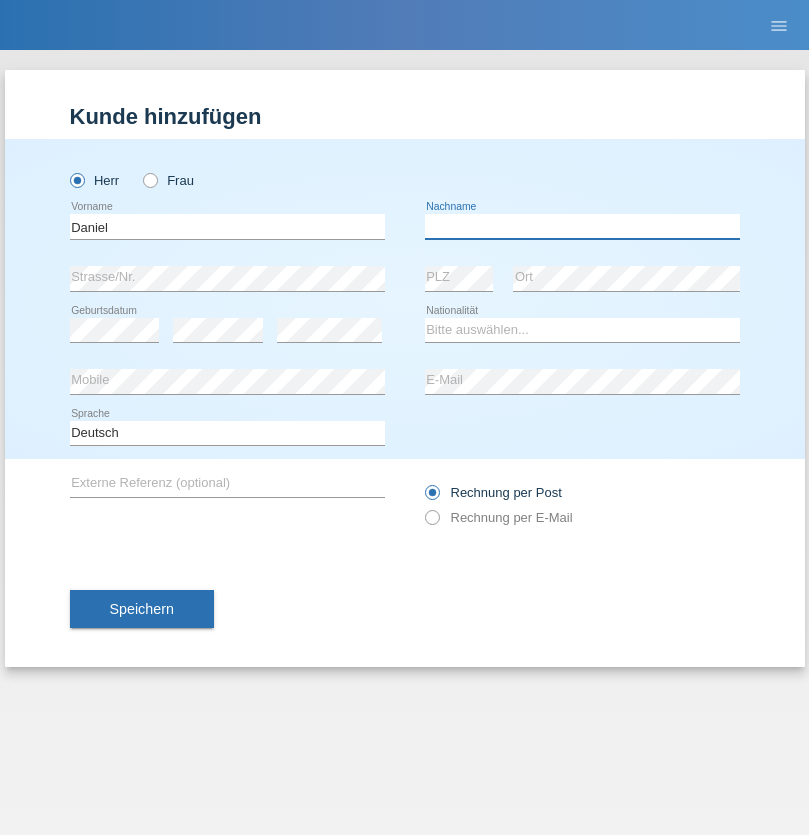 click at bounding box center (582, 226) 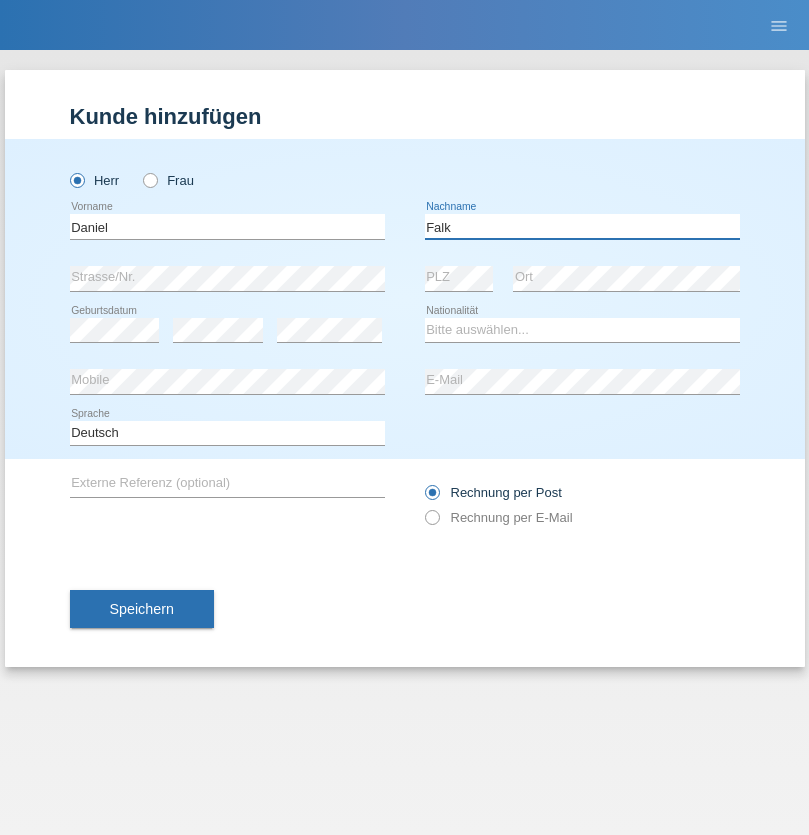 type on "Falk" 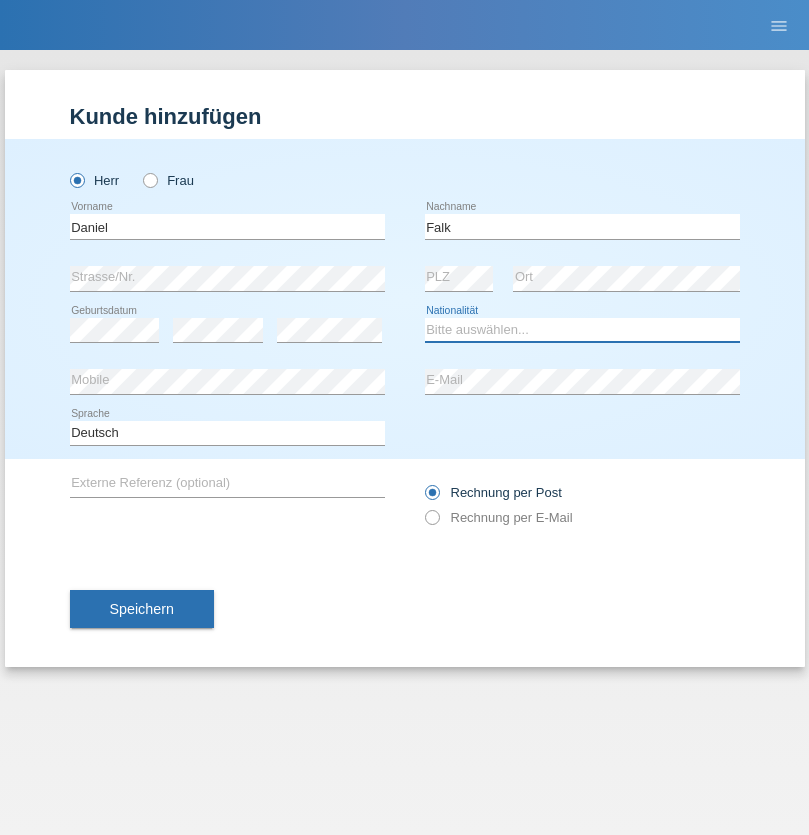 select on "CH" 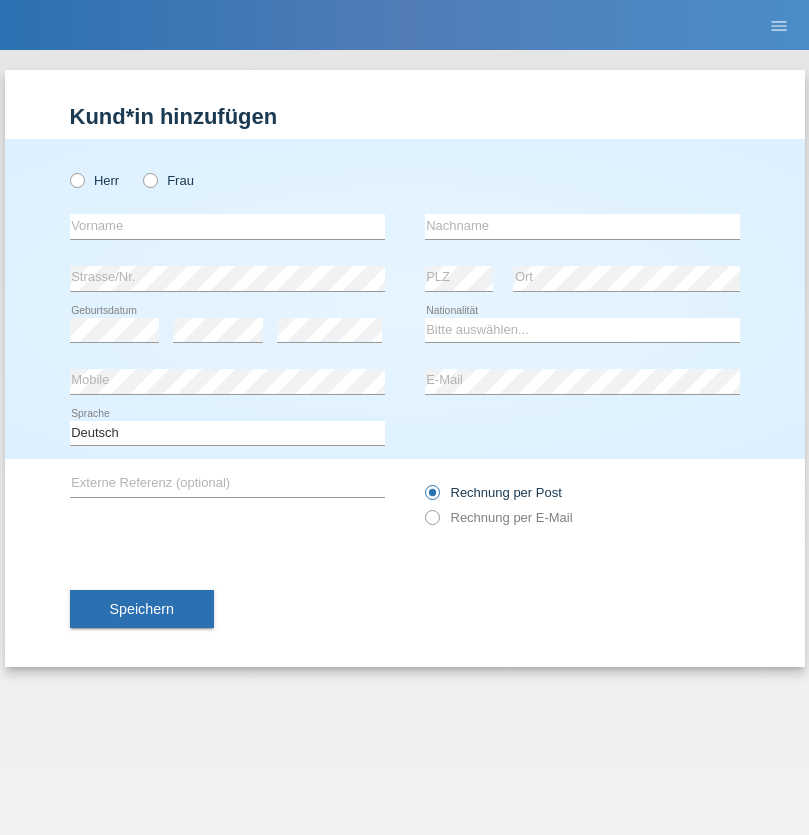 scroll, scrollTop: 0, scrollLeft: 0, axis: both 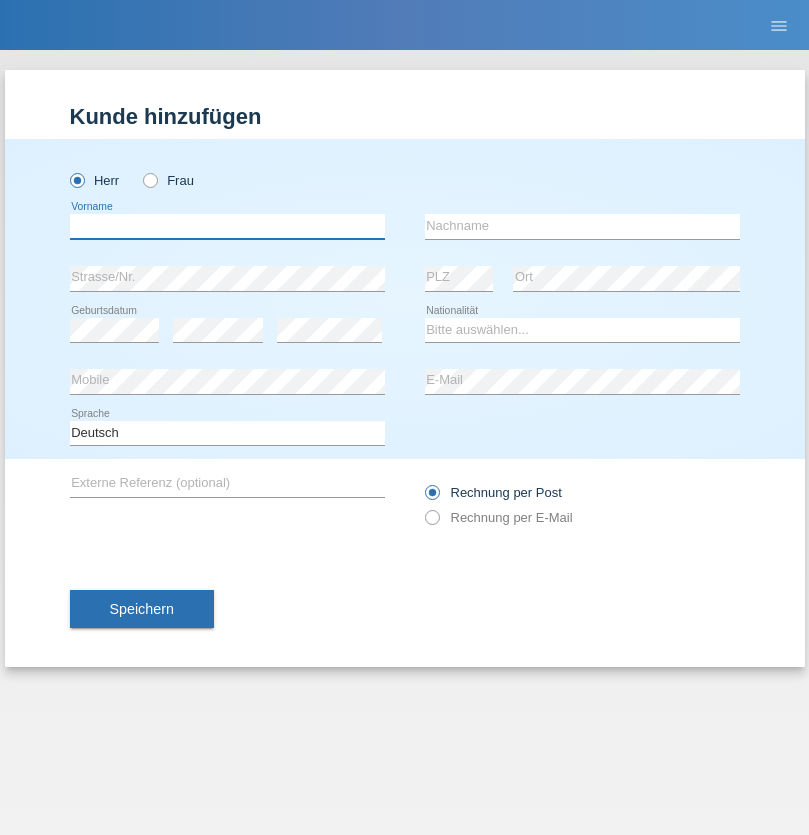 click at bounding box center [227, 226] 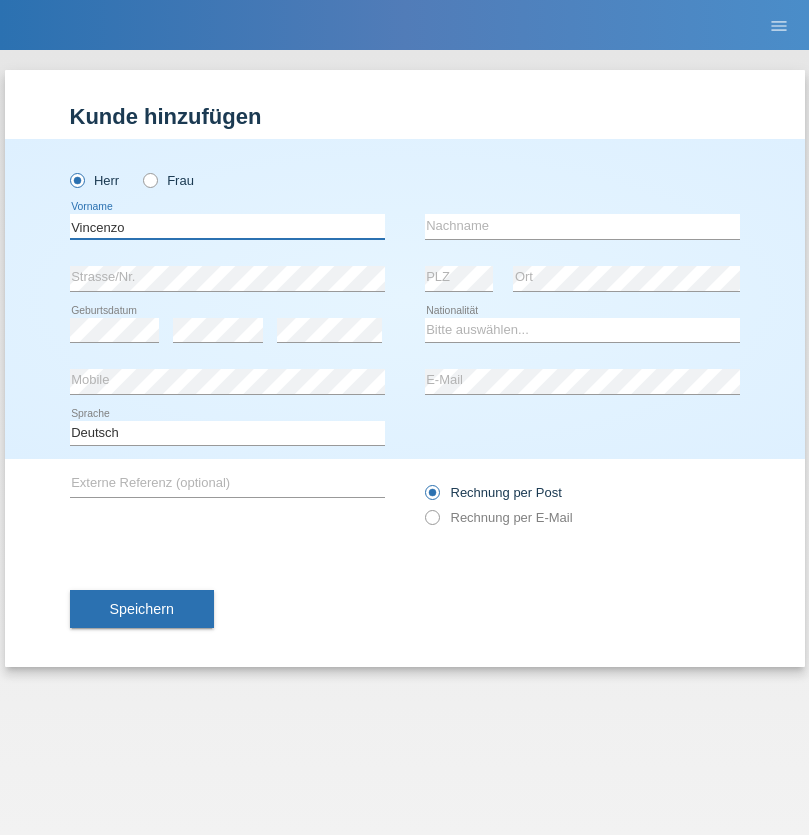 type on "Vincenzo" 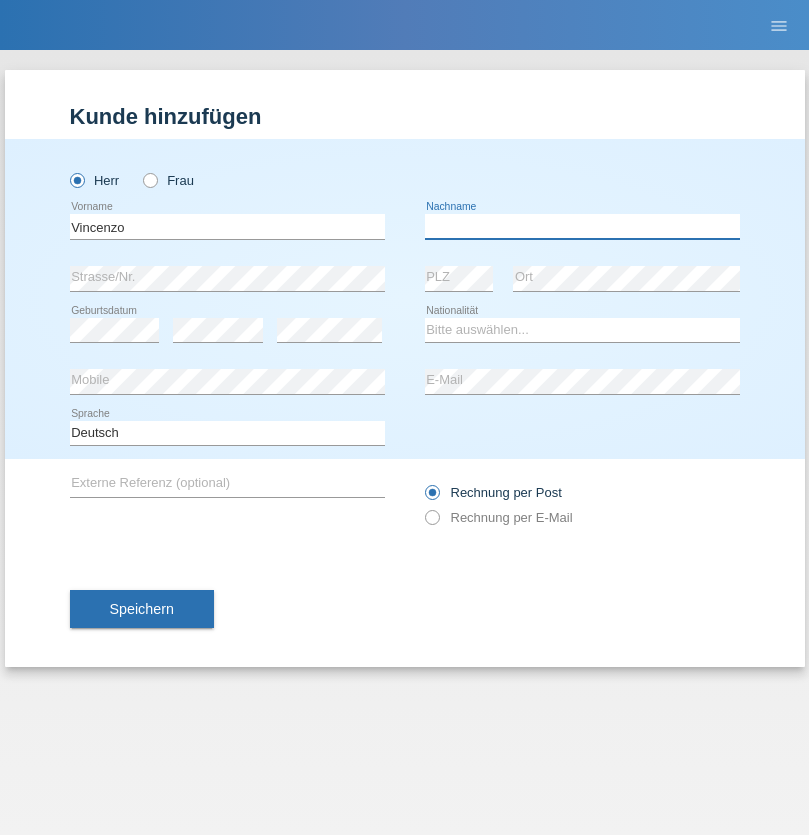 click at bounding box center (582, 226) 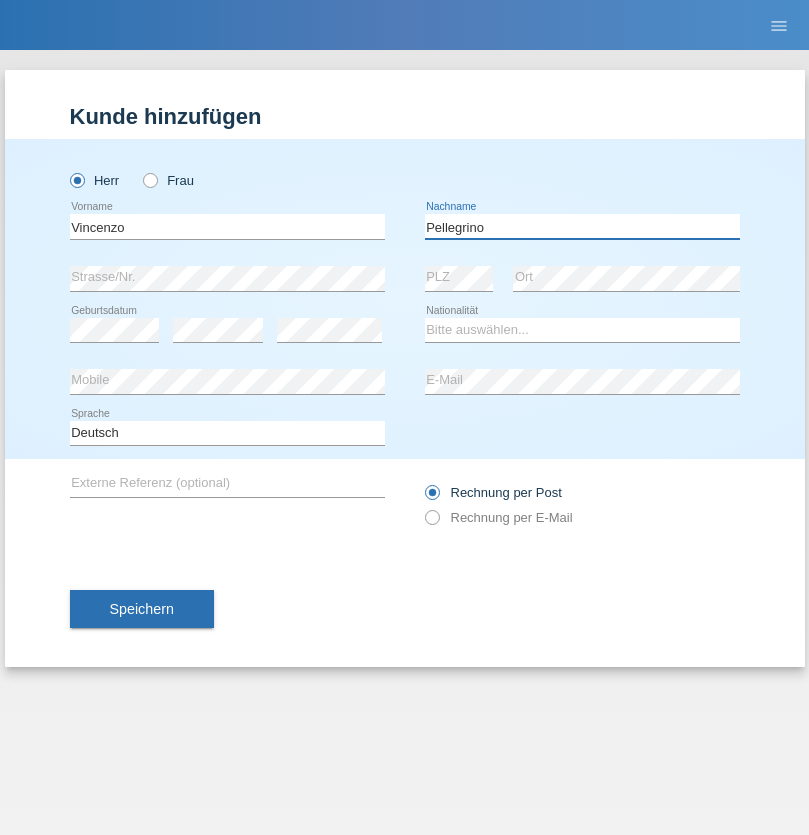 type on "Pellegrino" 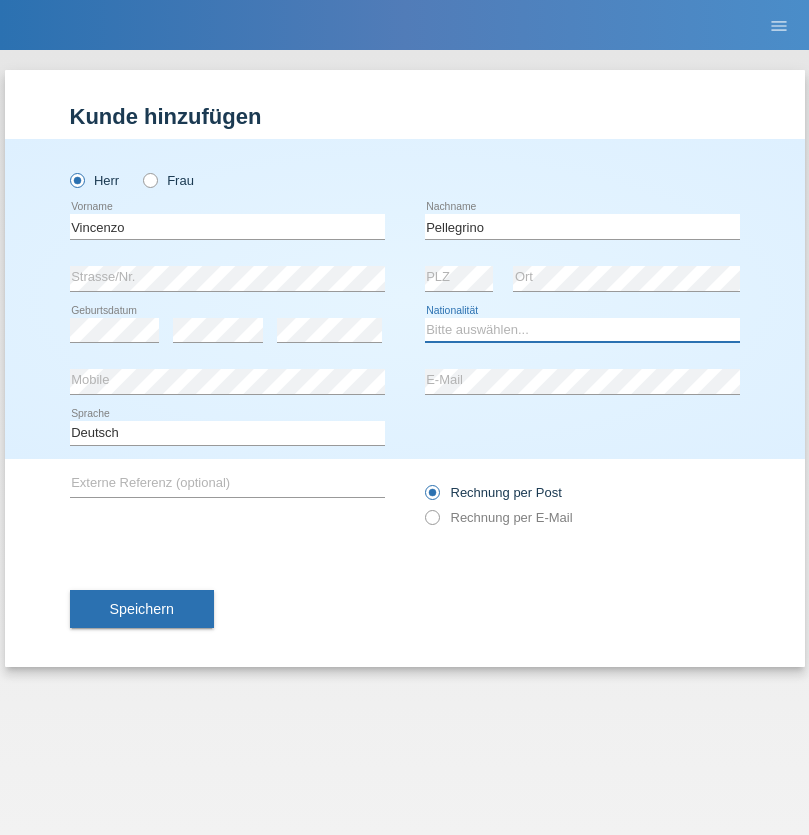 select on "IT" 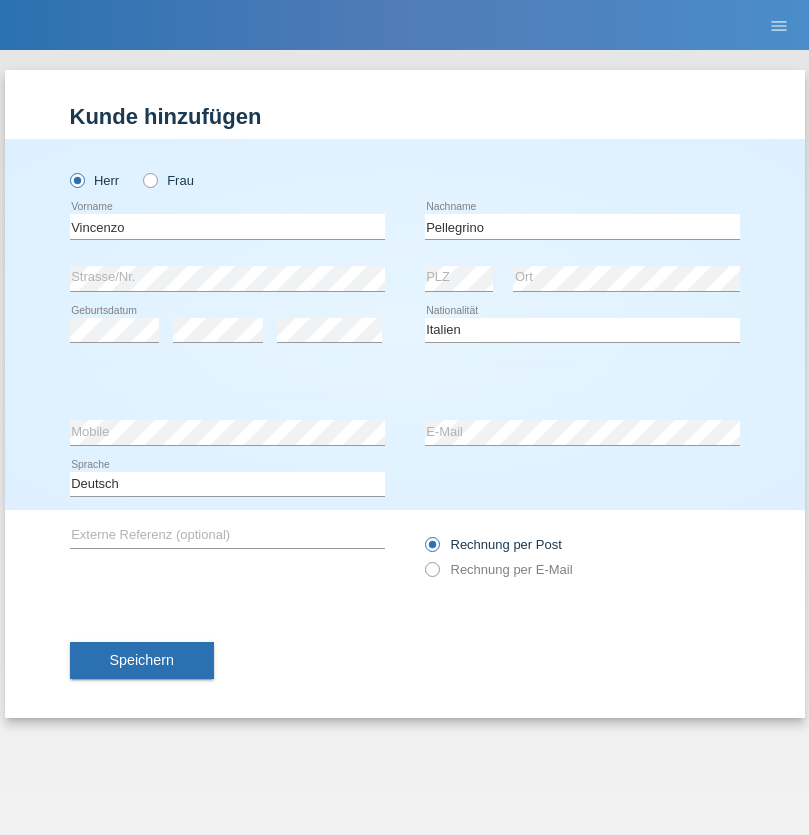 select on "C" 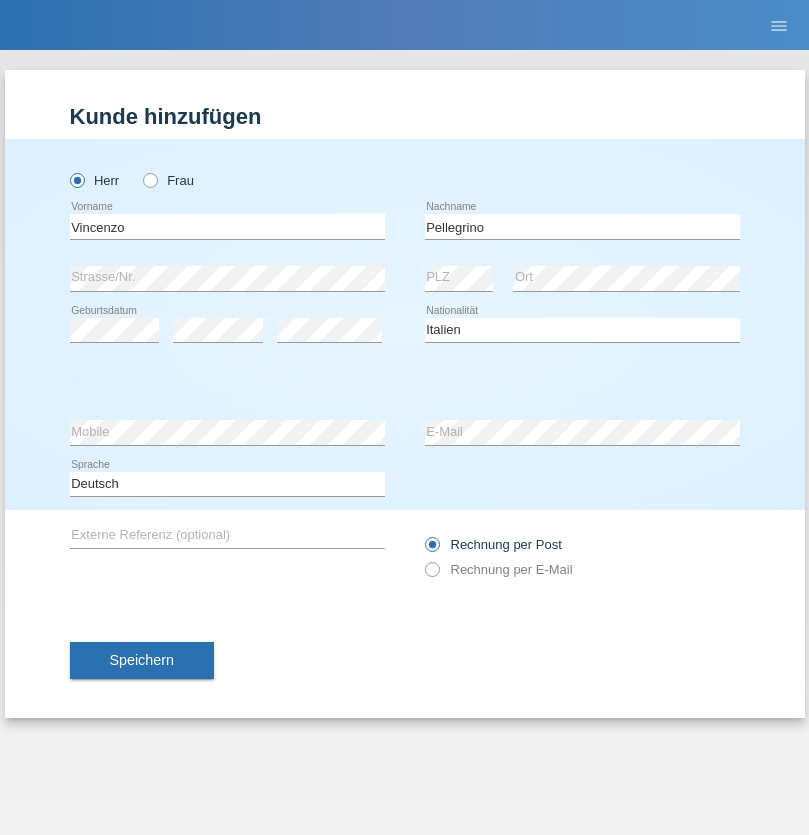 select on "07" 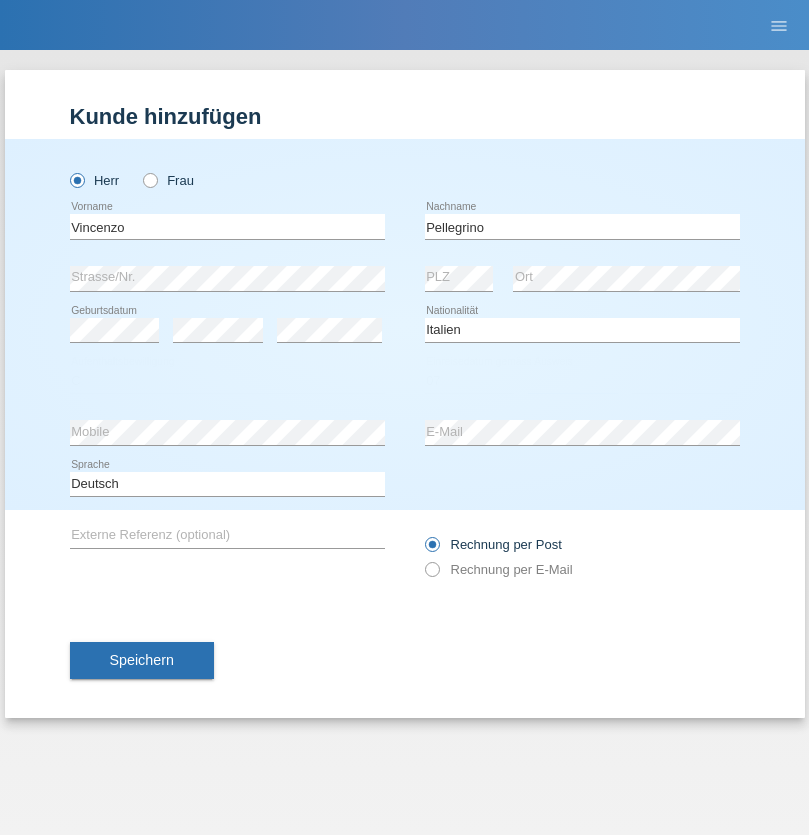 select on "07" 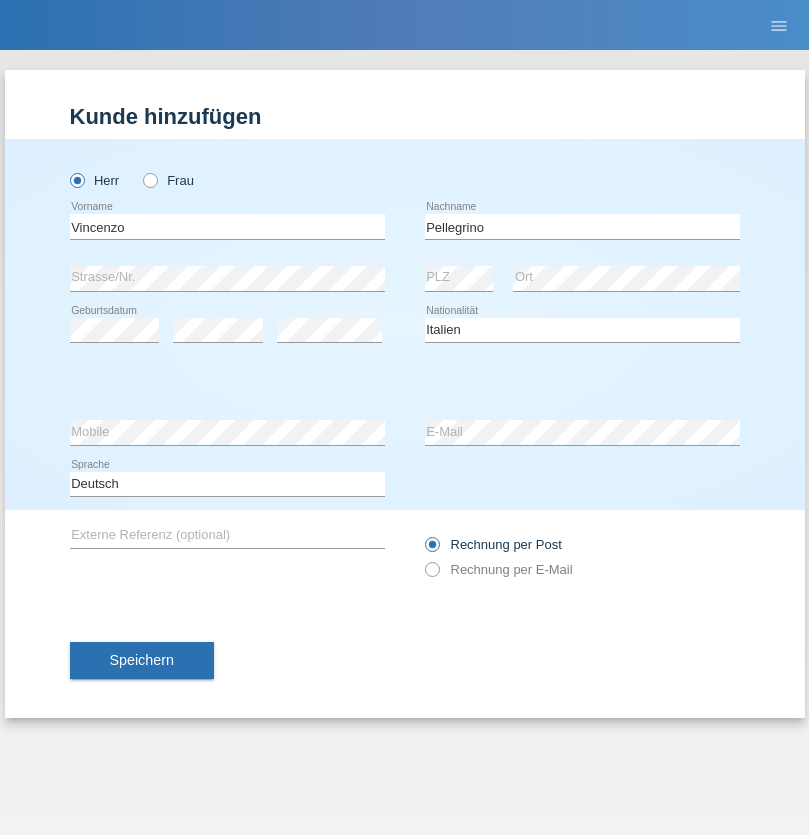select on "2021" 